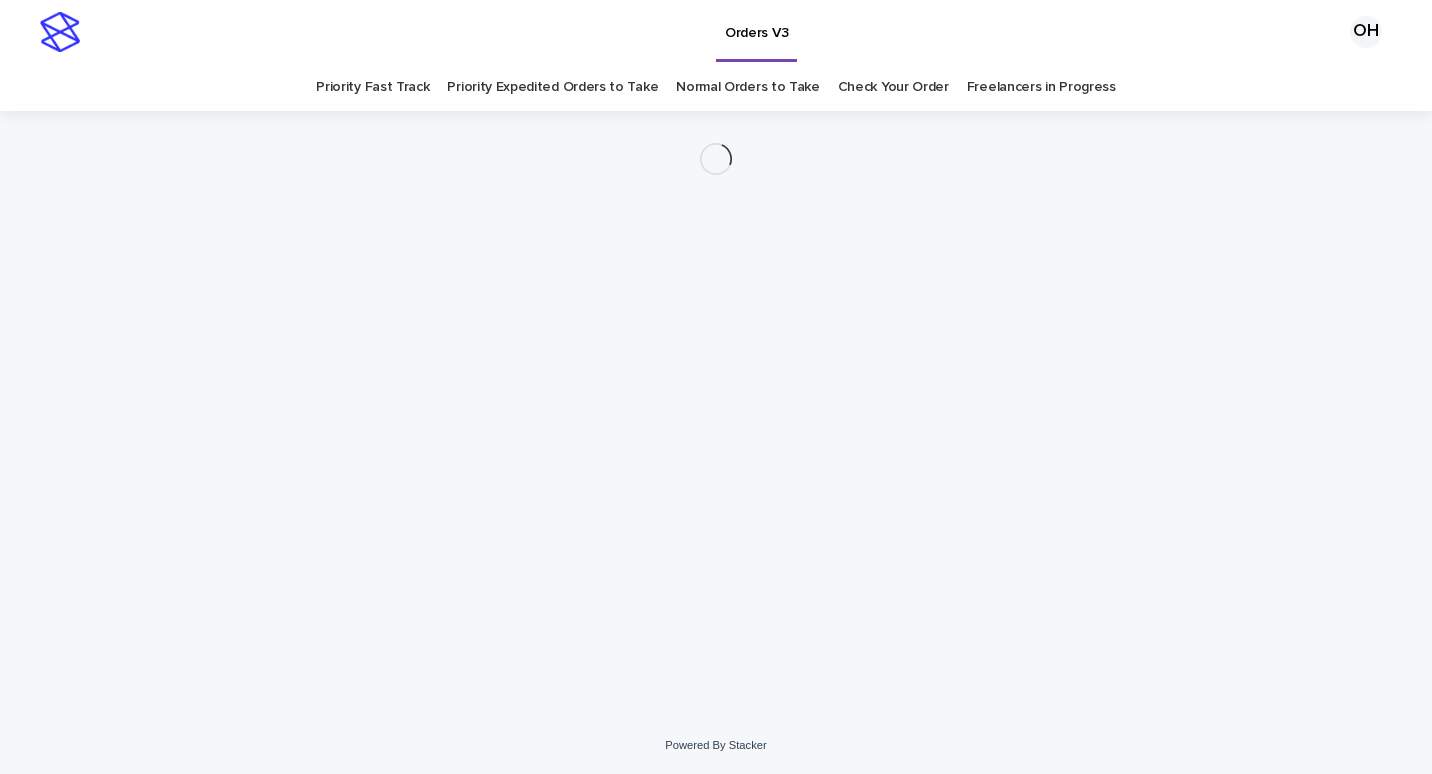 scroll, scrollTop: 0, scrollLeft: 0, axis: both 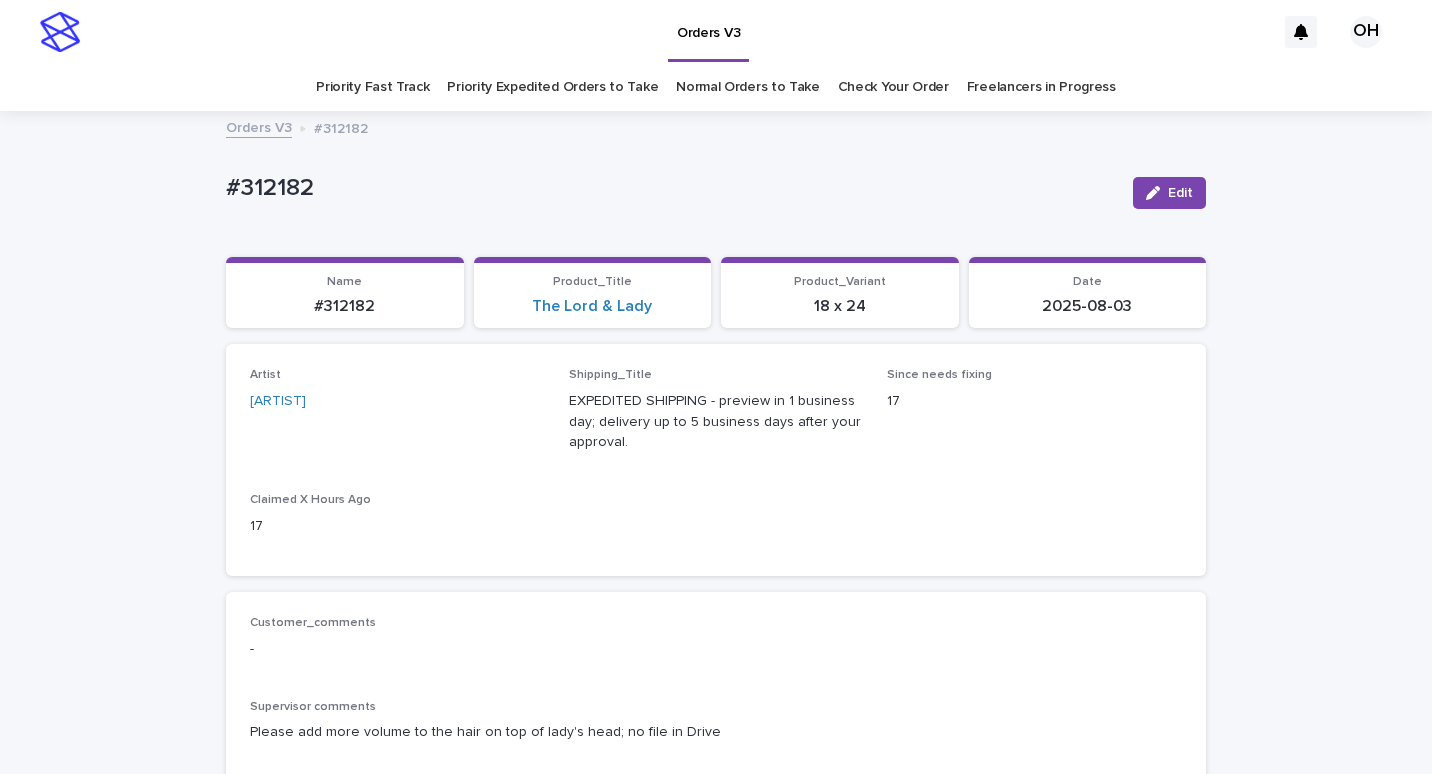 click on "Orders V3 OH" at bounding box center [716, 32] 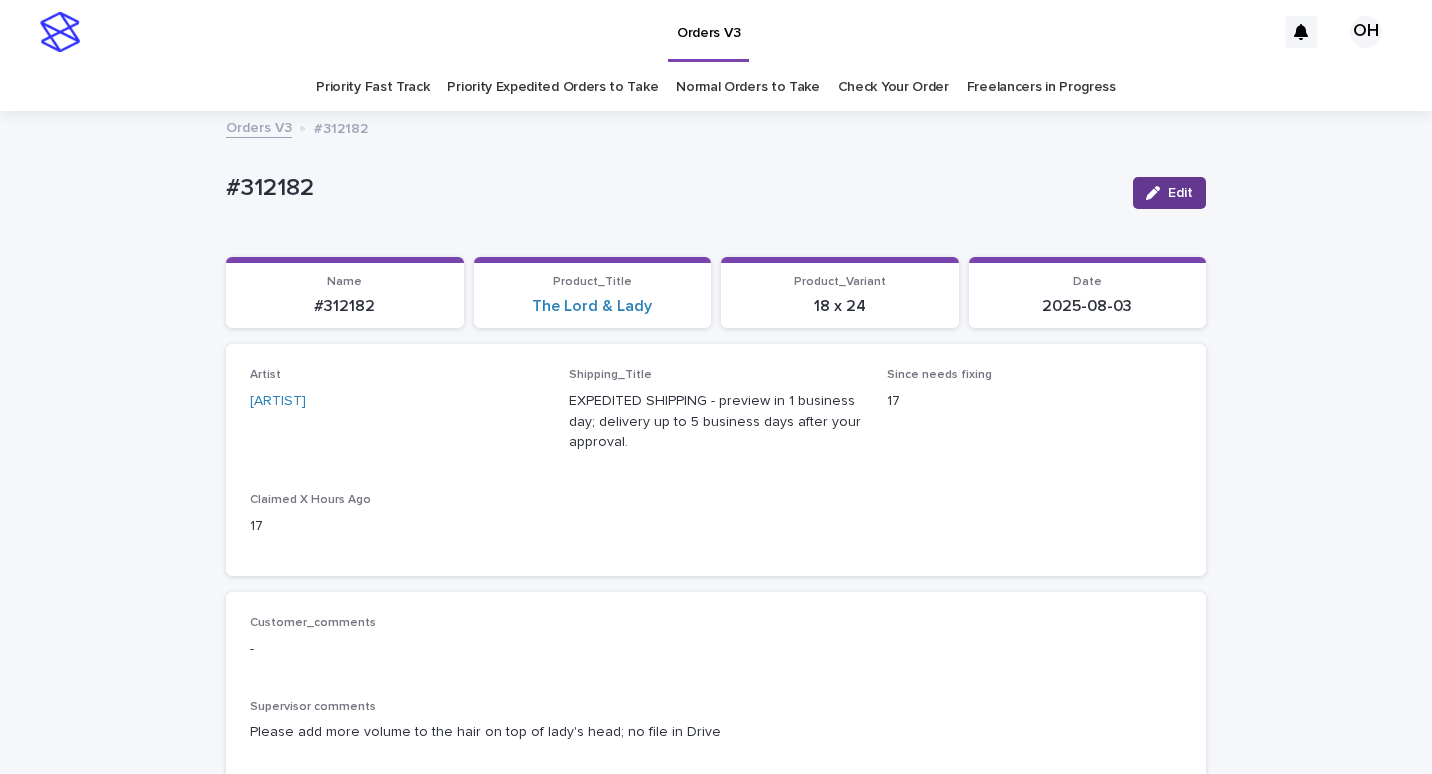 click on "Edit" at bounding box center (1180, 193) 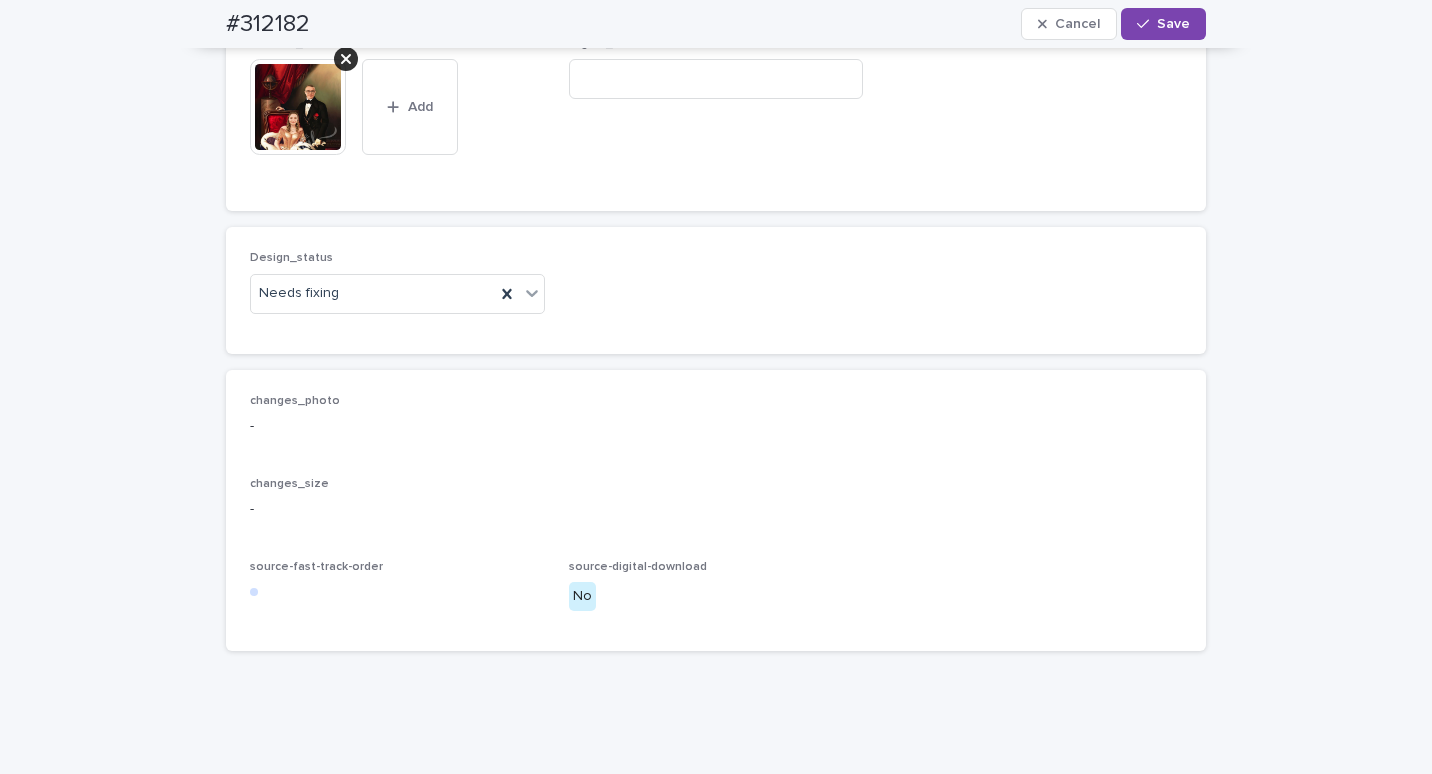 scroll, scrollTop: 1196, scrollLeft: 0, axis: vertical 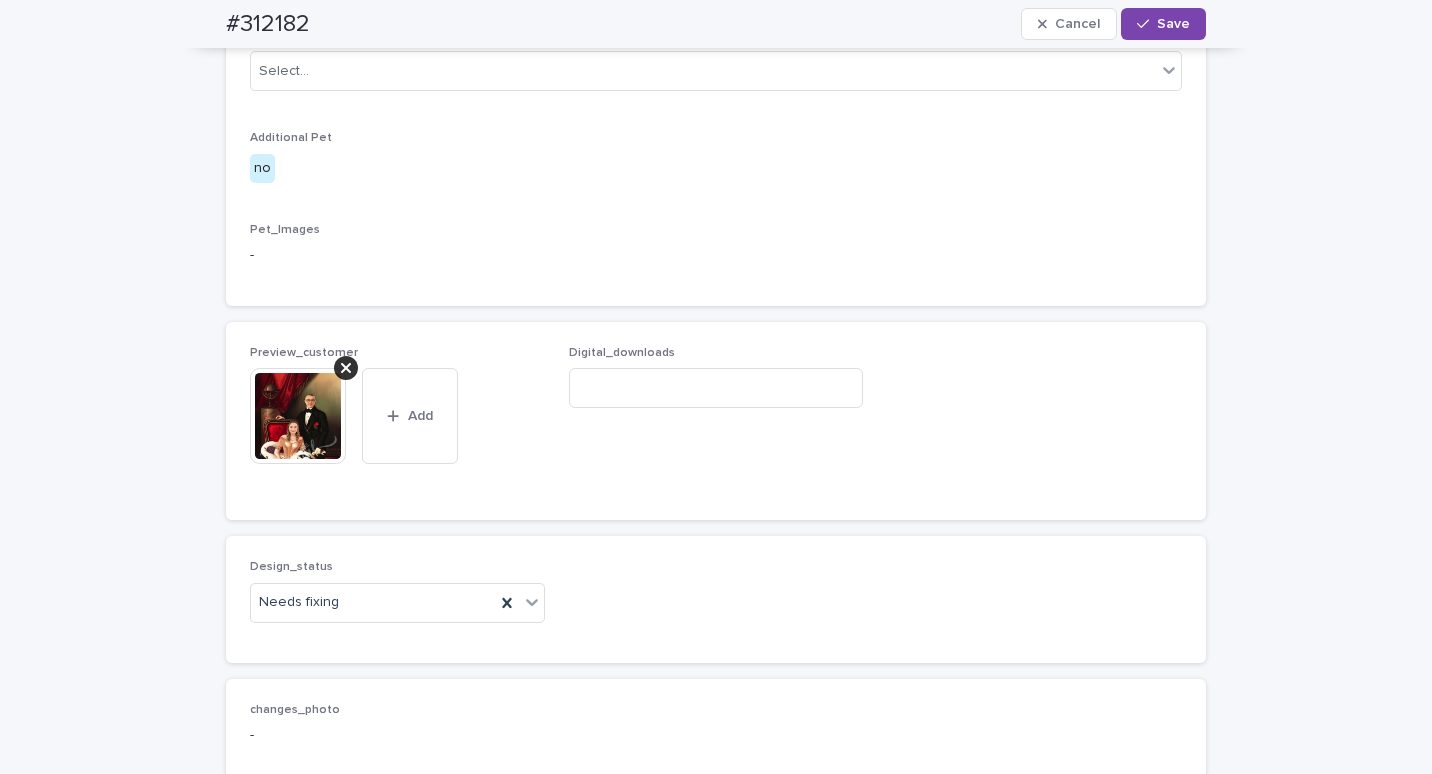 click on "Preview_customer" at bounding box center [304, 353] 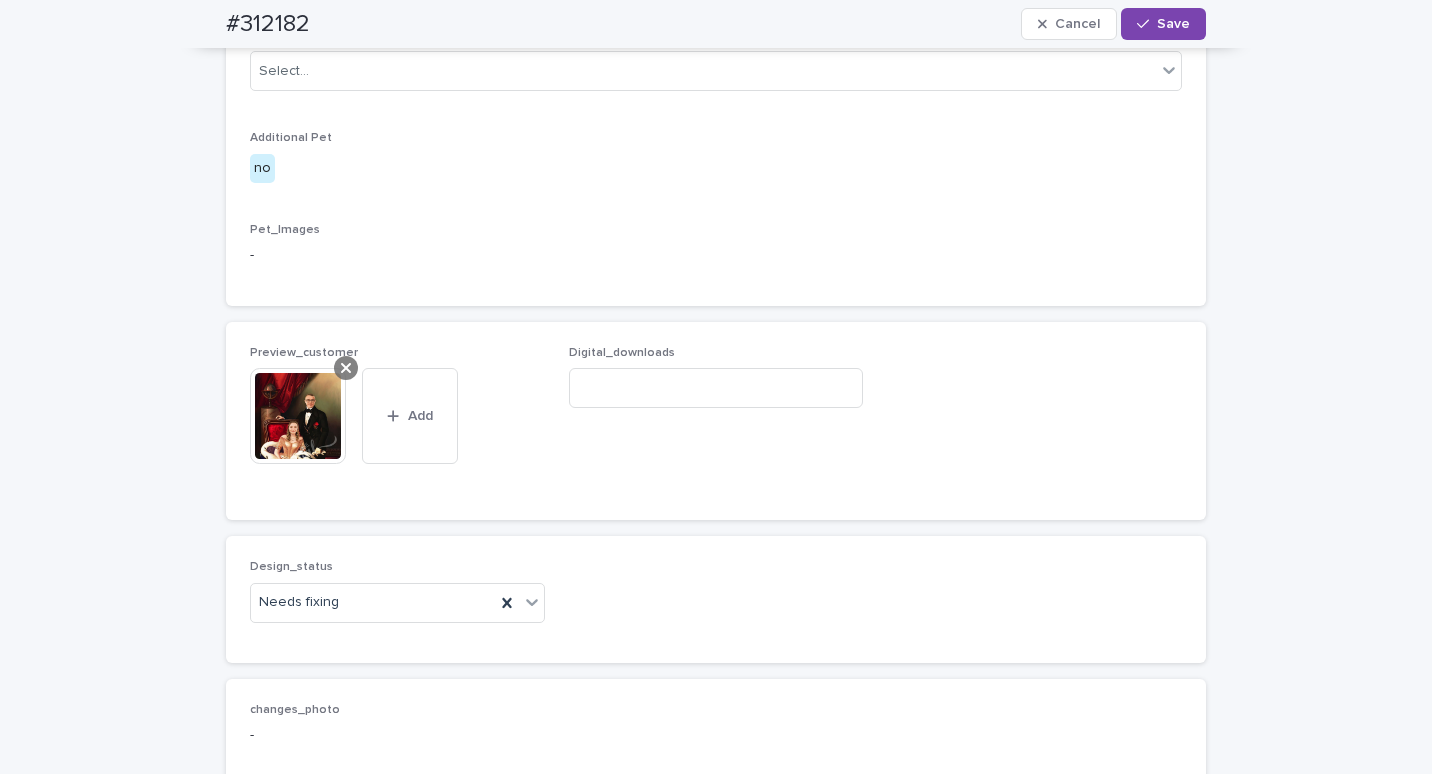 click 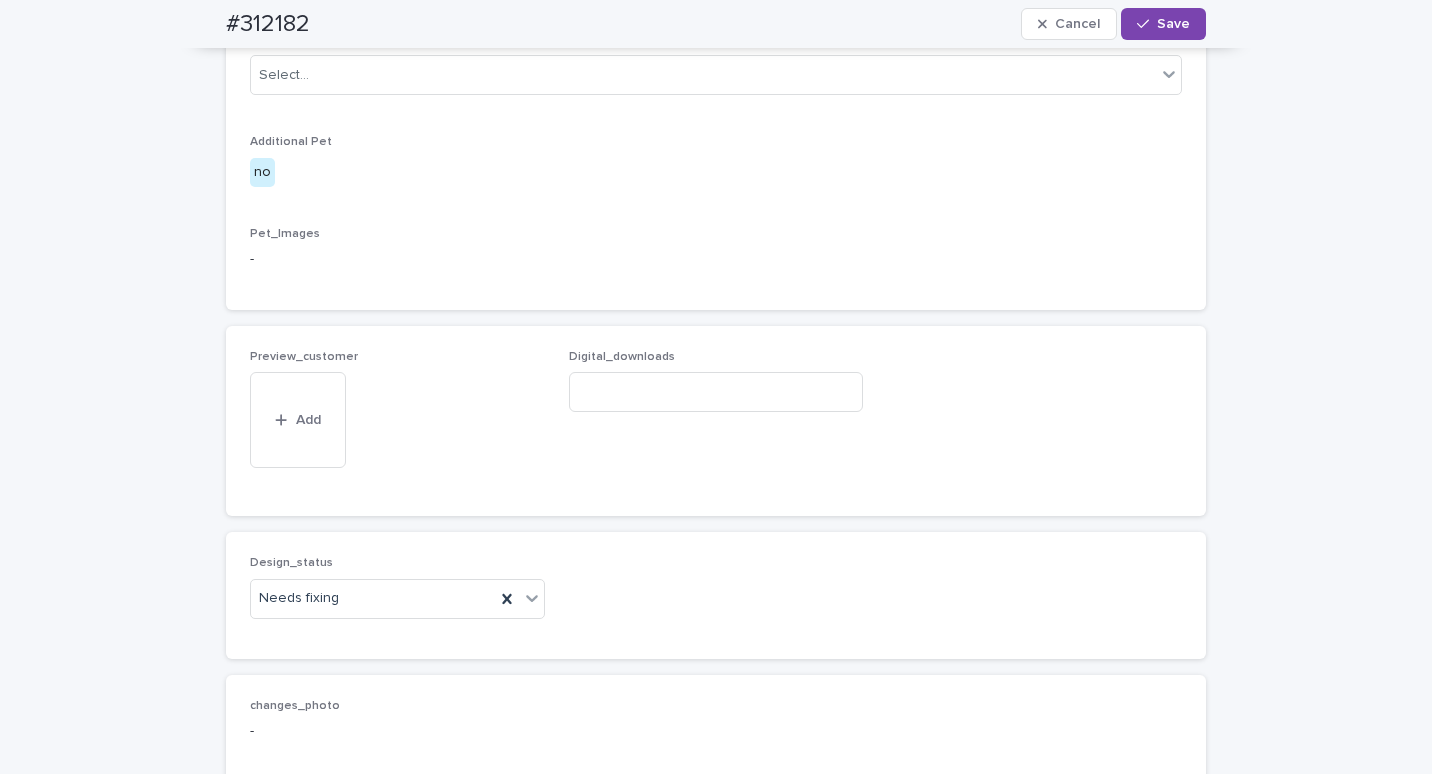 scroll, scrollTop: 1160, scrollLeft: 0, axis: vertical 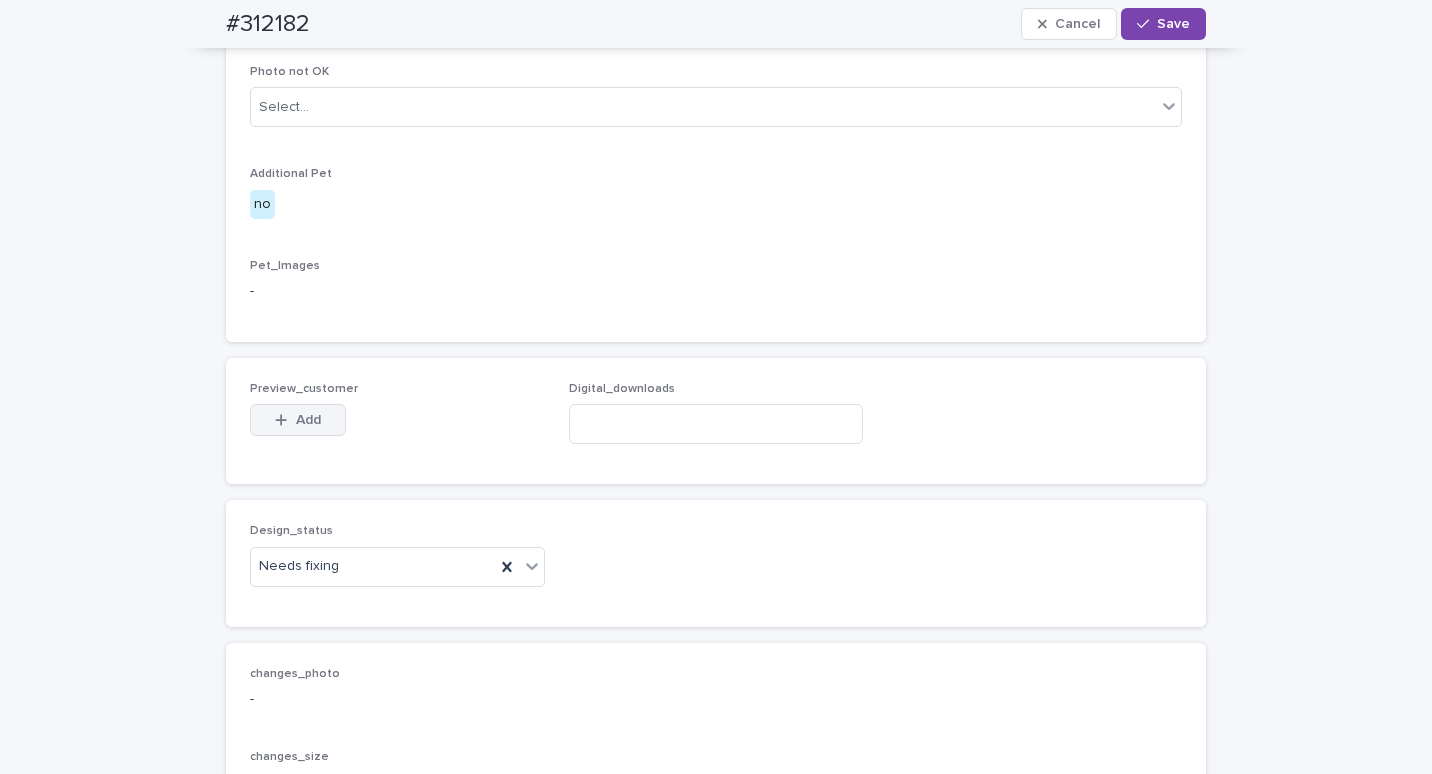 click on "Add" at bounding box center [308, 420] 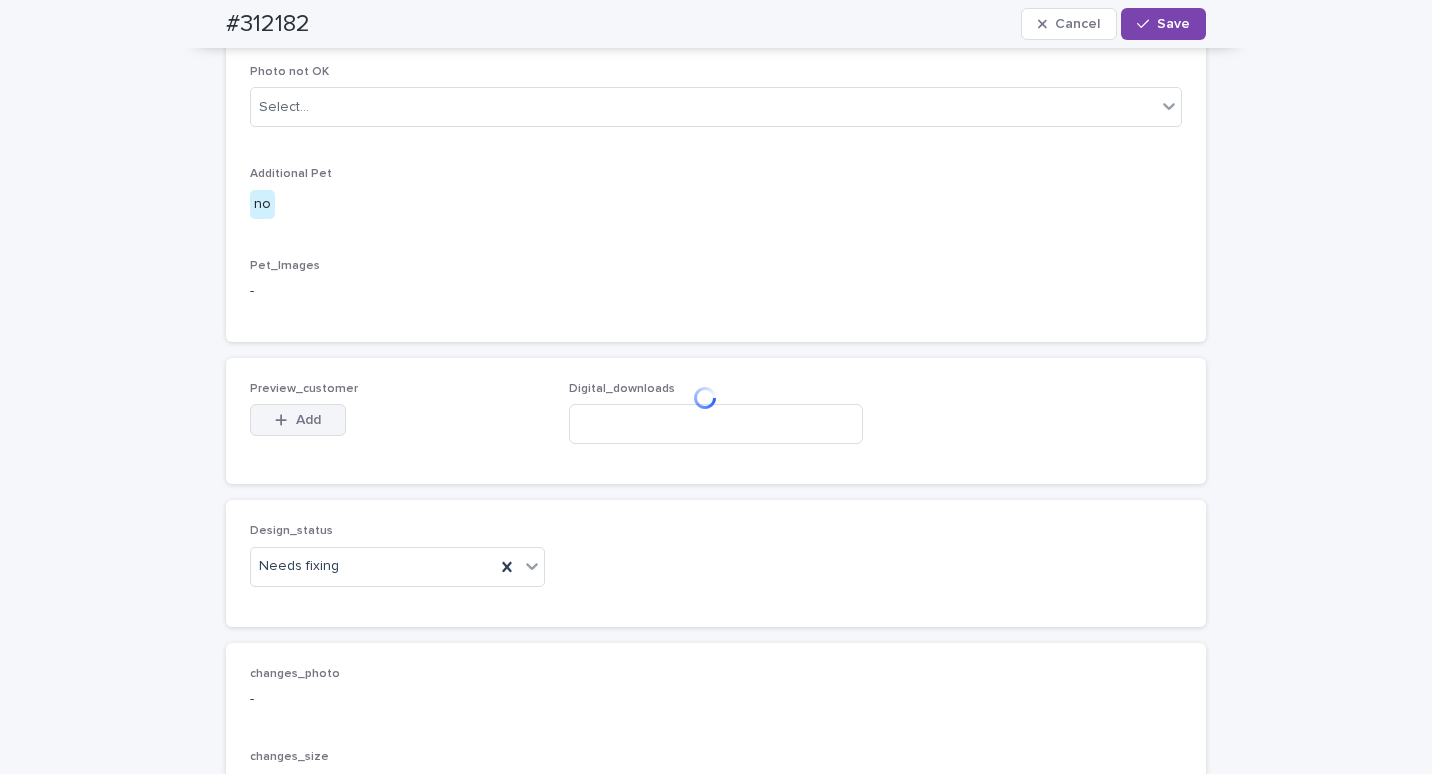 click on "Add" at bounding box center [298, 420] 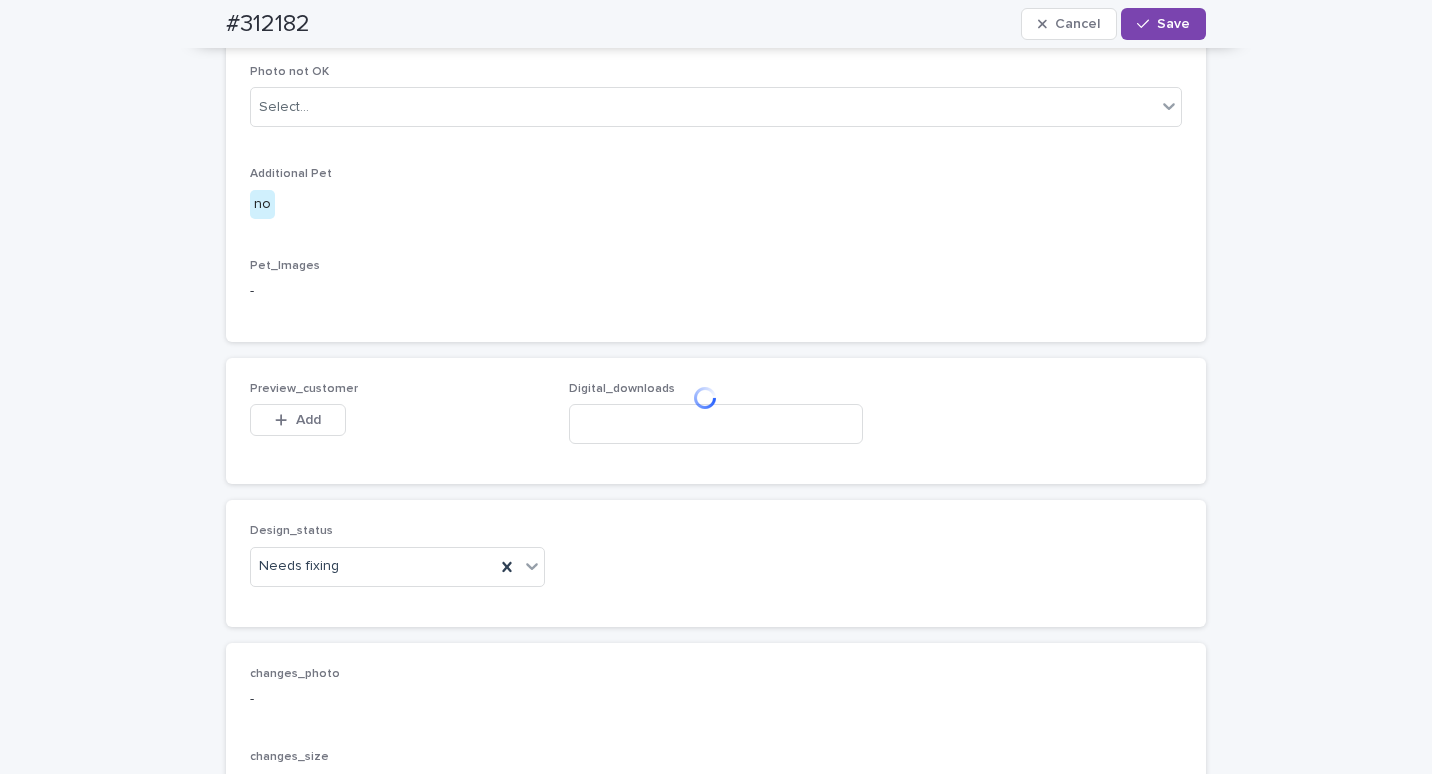 click on "-" at bounding box center (716, 291) 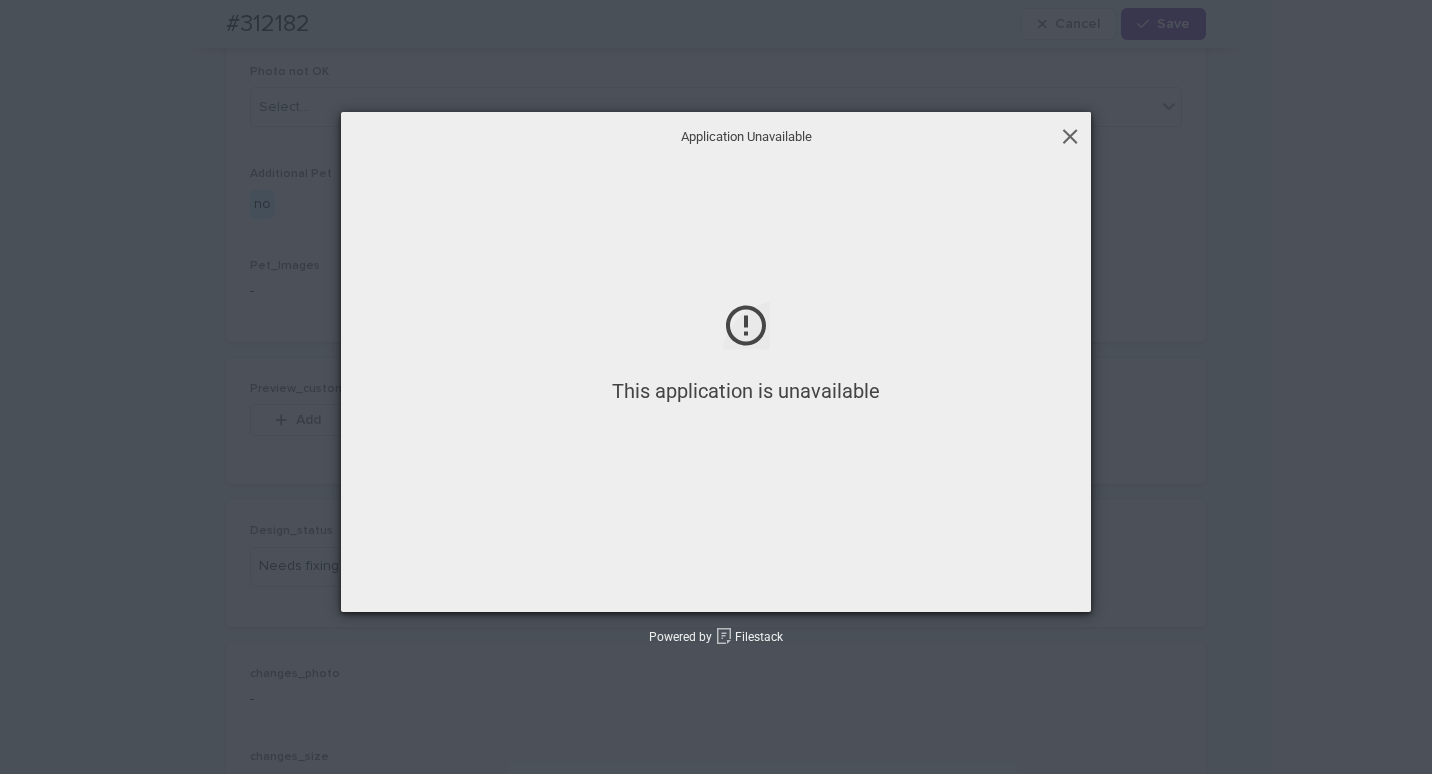 click at bounding box center (1070, 136) 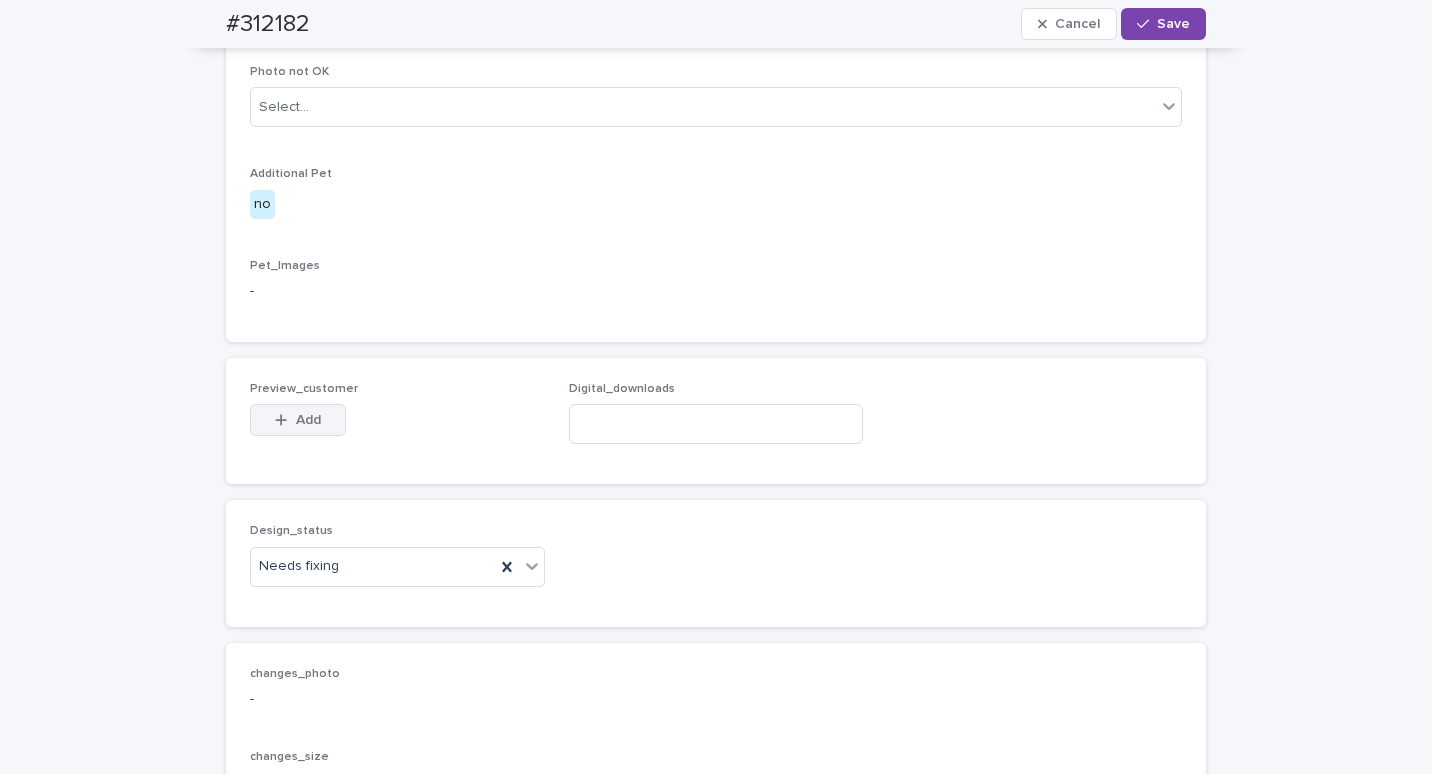 click on "Add" at bounding box center (298, 420) 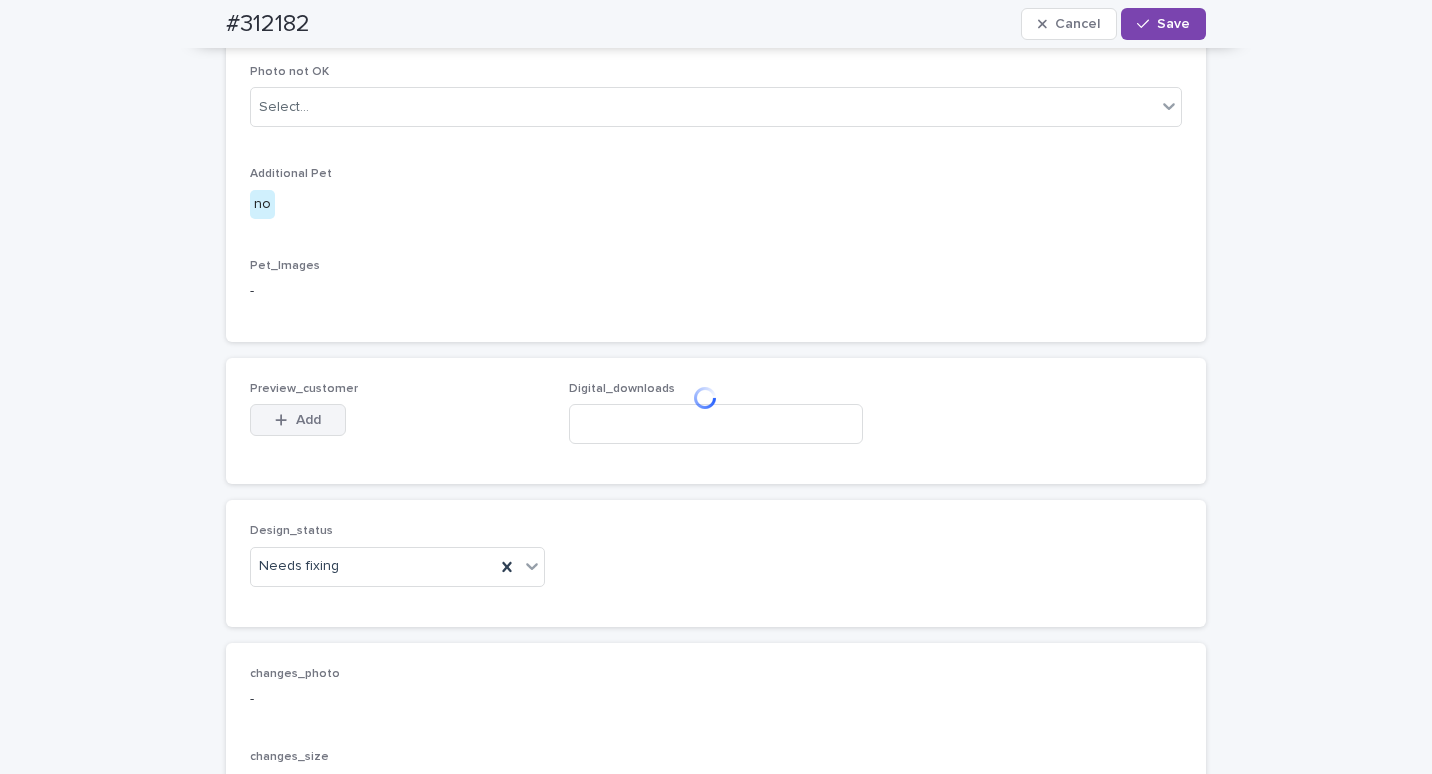 click on "Add" at bounding box center (308, 420) 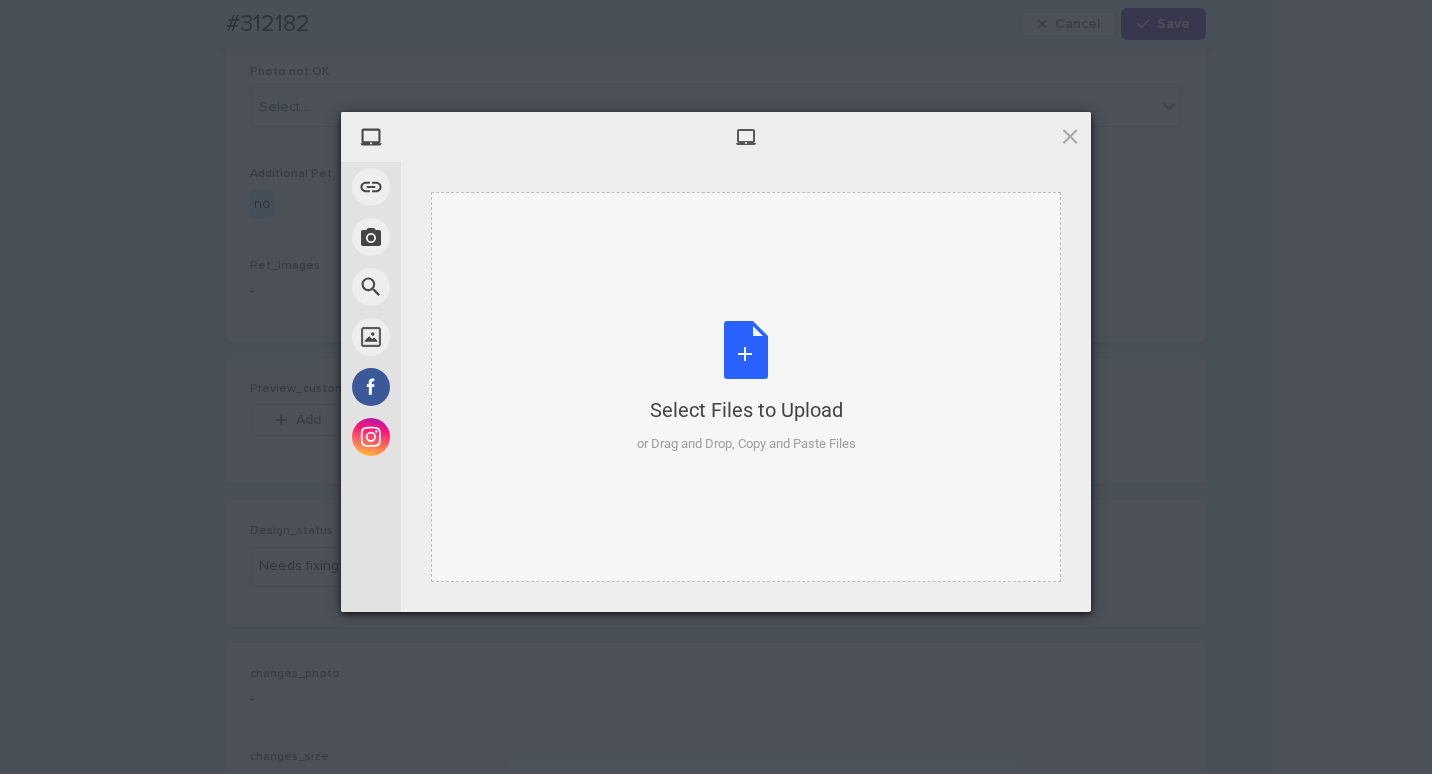 click on "Select Files to Upload
or Drag and Drop, Copy and Paste Files" at bounding box center (746, 387) 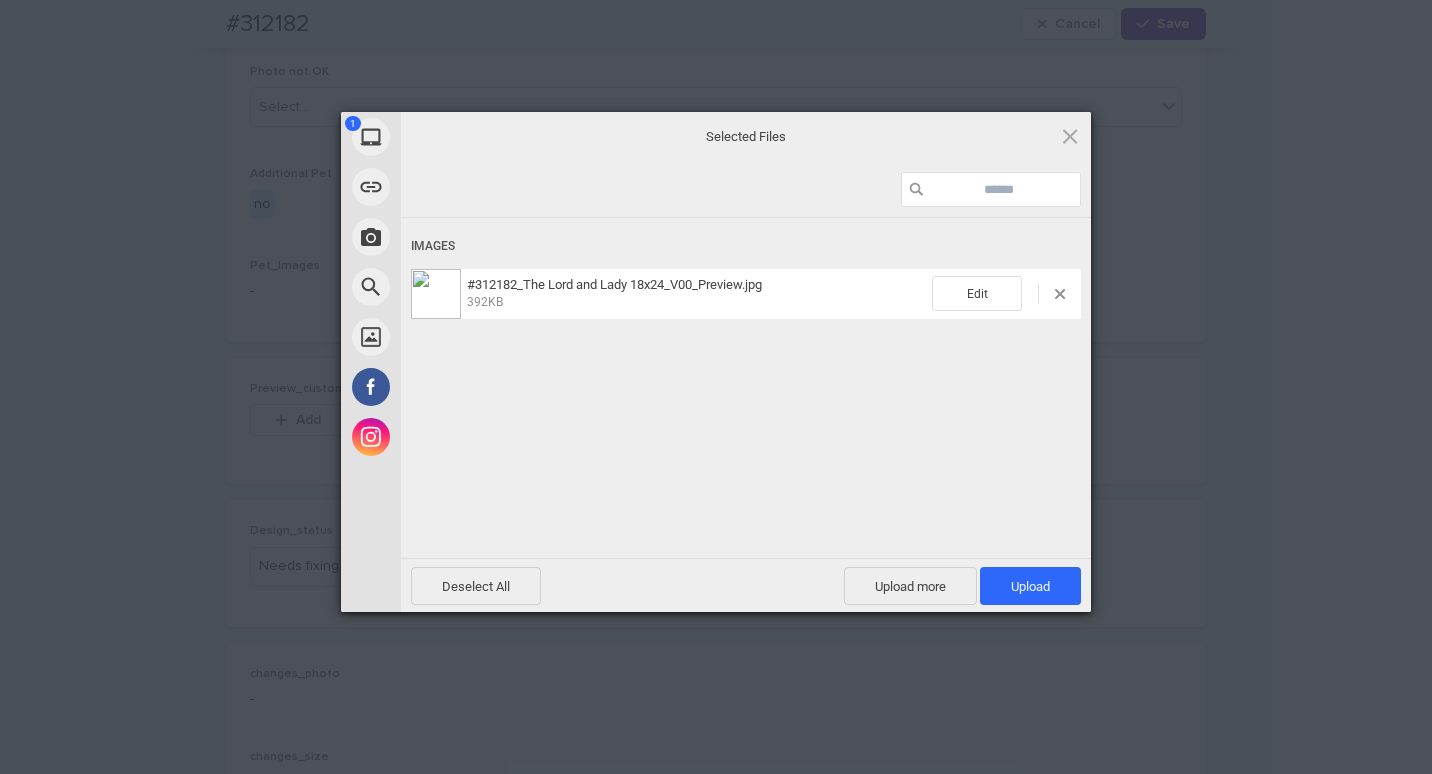drag, startPoint x: 1040, startPoint y: 581, endPoint x: 1299, endPoint y: 480, distance: 277.9964 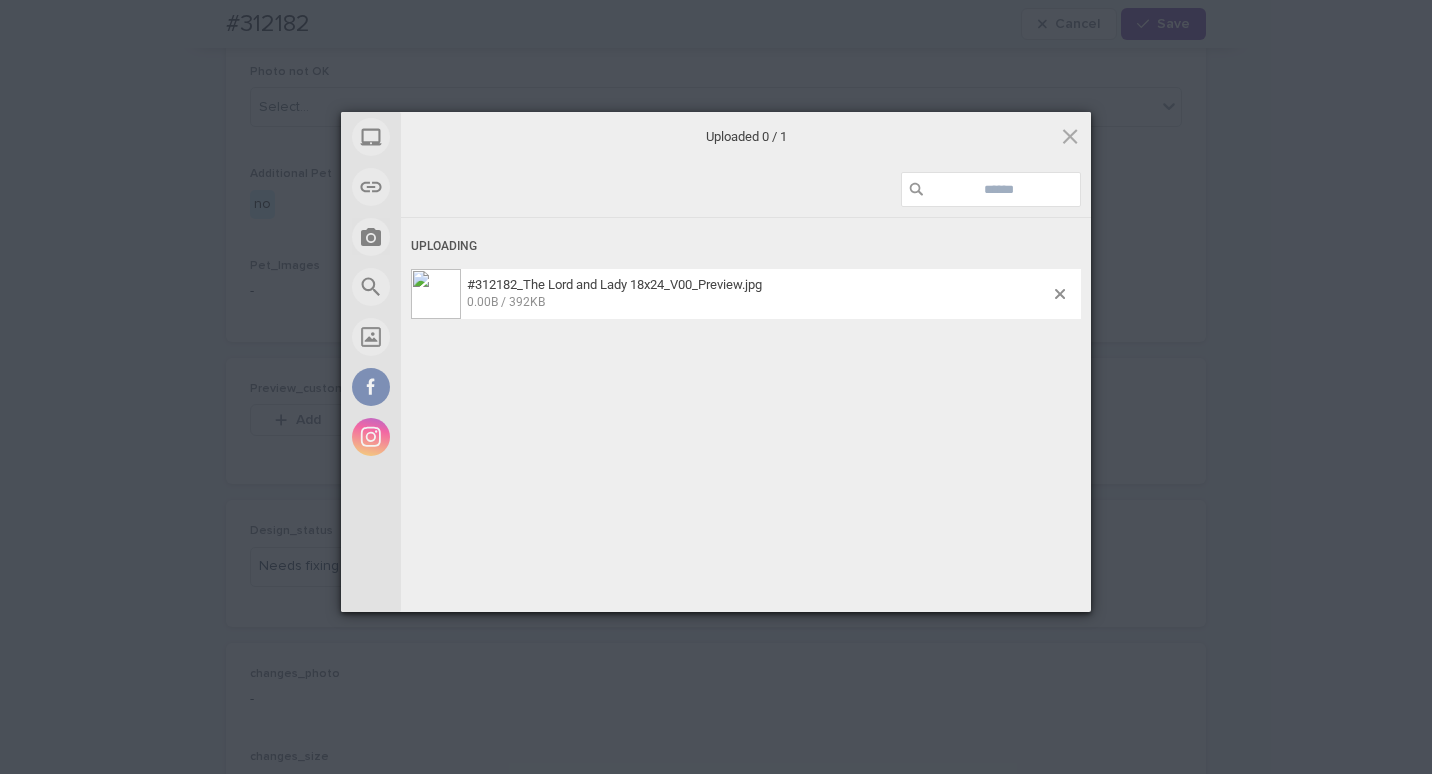 click on "My Device         Link (URL)         Take Photo         Web Search         Unsplash         Facebook         Instagram
Uploaded 0 / 1
Uploading
#312182_The Lord and Lady 18x24_V00_Preview.jpg
0.00B /
392KB
Deselect All
Upload more
Upload
0
Powered by   Filestack" at bounding box center [716, 387] 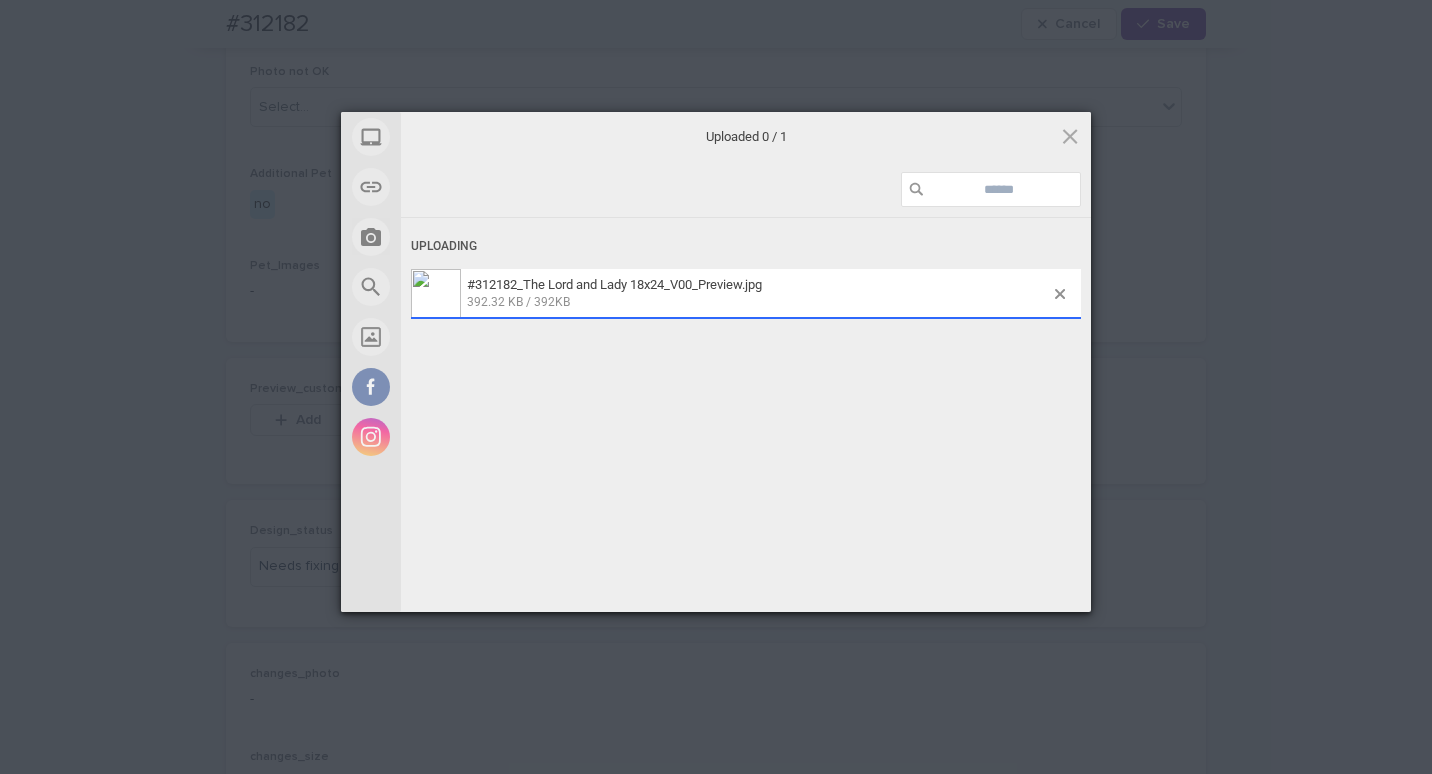 scroll, scrollTop: 1196, scrollLeft: 0, axis: vertical 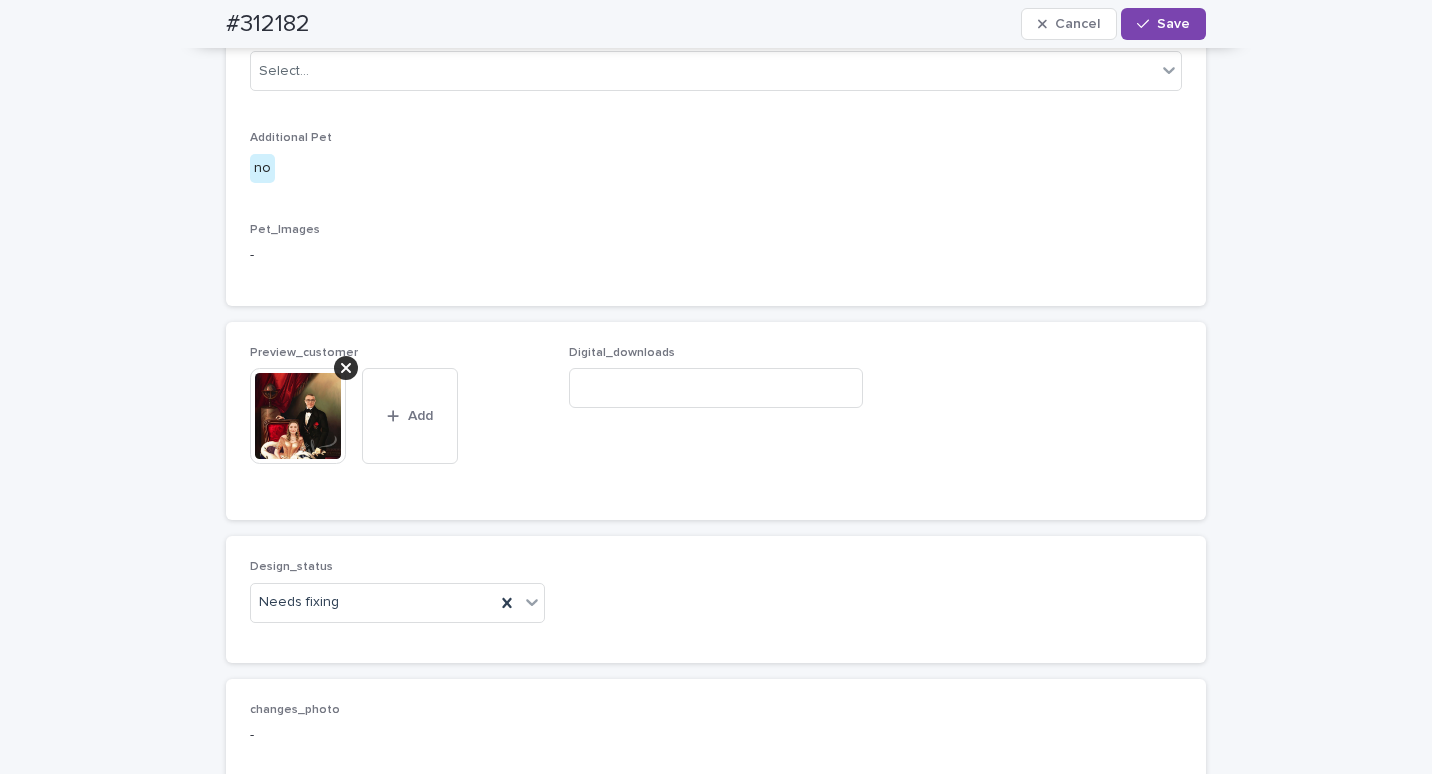 click at bounding box center (298, 416) 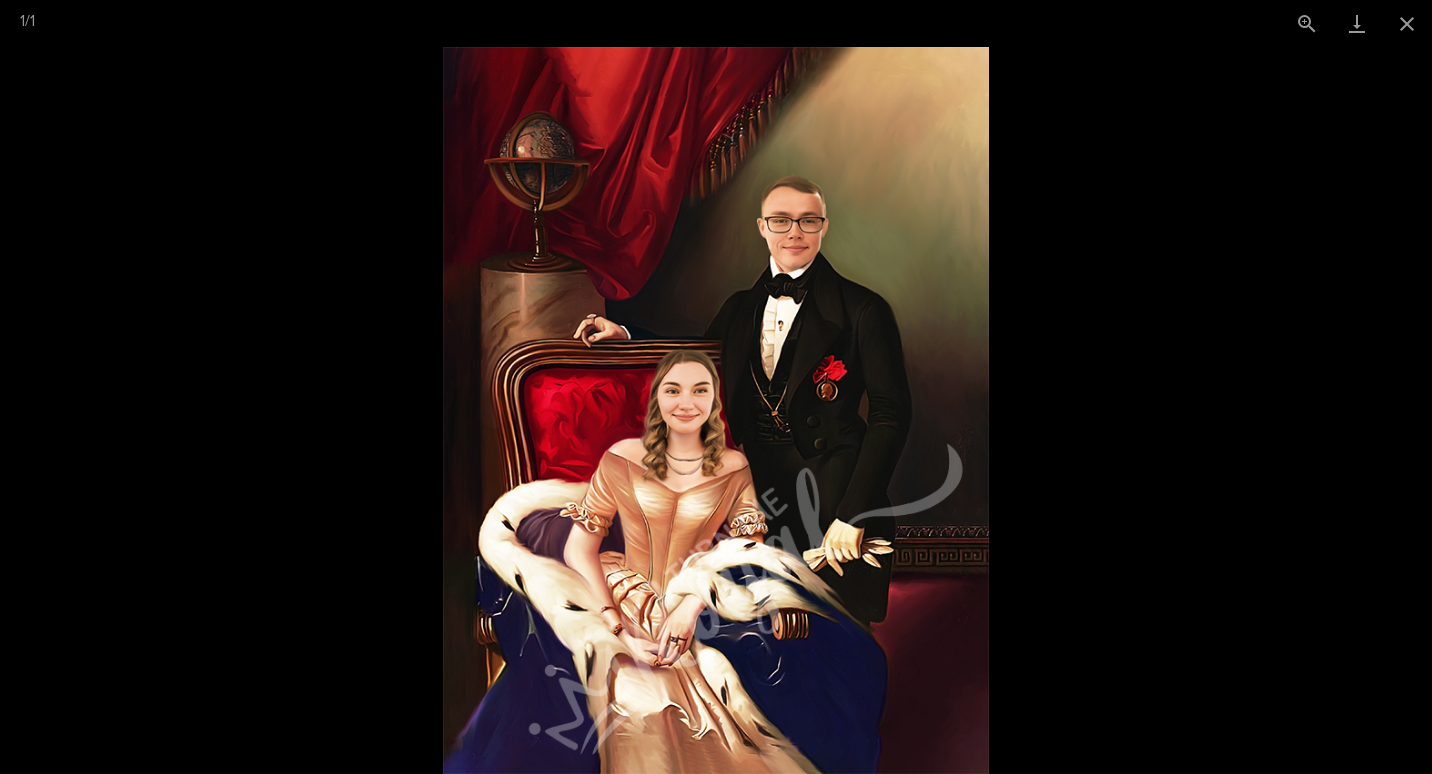 click at bounding box center (716, 410) 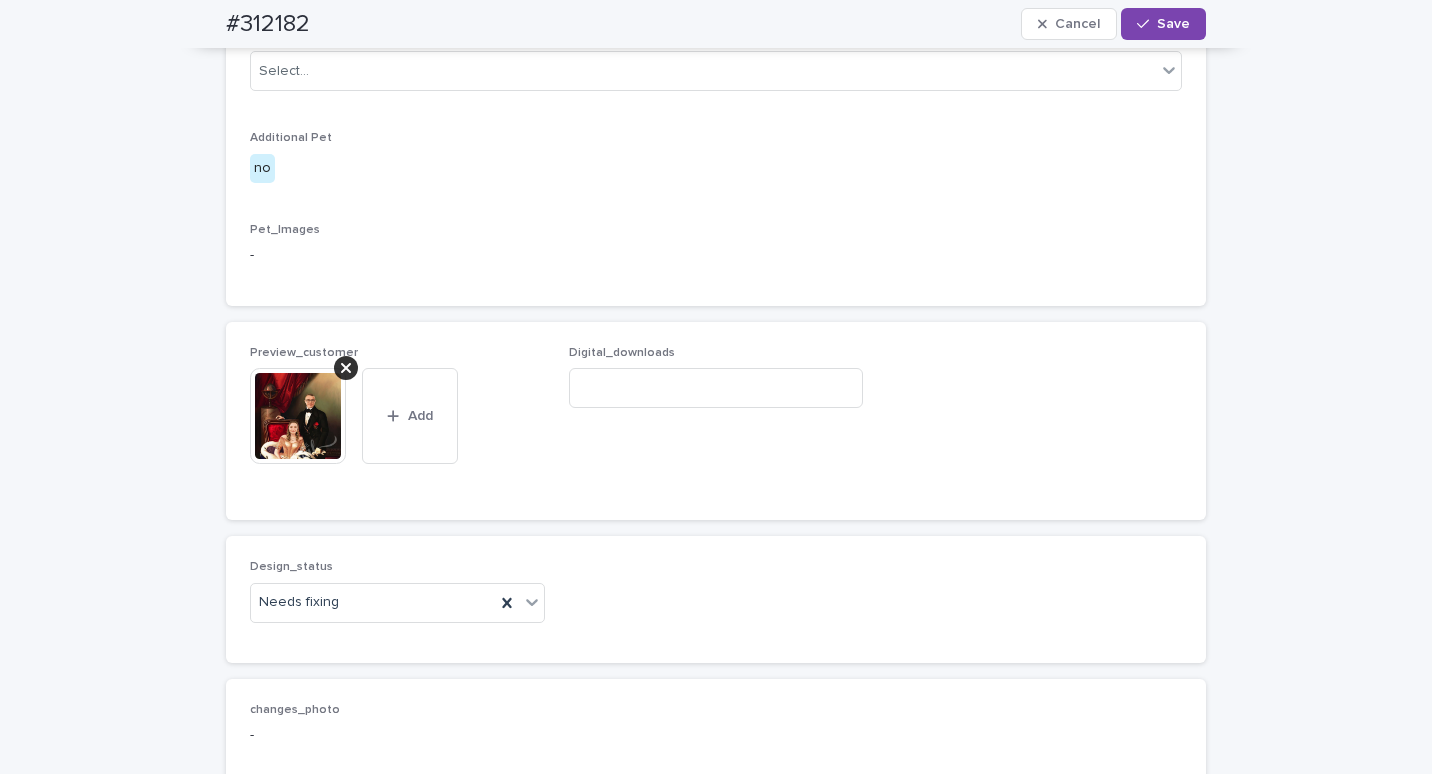 click on "Preview_customer" at bounding box center [304, 353] 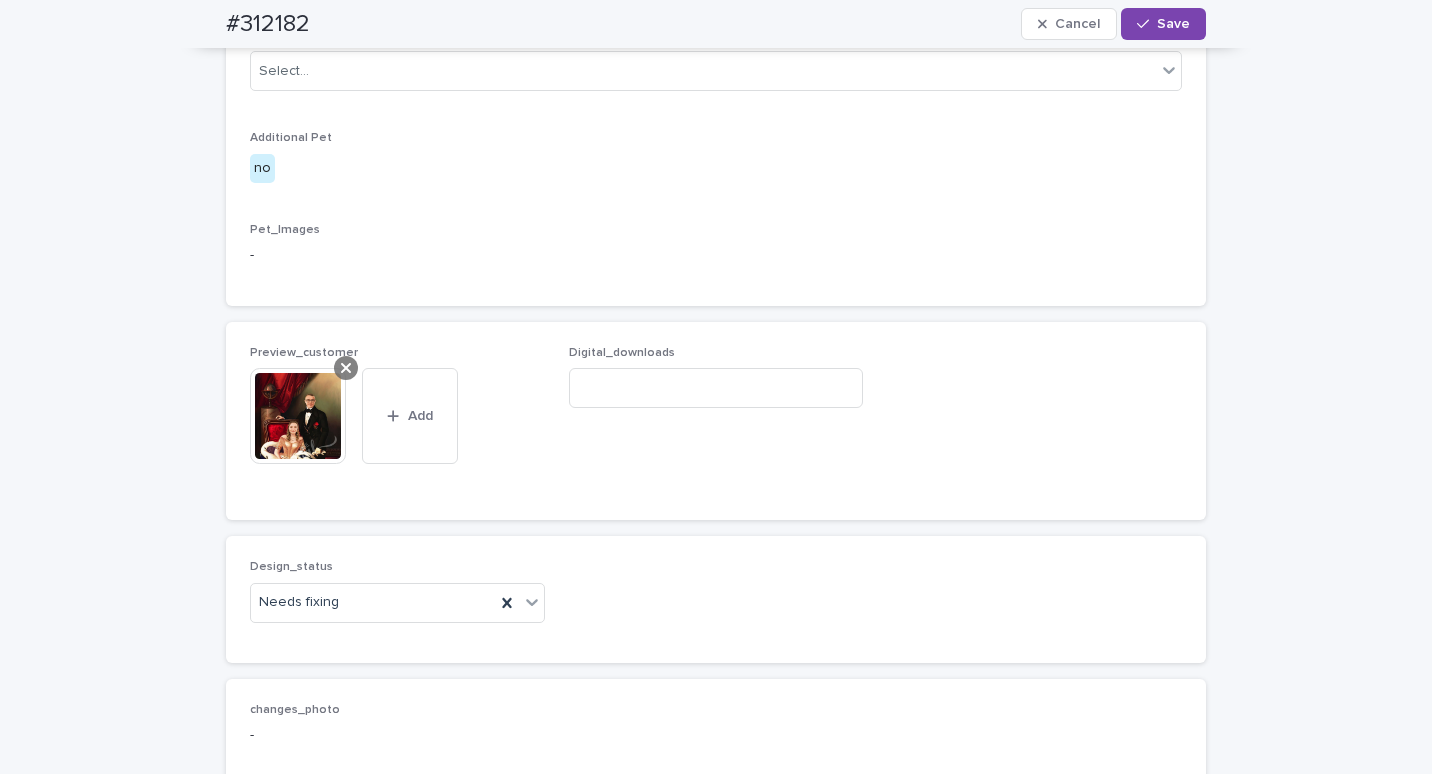 click 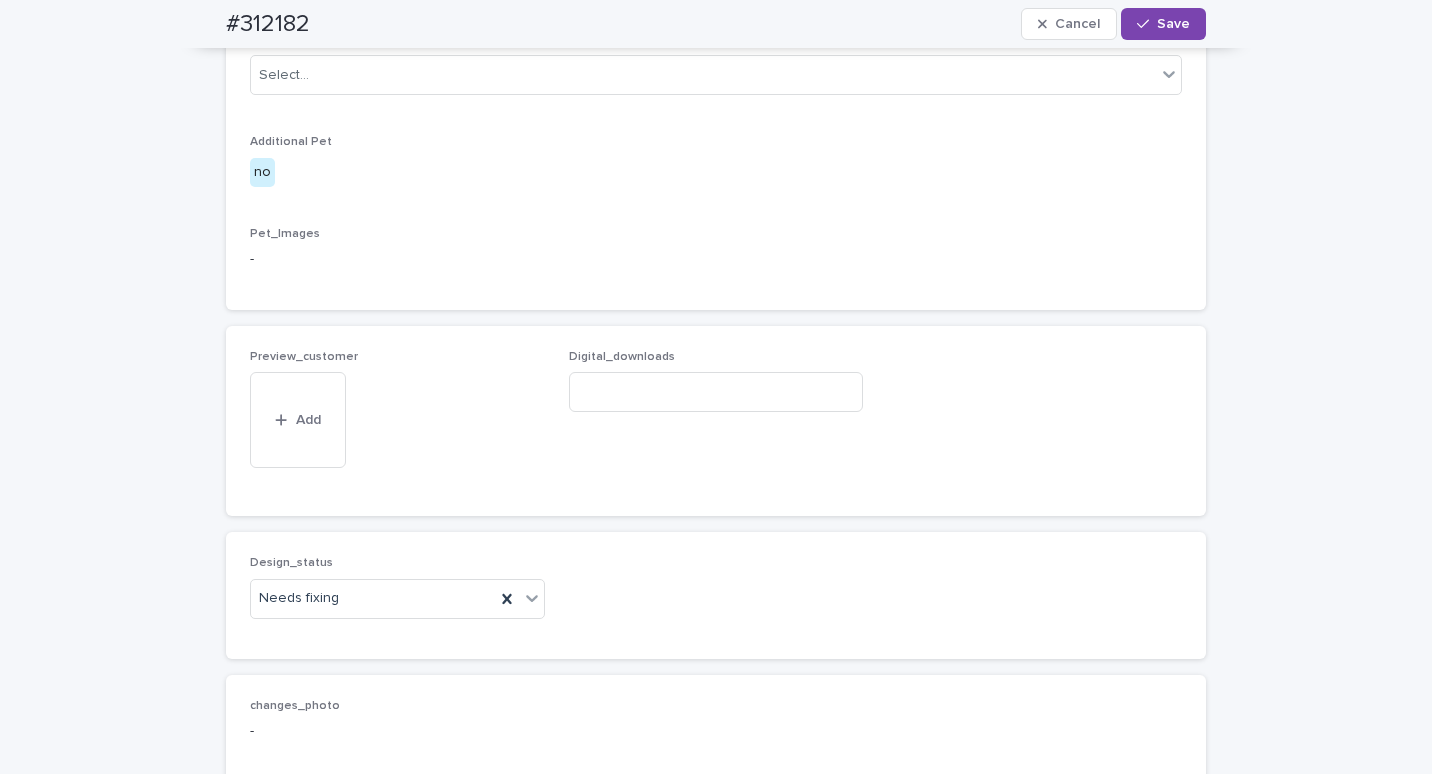 scroll, scrollTop: 1160, scrollLeft: 0, axis: vertical 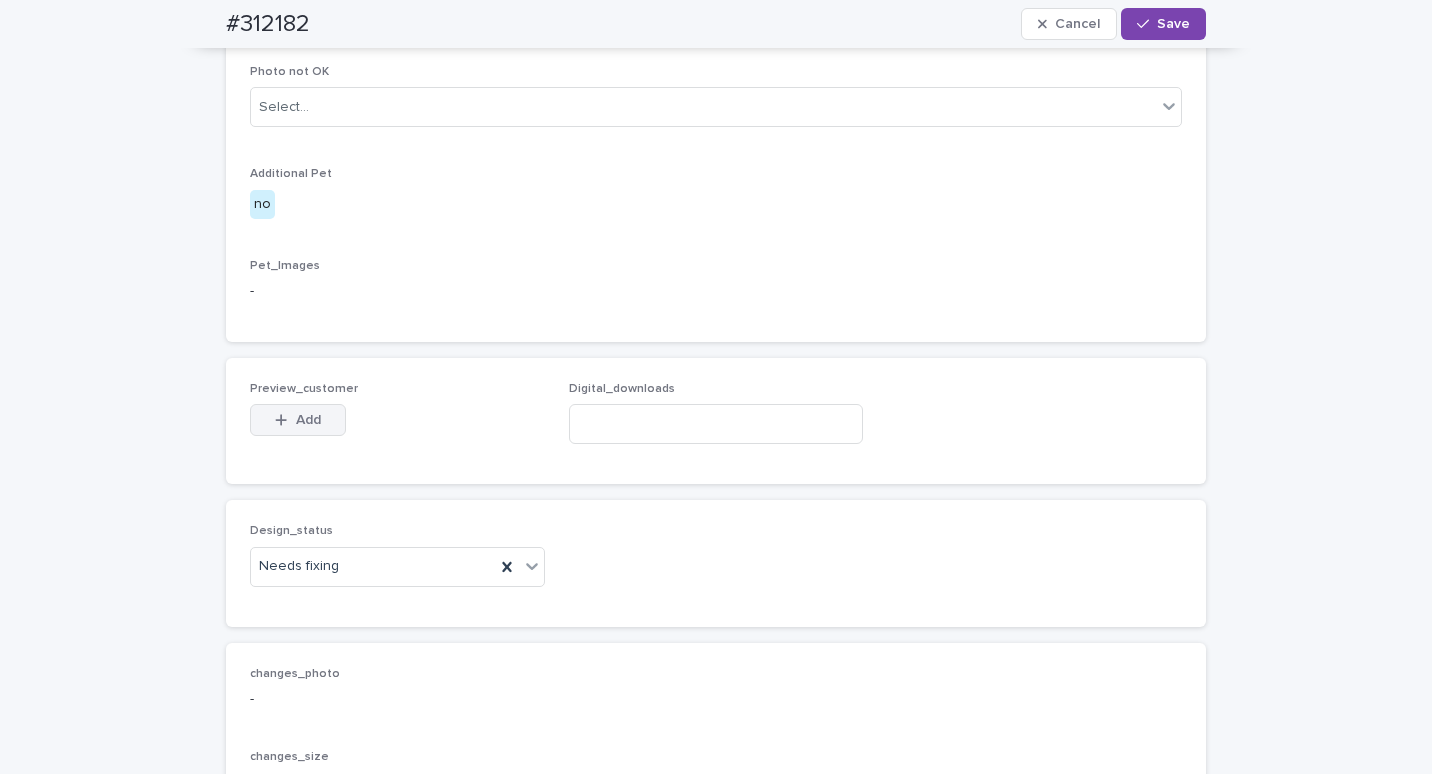 click on "Add" at bounding box center (298, 420) 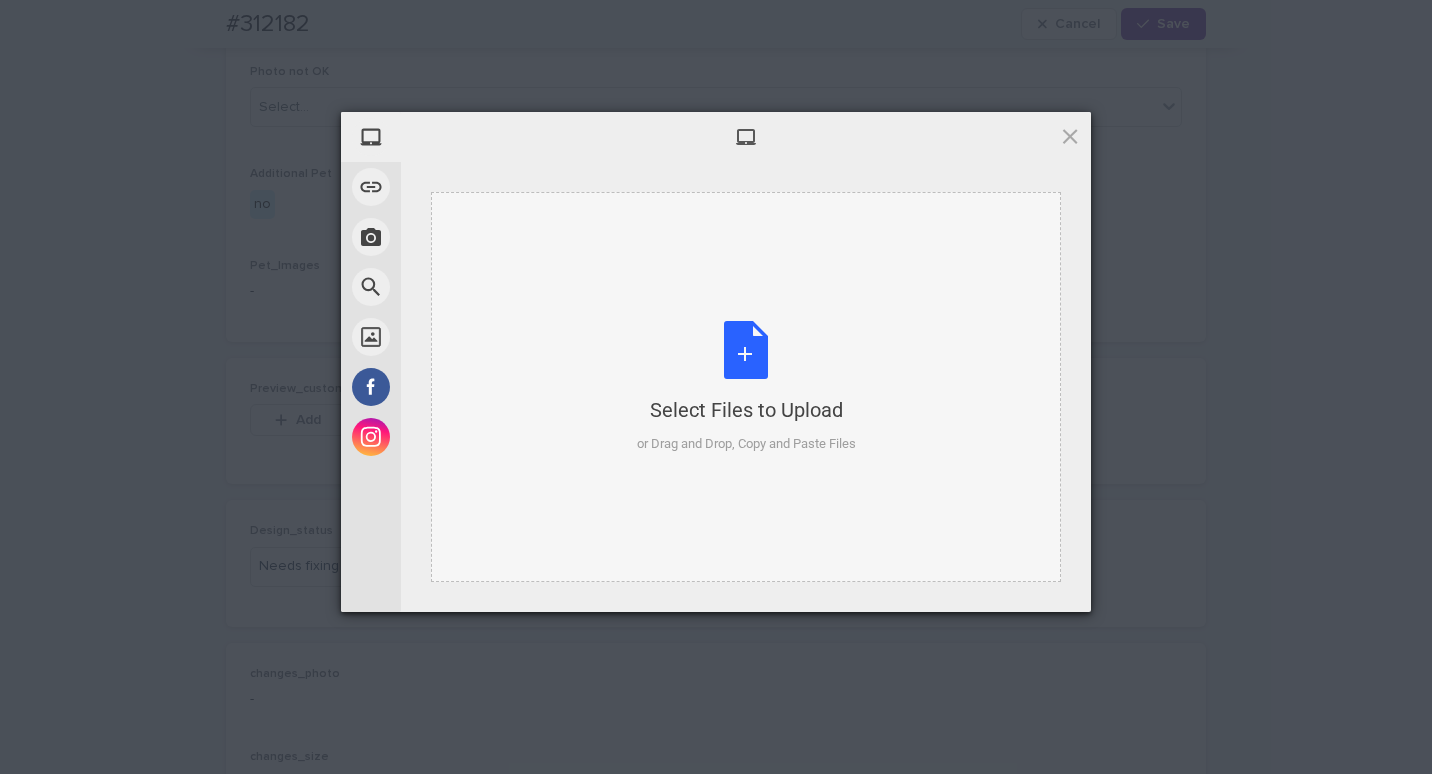 click on "Select Files to Upload
or Drag and Drop, Copy and Paste Files" at bounding box center (746, 387) 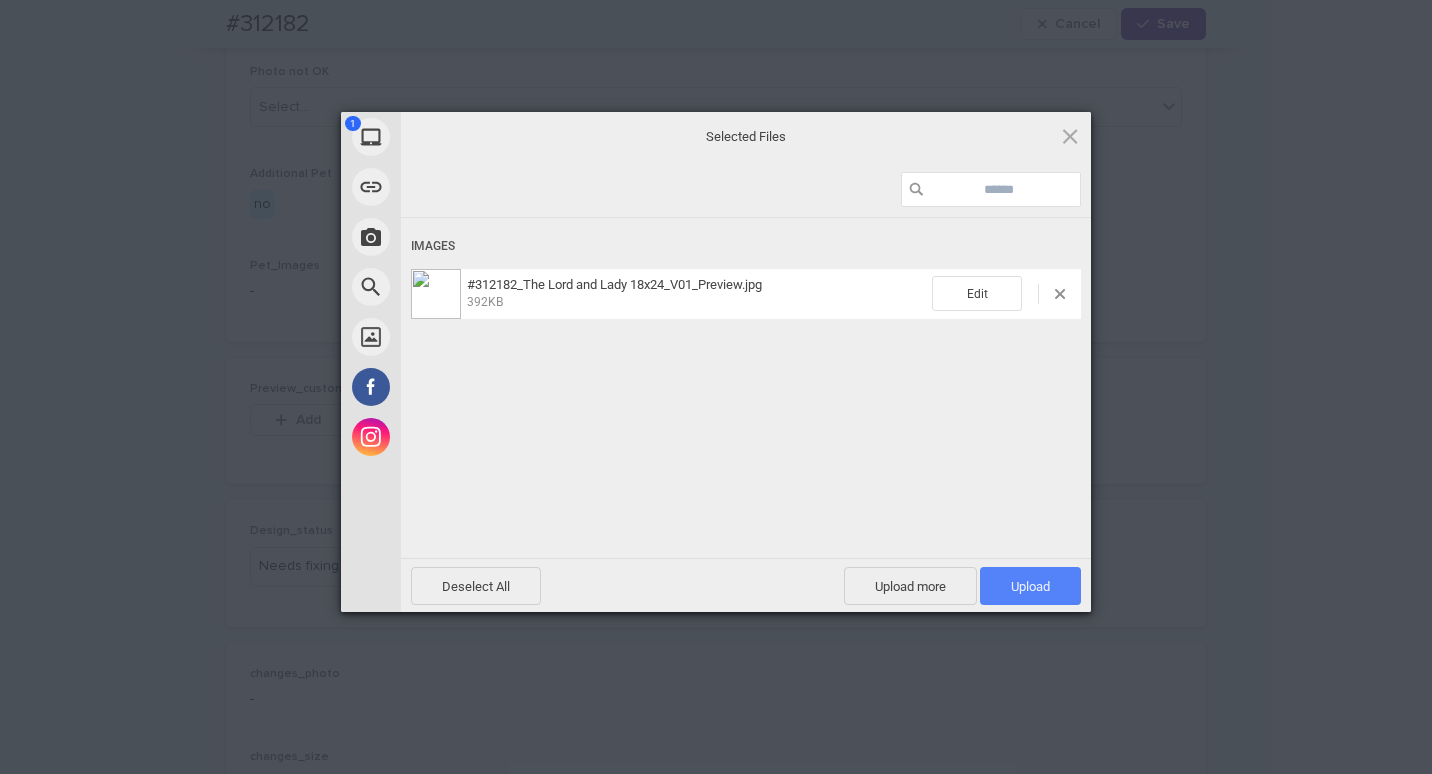 click on "Upload
1" at bounding box center (1030, 586) 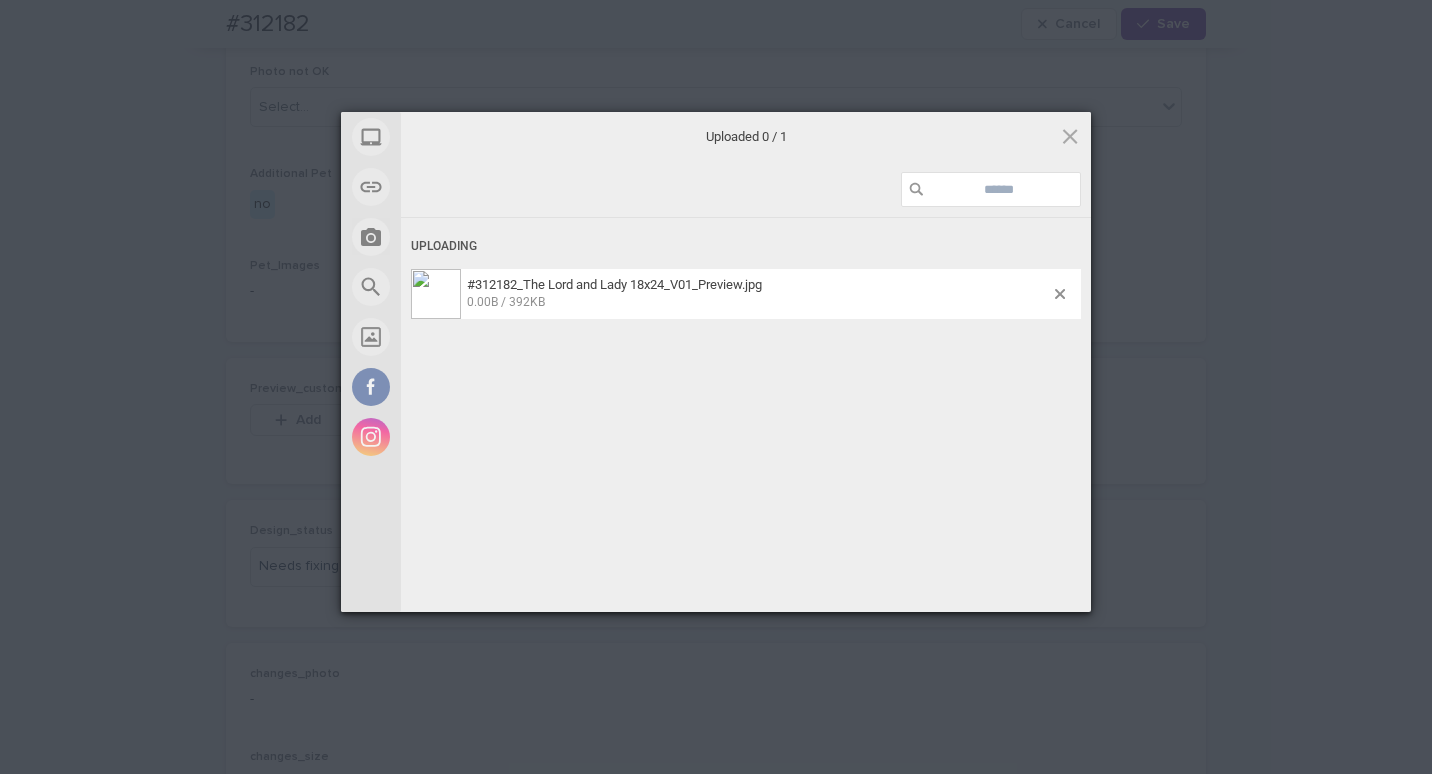 click on "My Device         Link (URL)         Take Photo         Web Search         Unsplash         Facebook         Instagram
Uploaded 0 / 1
Uploading
#312182_The Lord and Lady 18x24_V01_Preview.jpg
0.00B /
392KB
Deselect All
Upload more
Upload
0
Powered by   Filestack" at bounding box center (716, 387) 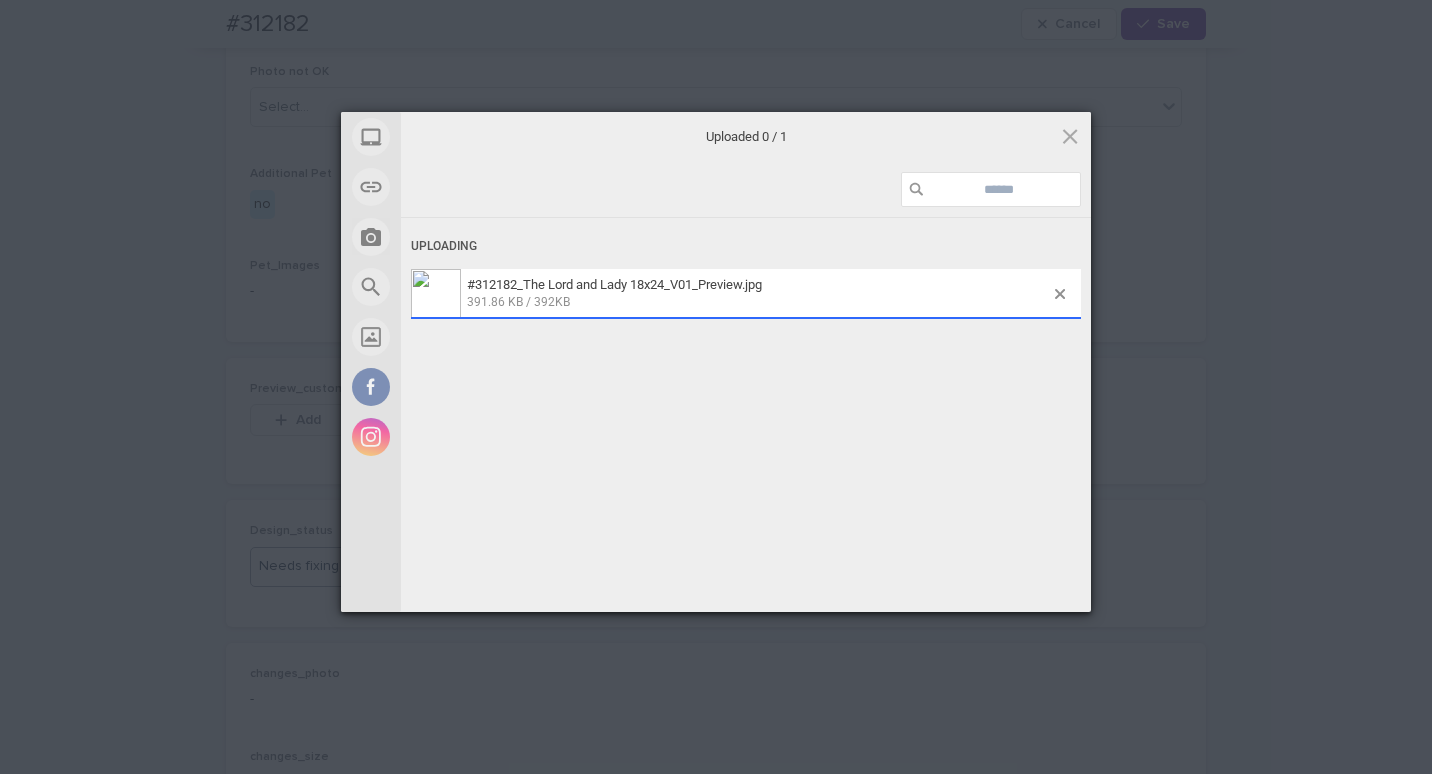 scroll, scrollTop: 1196, scrollLeft: 0, axis: vertical 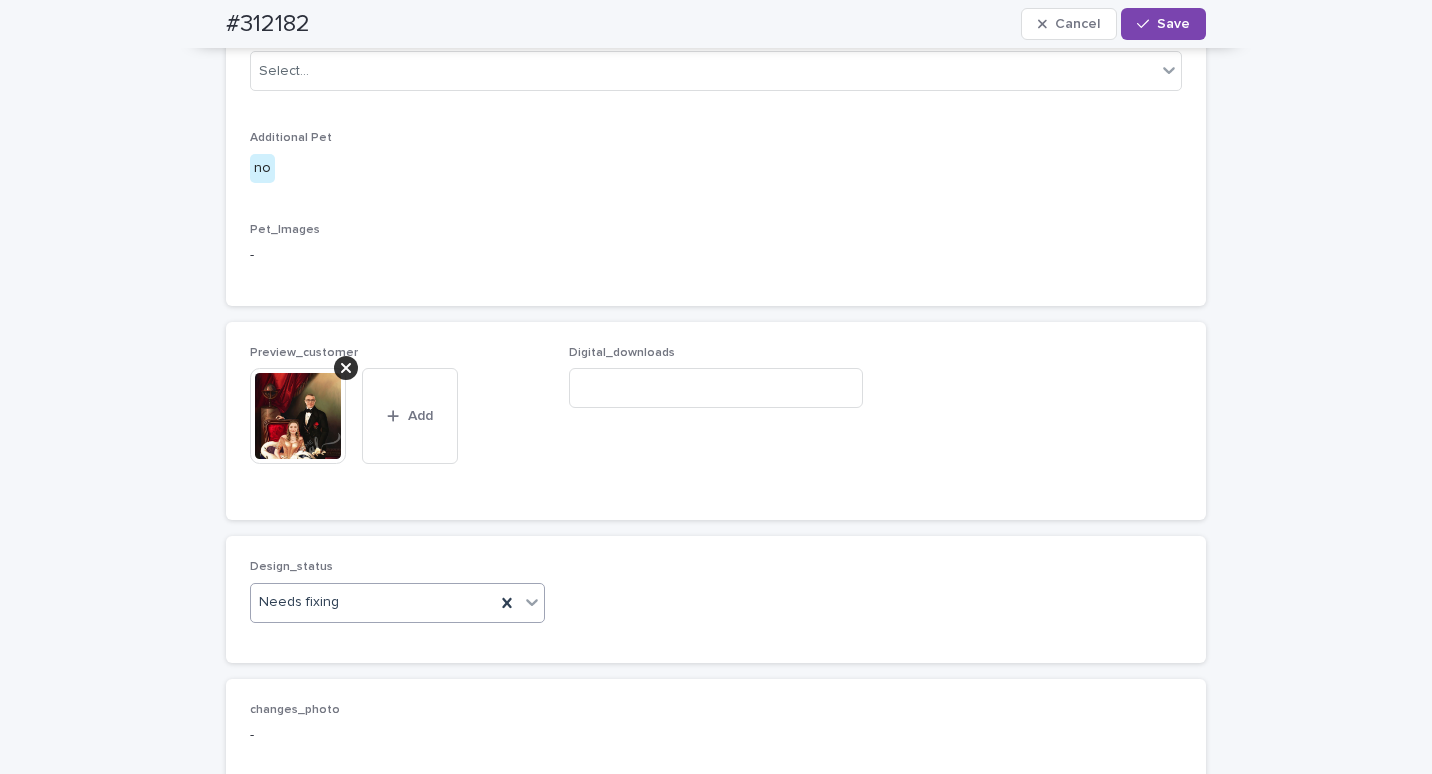 click on "Needs fixing" at bounding box center [373, 602] 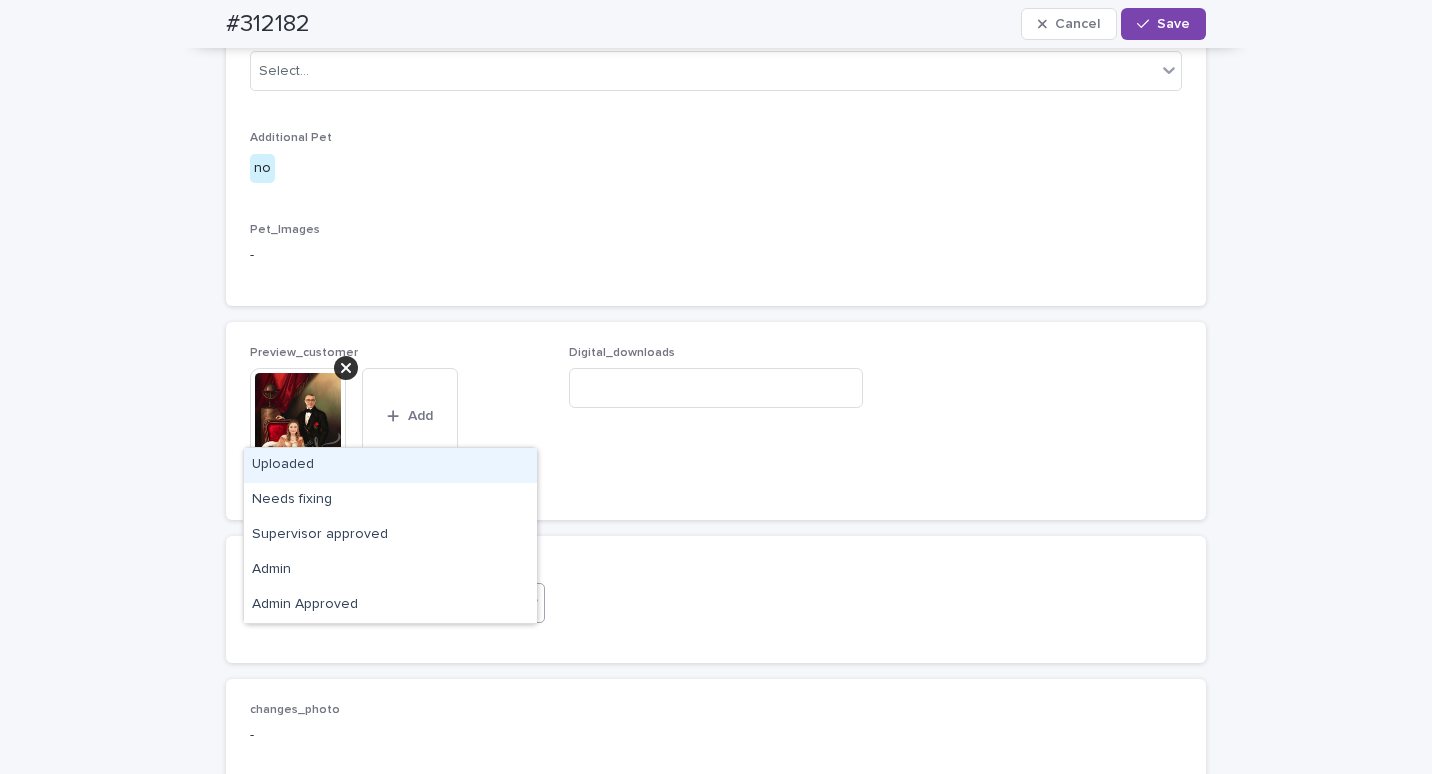 click on "Uploaded" at bounding box center [390, 465] 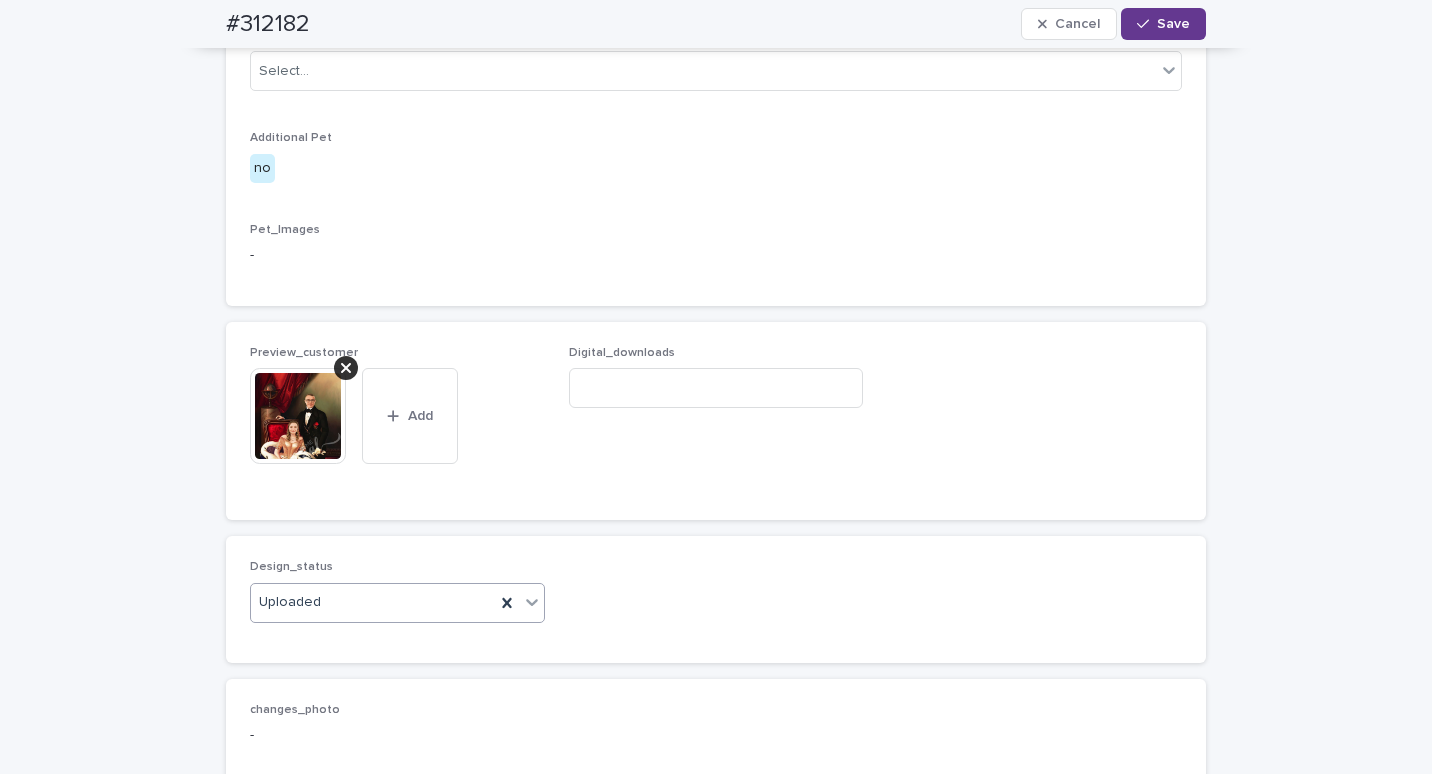 click on "Save" at bounding box center [1173, 24] 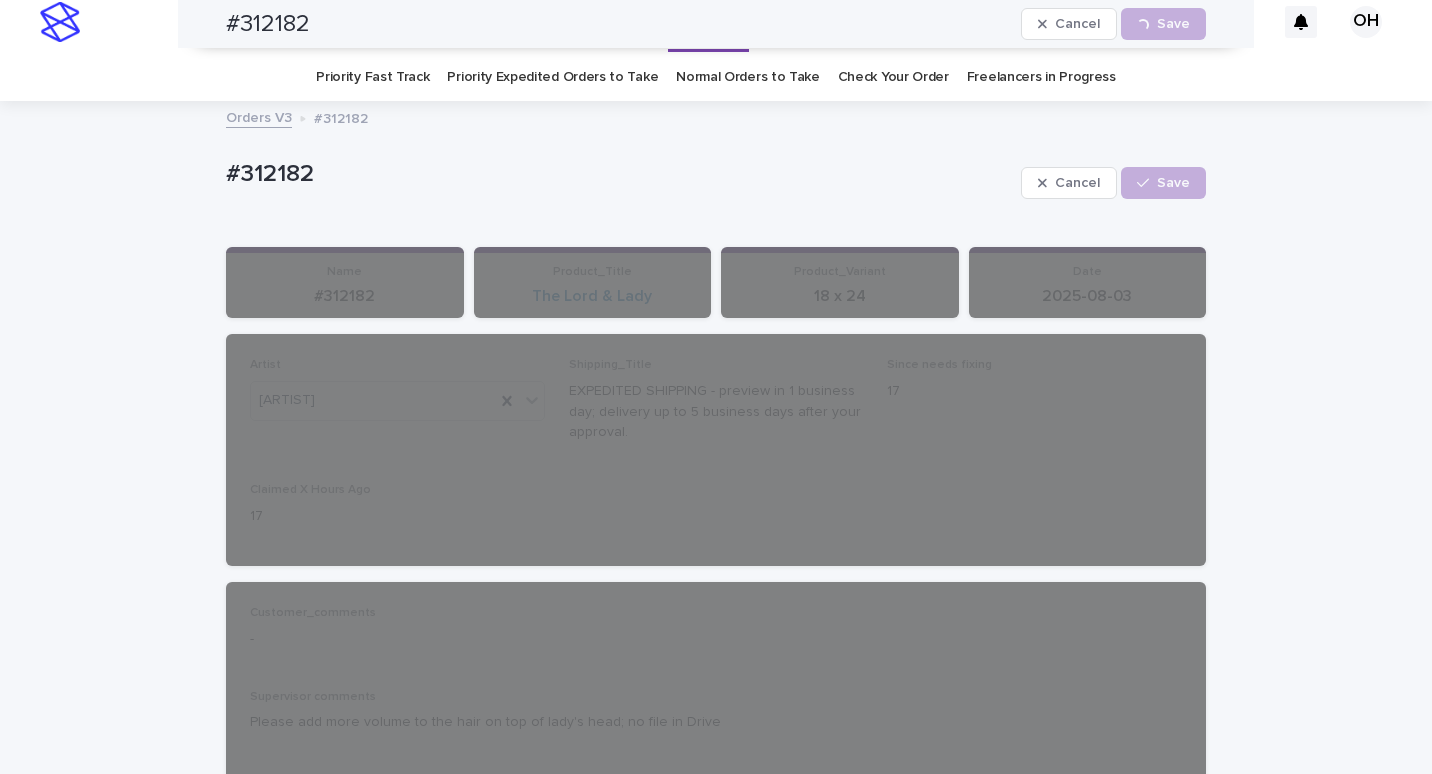 scroll, scrollTop: 0, scrollLeft: 0, axis: both 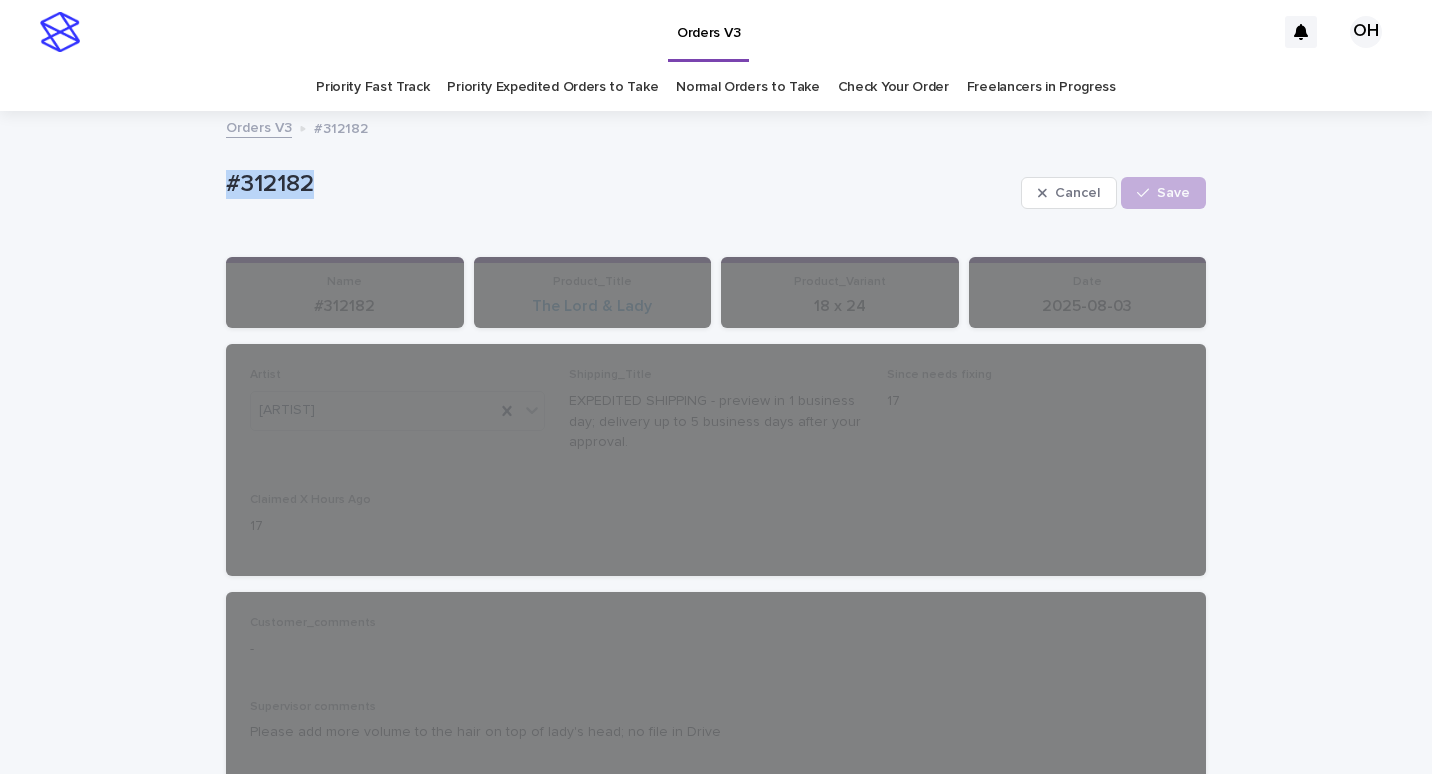 drag, startPoint x: 208, startPoint y: 170, endPoint x: 238, endPoint y: 177, distance: 30.805843 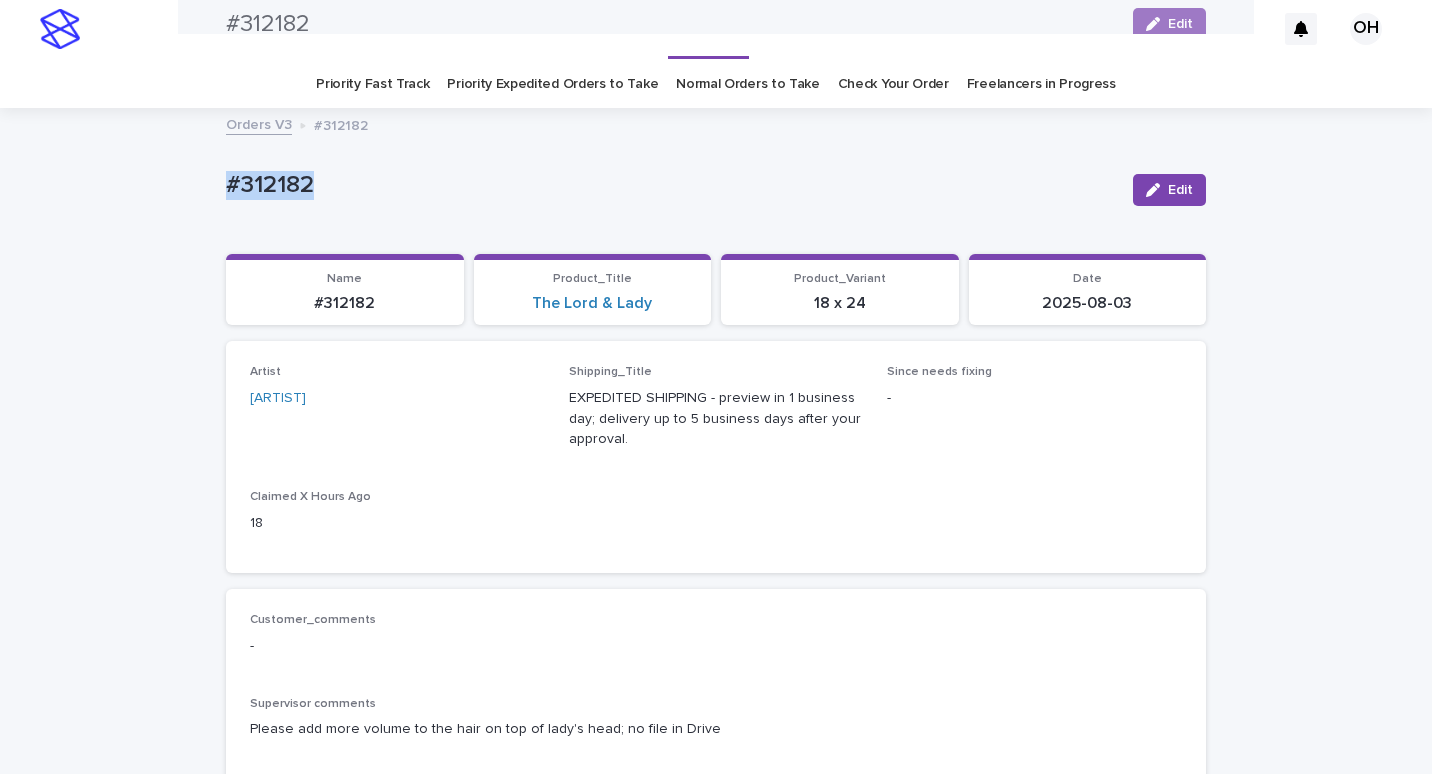 scroll, scrollTop: 0, scrollLeft: 0, axis: both 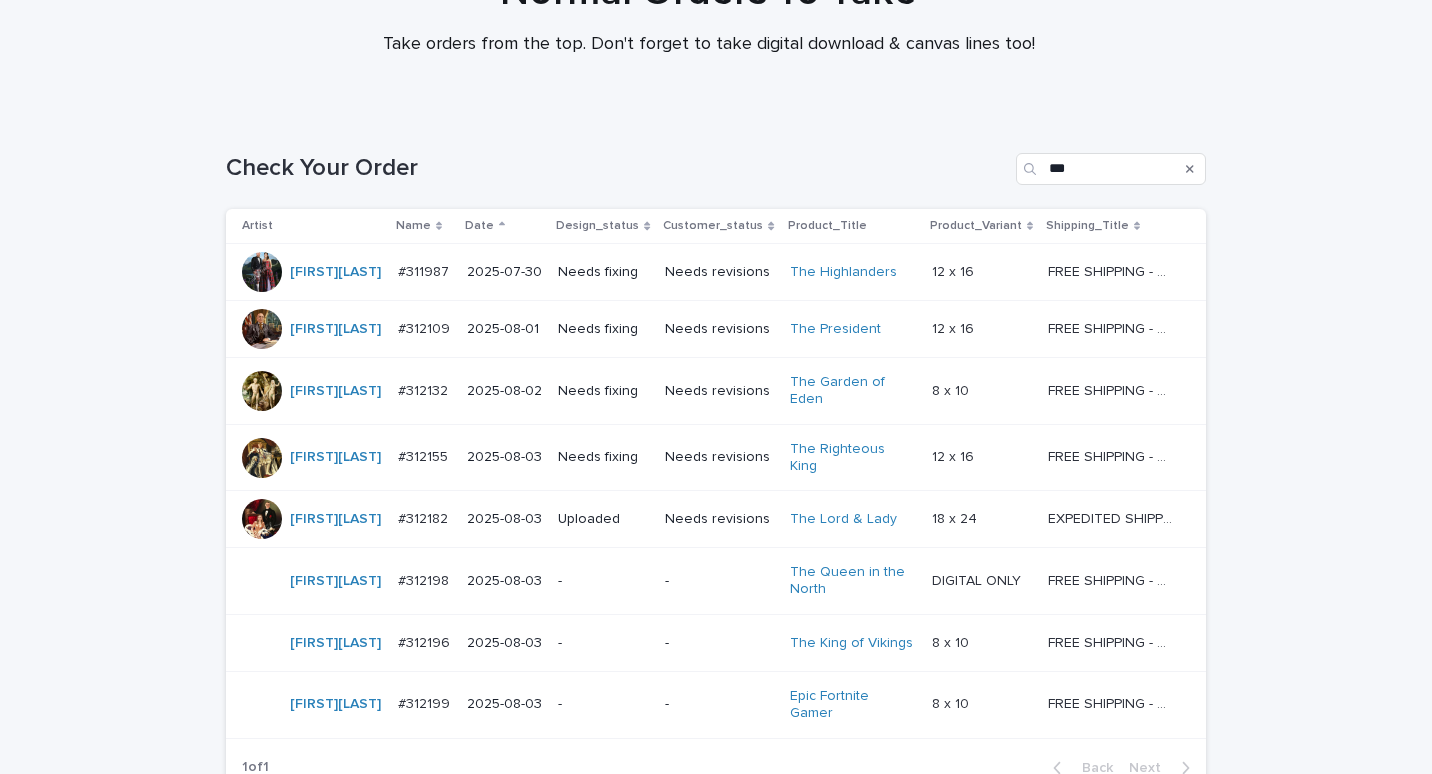 click on "#312155" at bounding box center [425, 455] 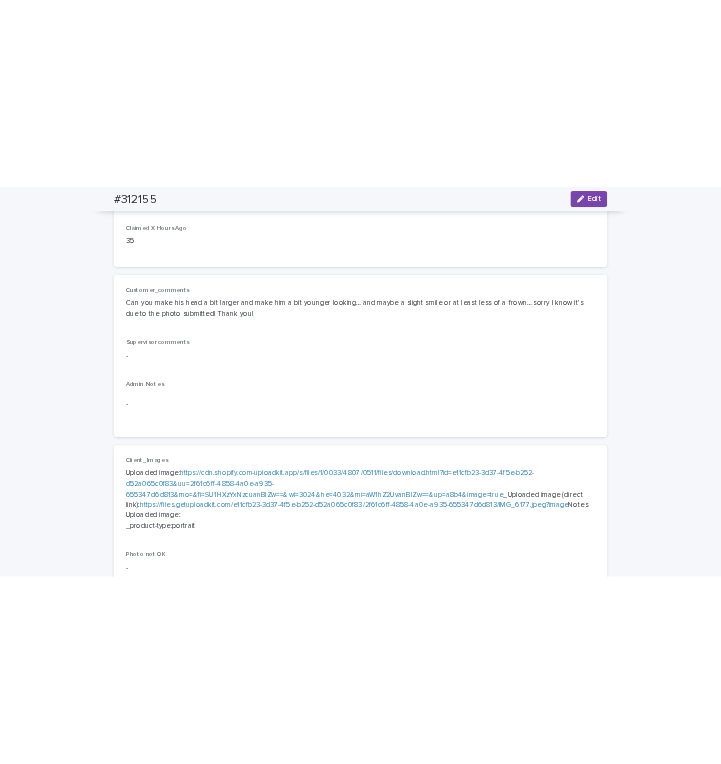 scroll, scrollTop: 400, scrollLeft: 0, axis: vertical 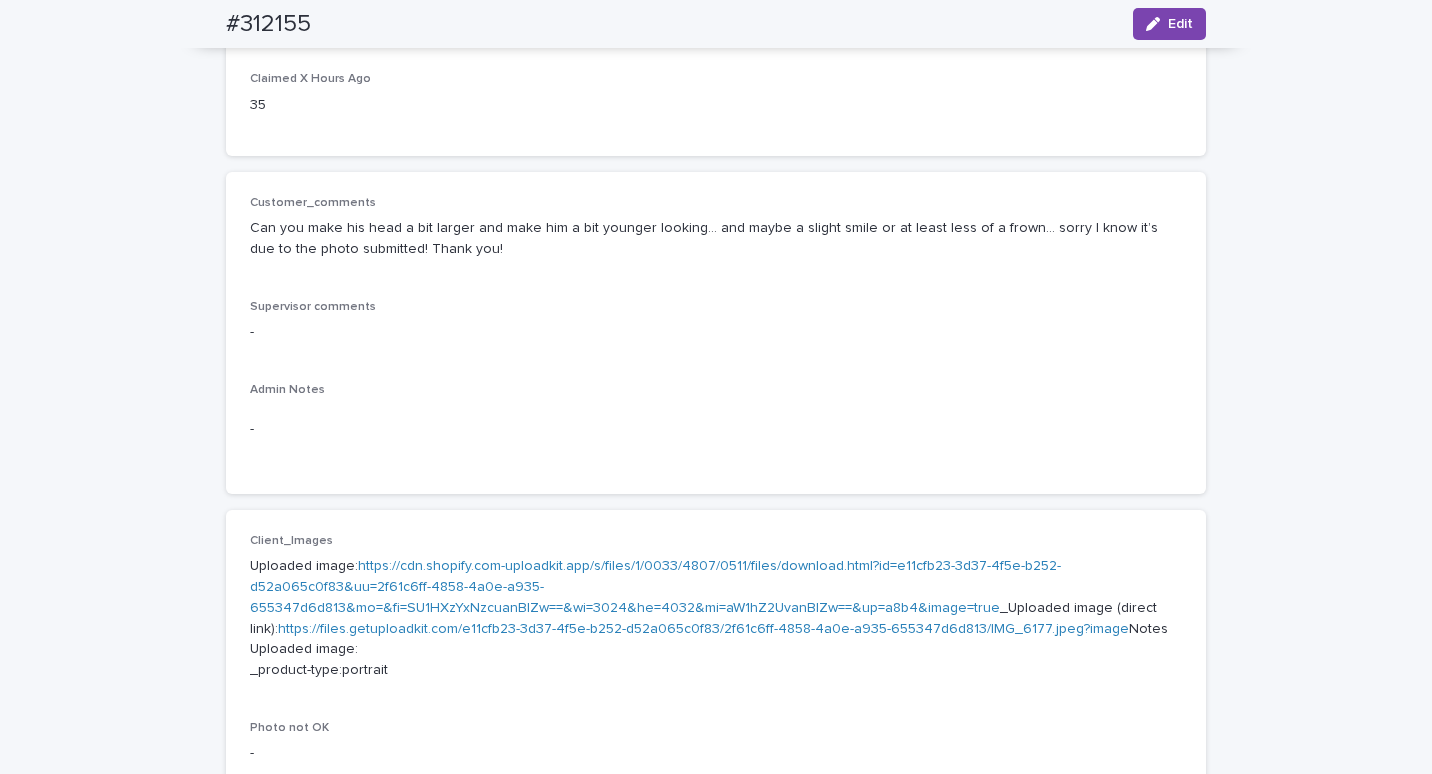 click on "-" at bounding box center (716, 429) 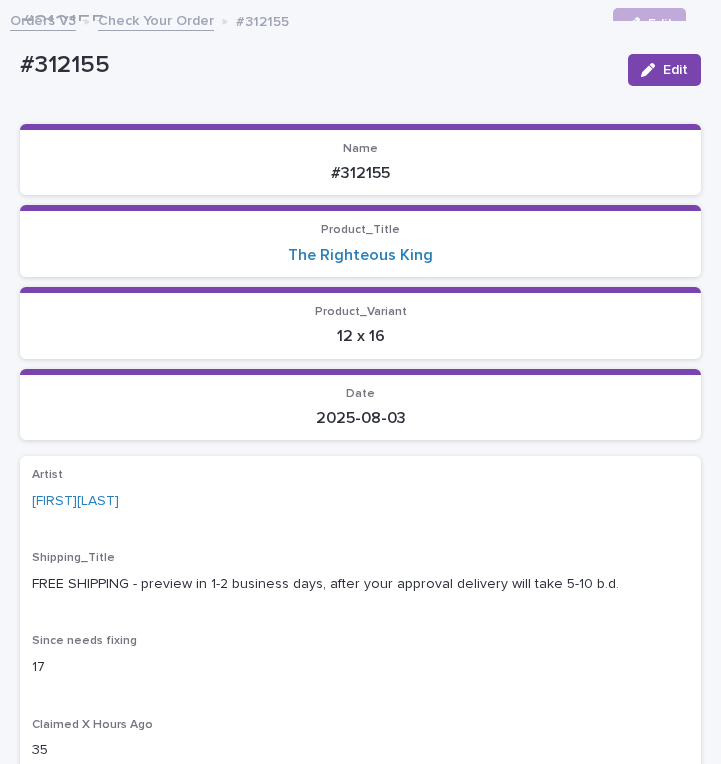 scroll, scrollTop: 77, scrollLeft: 0, axis: vertical 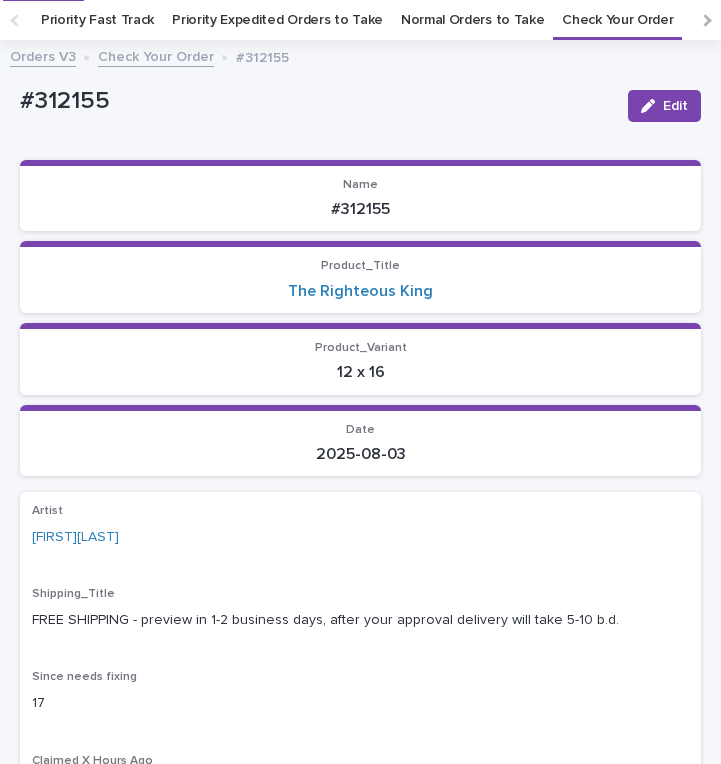 click on "#312155" at bounding box center (316, 101) 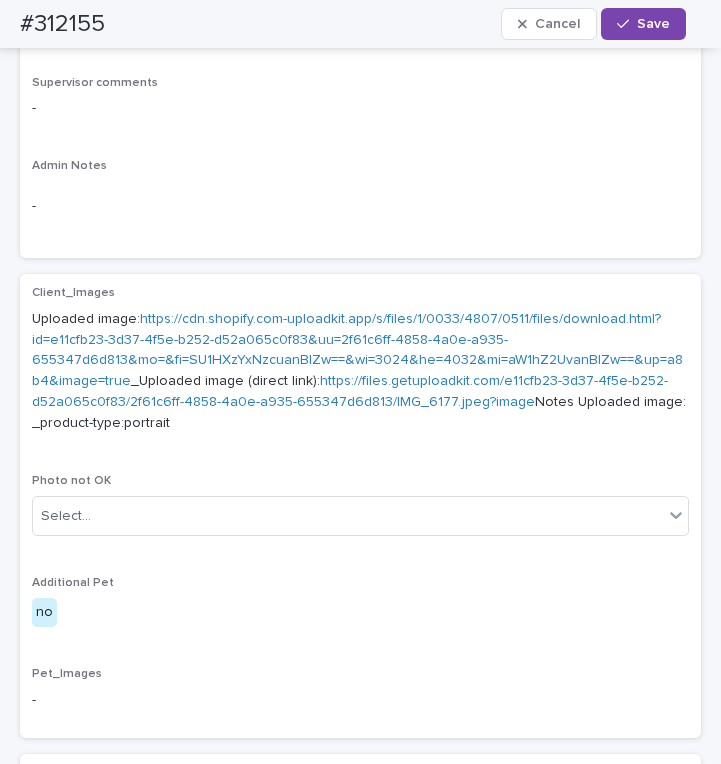 scroll, scrollTop: 1277, scrollLeft: 0, axis: vertical 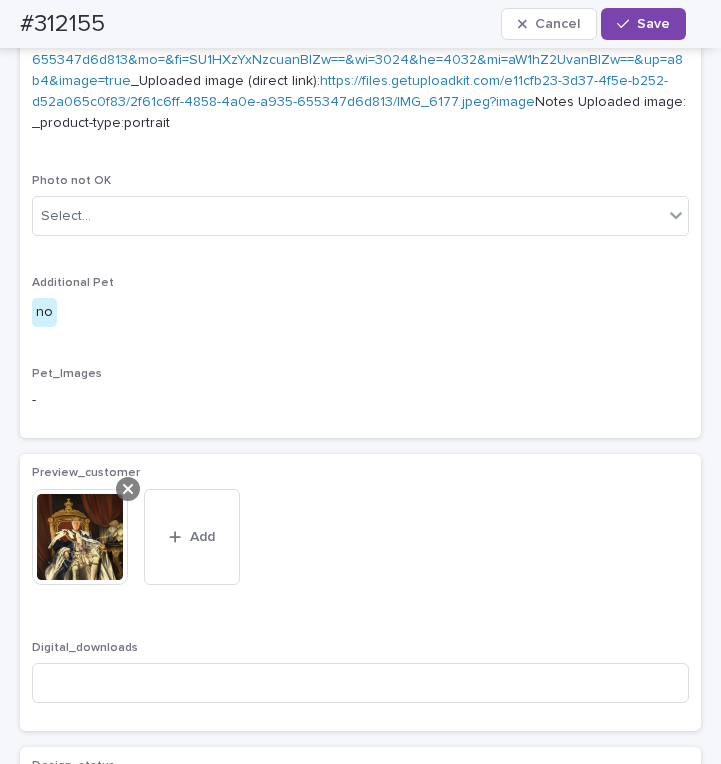 click 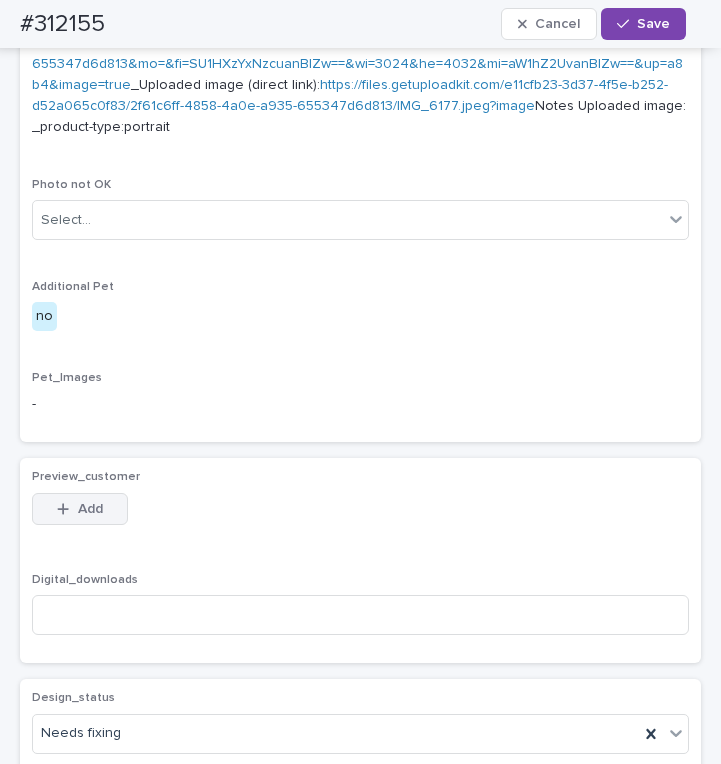 scroll, scrollTop: 1241, scrollLeft: 0, axis: vertical 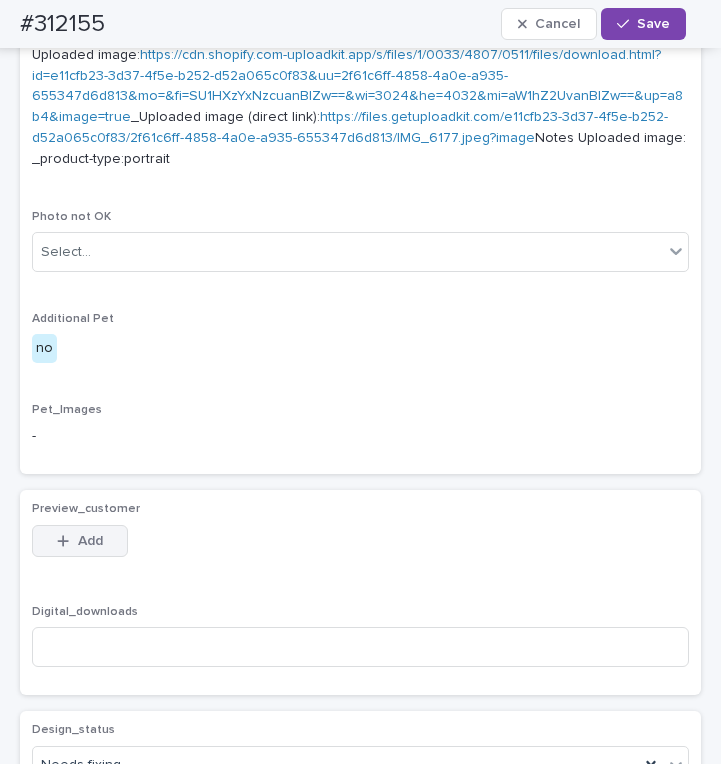 click on "Add" at bounding box center [90, 541] 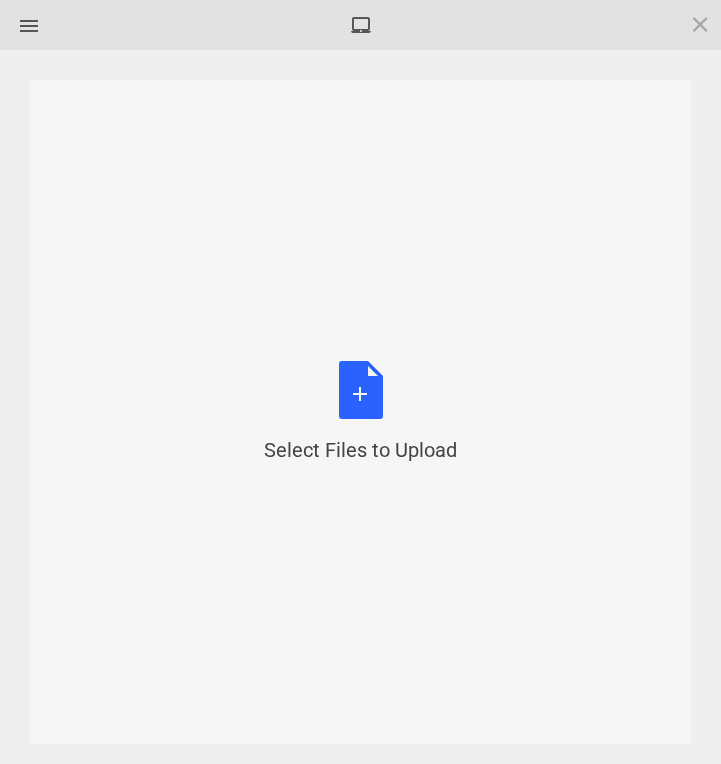click on "Select Files to Upload
or Drag and Drop, Copy and Paste Files" at bounding box center (360, 412) 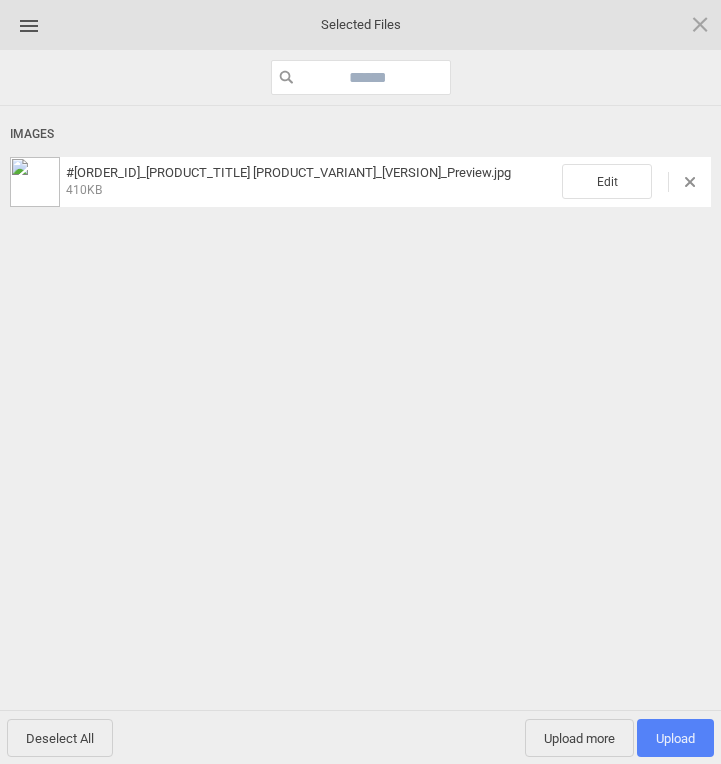 click on "Upload
1" at bounding box center (675, 738) 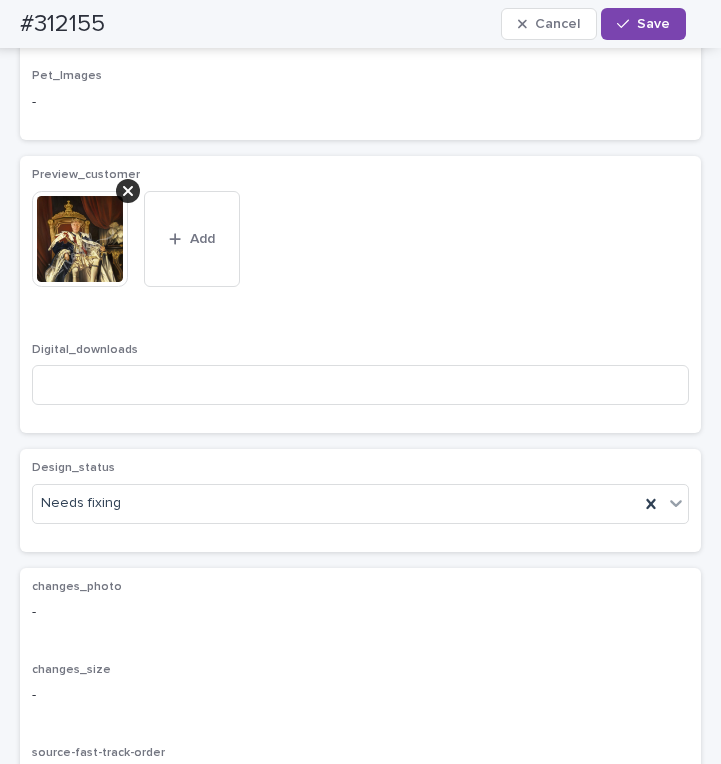 scroll, scrollTop: 1677, scrollLeft: 0, axis: vertical 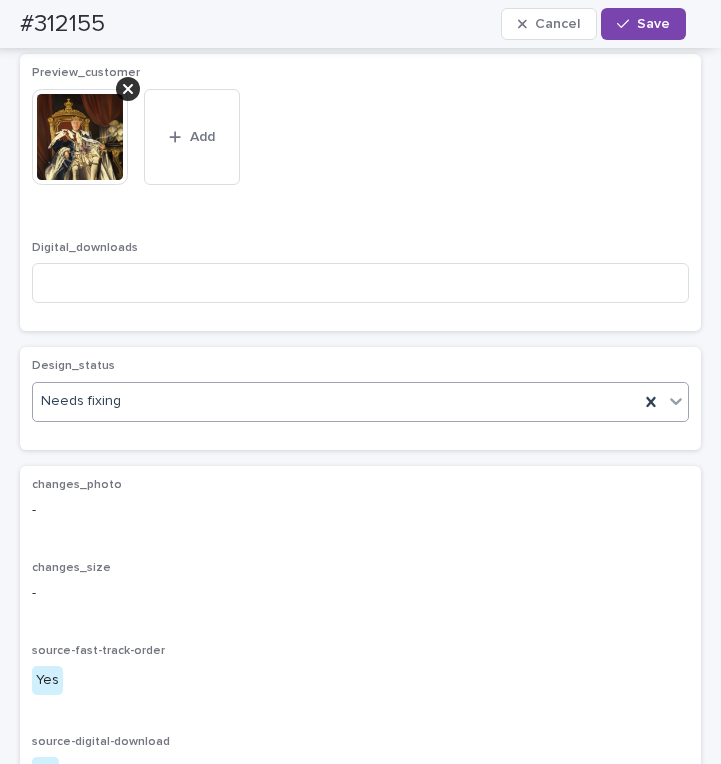 click on "Needs fixing" at bounding box center [336, 401] 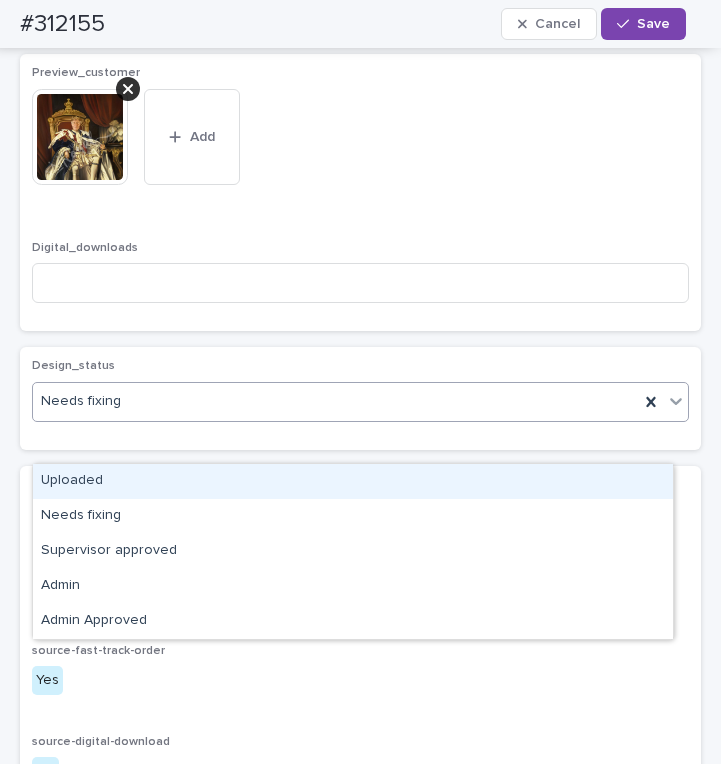 click on "Uploaded" at bounding box center (353, 481) 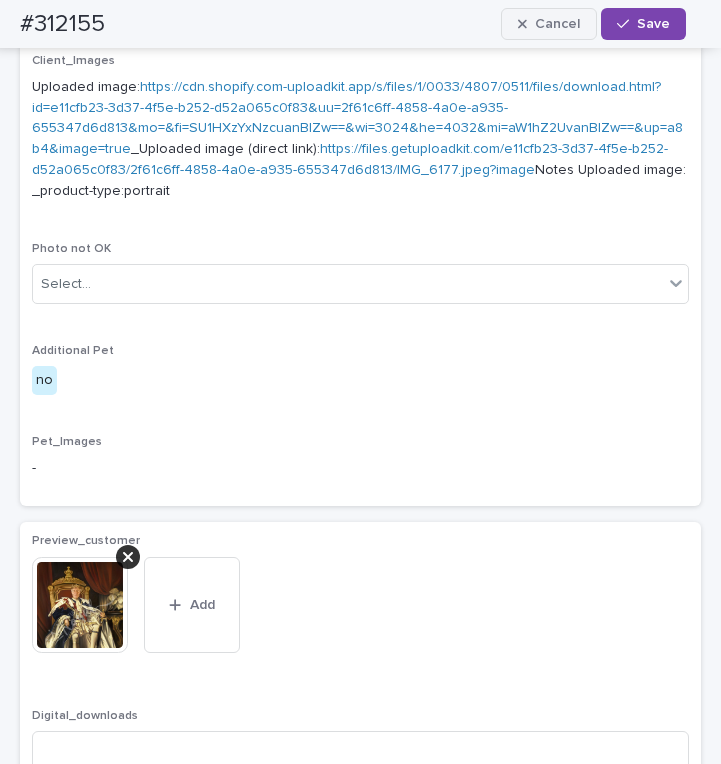 scroll, scrollTop: 1177, scrollLeft: 0, axis: vertical 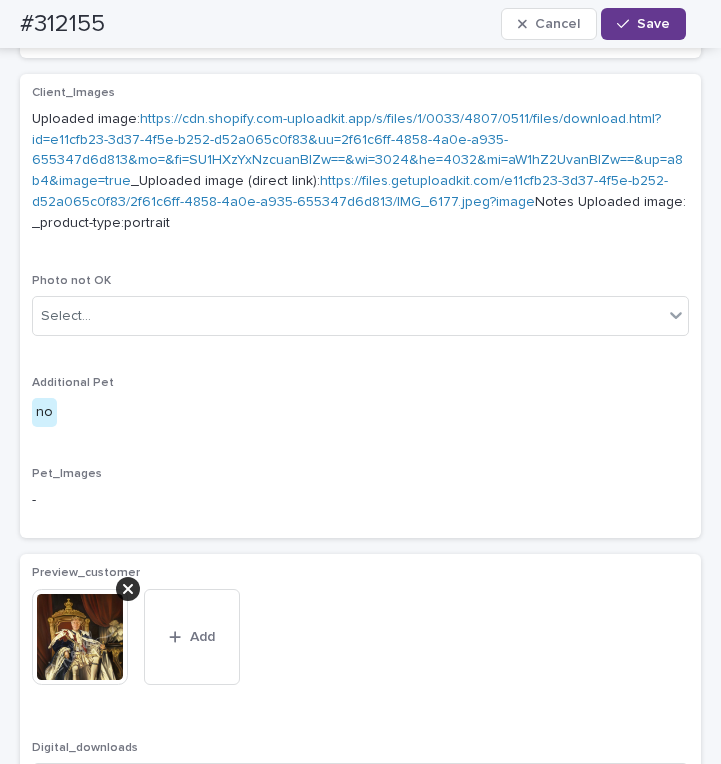 drag, startPoint x: 666, startPoint y: 19, endPoint x: 665, endPoint y: 36, distance: 17.029387 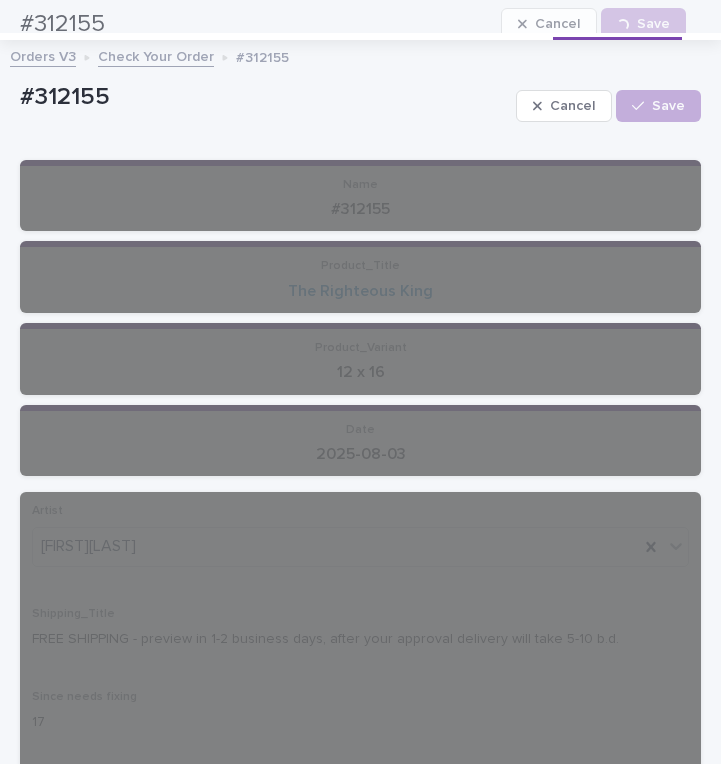 scroll, scrollTop: 0, scrollLeft: 0, axis: both 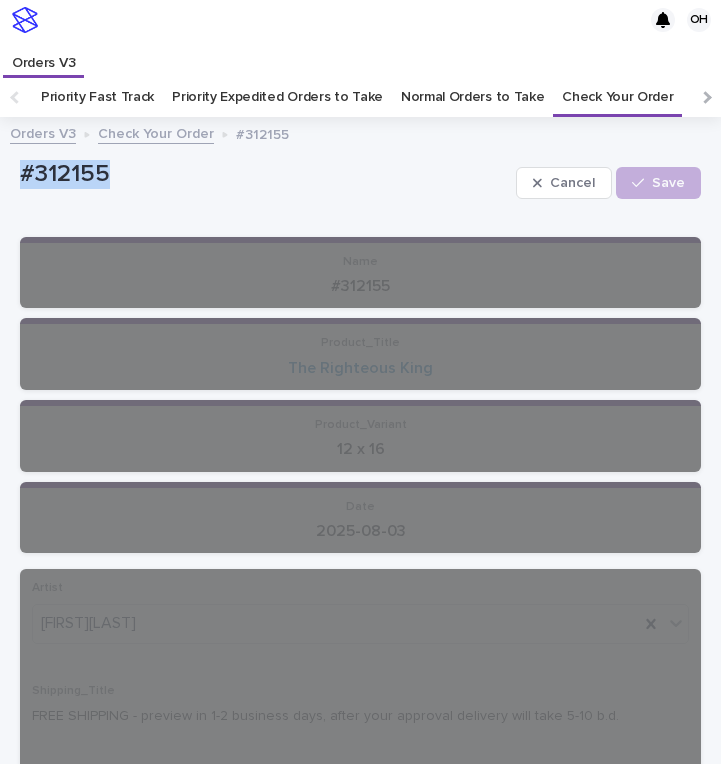 drag, startPoint x: 149, startPoint y: 182, endPoint x: -32, endPoint y: 169, distance: 181.46625 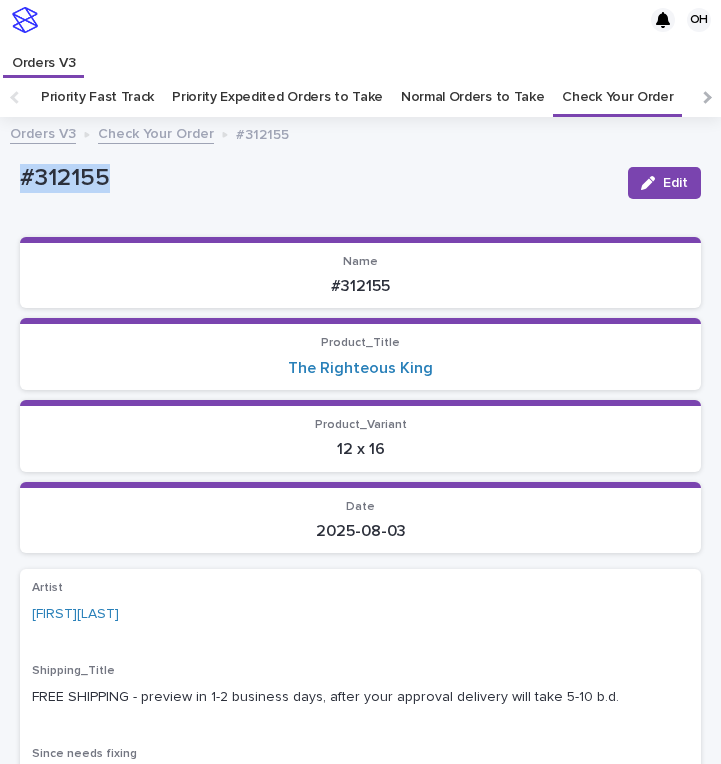 copy on "#312155" 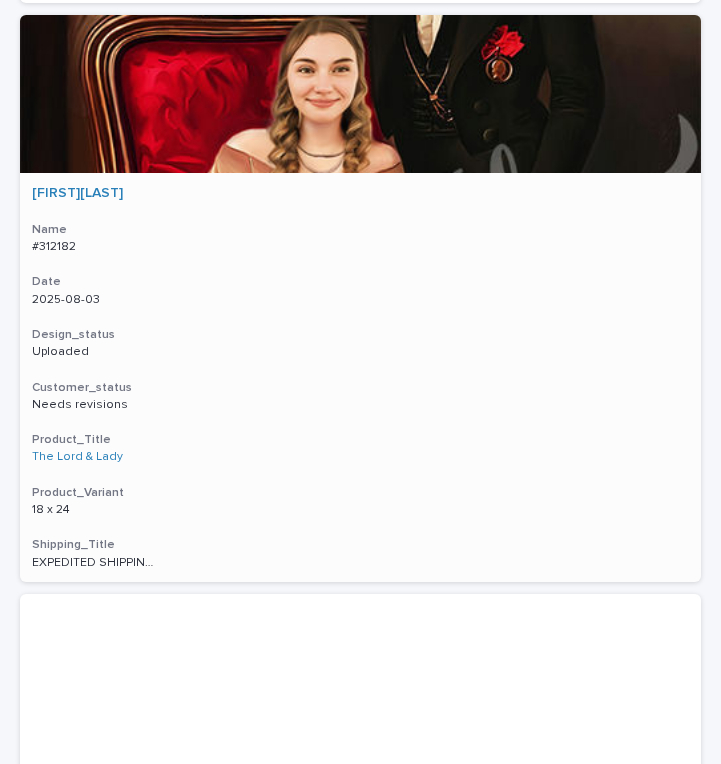 scroll, scrollTop: 2300, scrollLeft: 0, axis: vertical 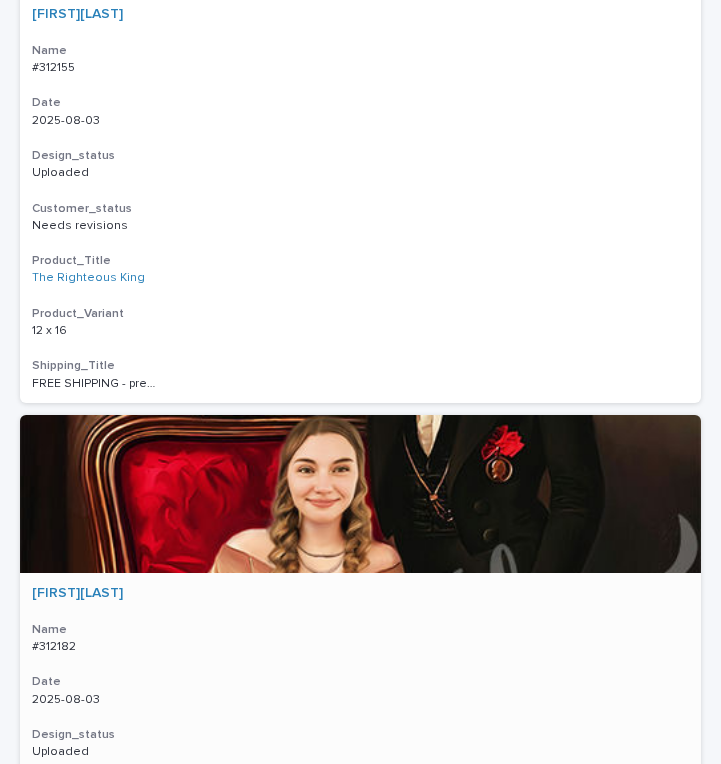 click on "#312182" at bounding box center [56, 645] 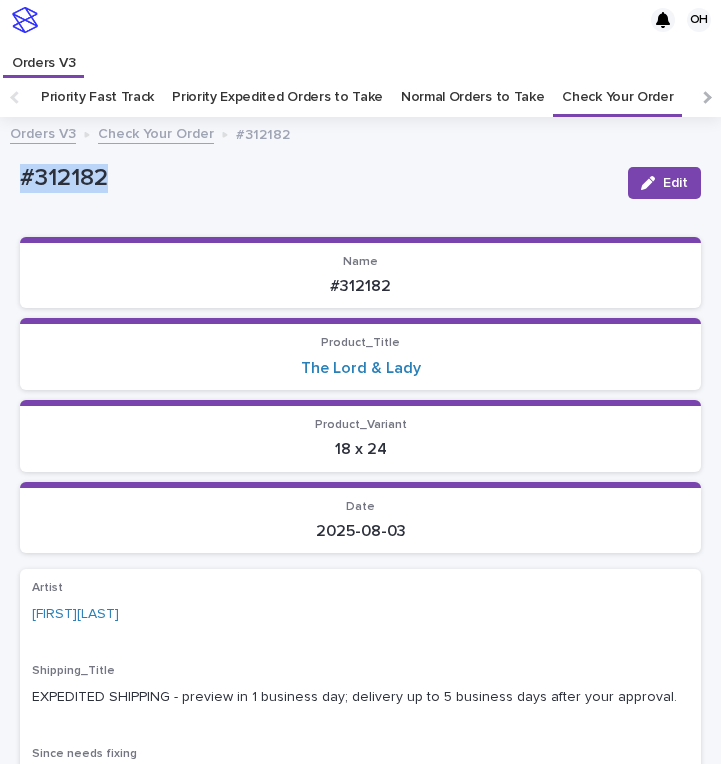drag, startPoint x: 131, startPoint y: 180, endPoint x: -35, endPoint y: 179, distance: 166.003 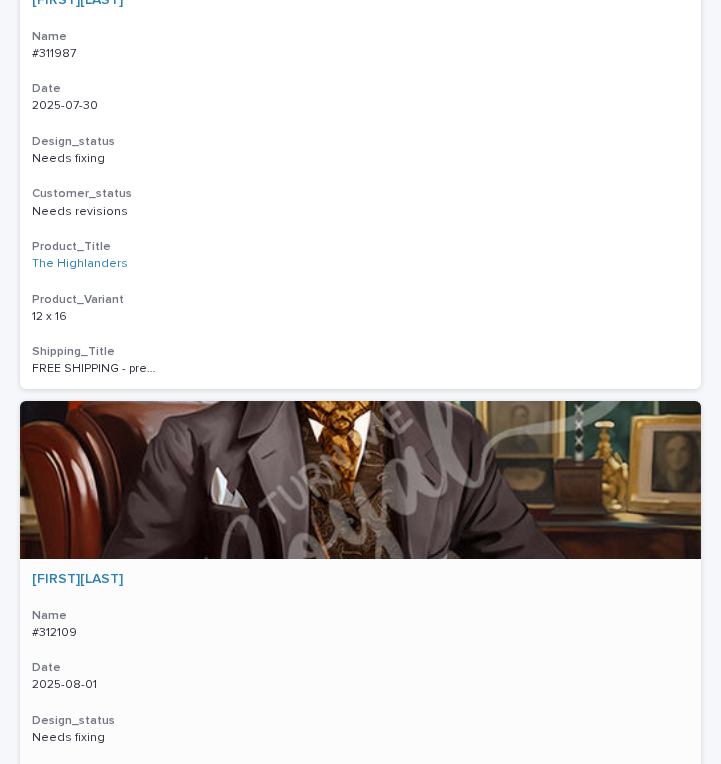 scroll, scrollTop: 977, scrollLeft: 0, axis: vertical 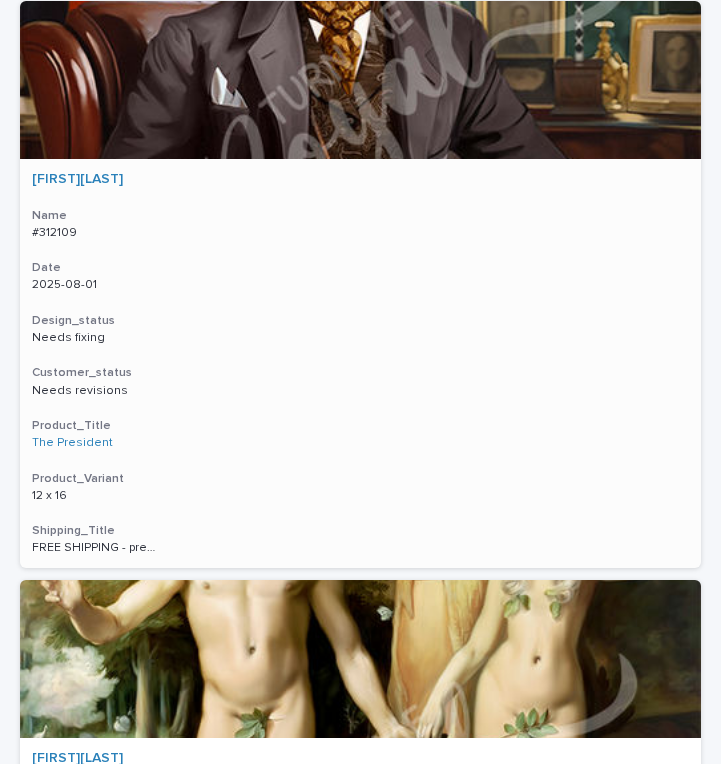 click on "#312109" at bounding box center [56, 231] 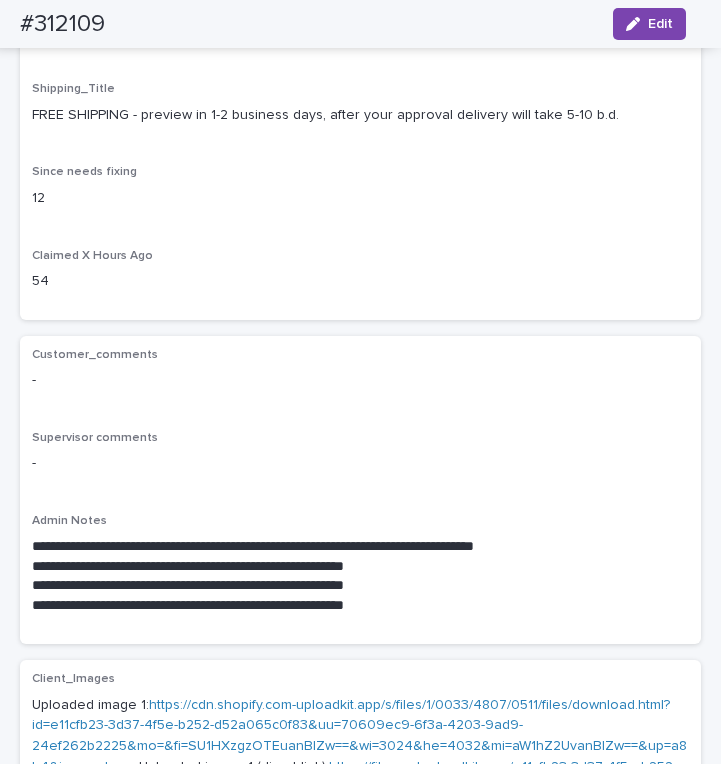 scroll, scrollTop: 300, scrollLeft: 0, axis: vertical 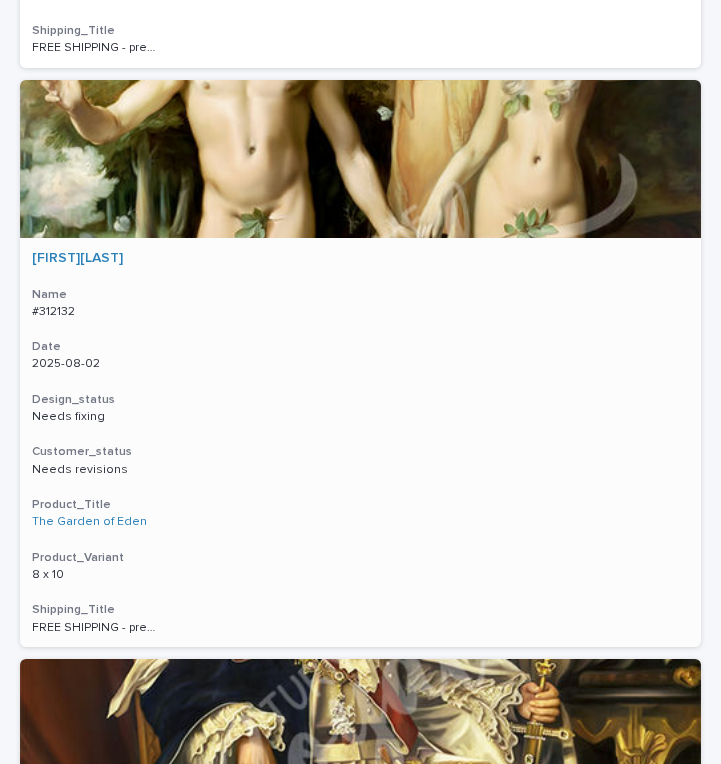 click on "#312132" at bounding box center (55, 310) 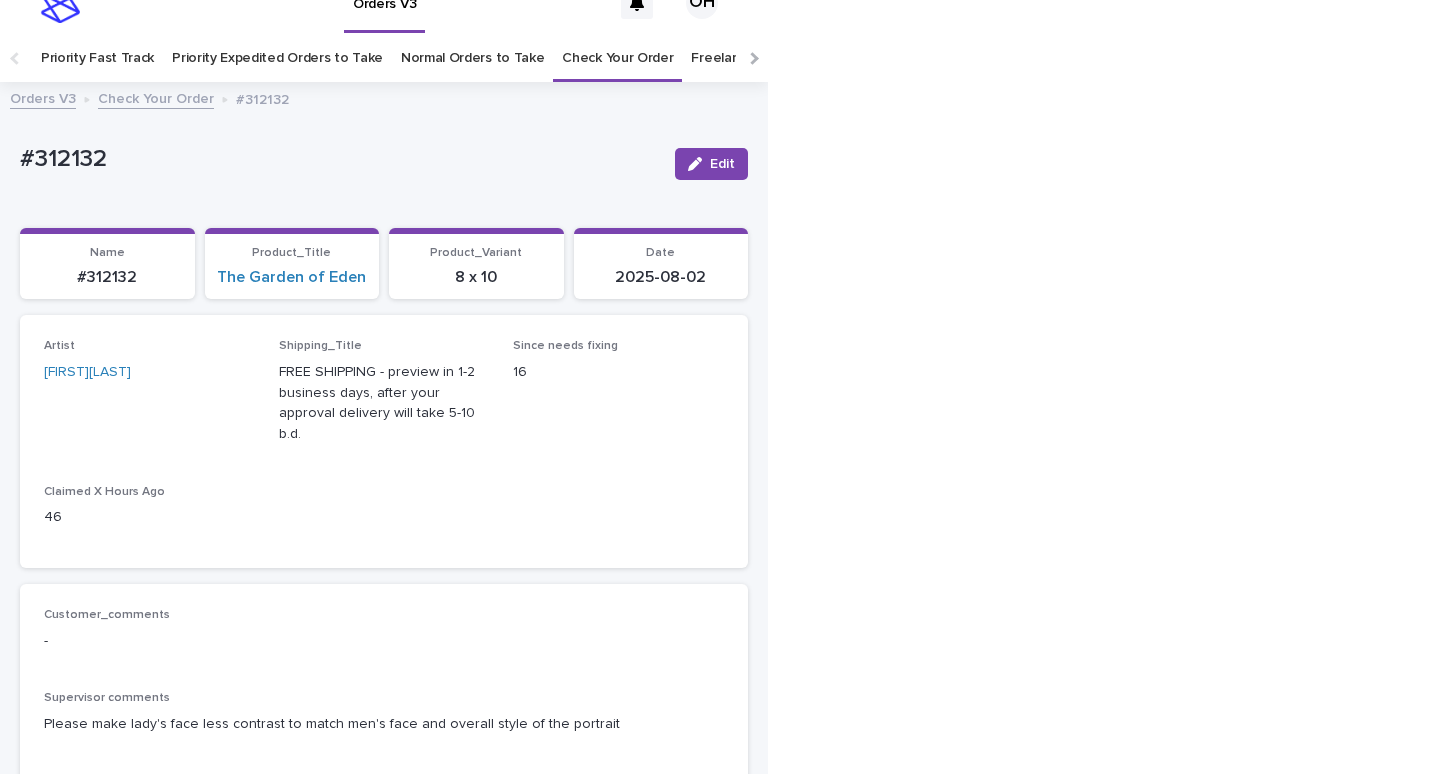 scroll, scrollTop: 64, scrollLeft: 0, axis: vertical 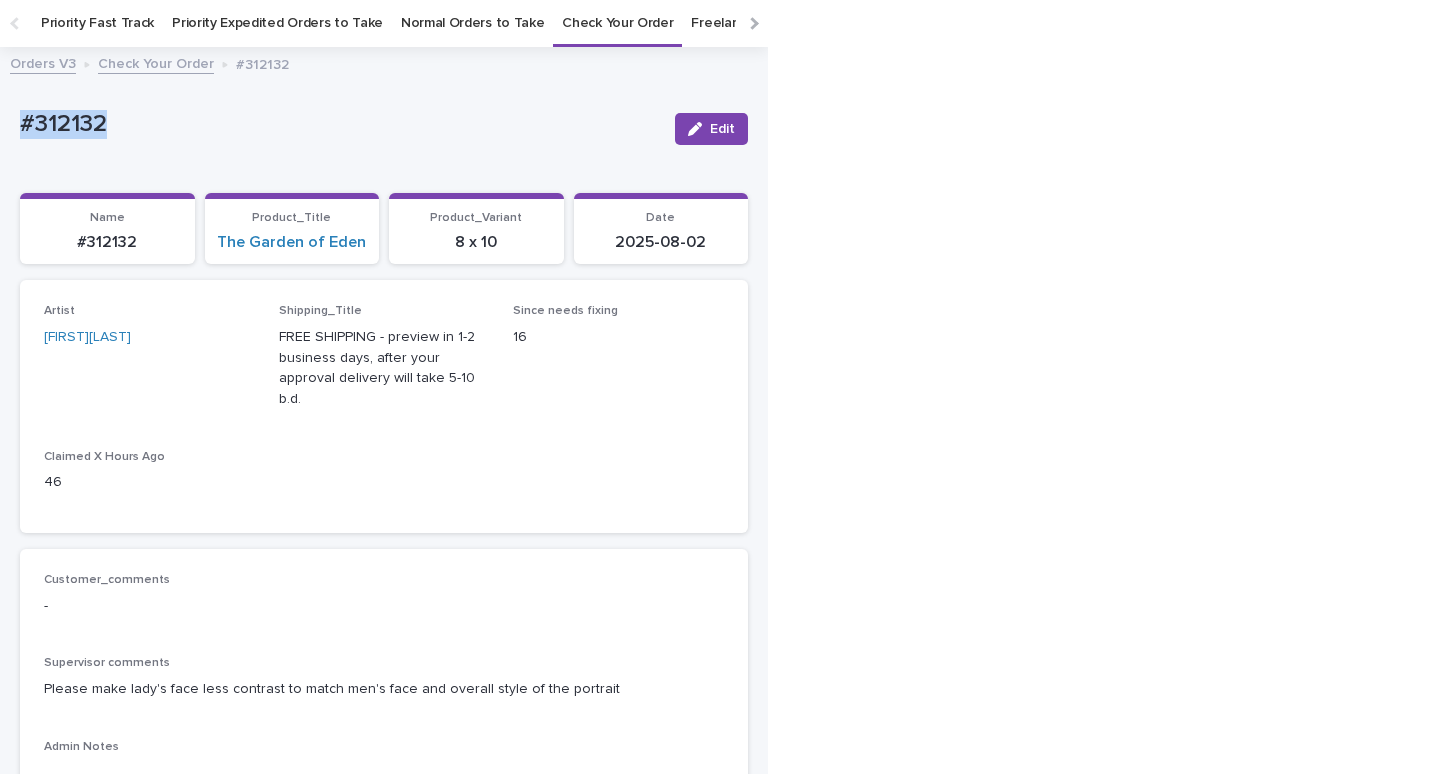 drag, startPoint x: 148, startPoint y: 126, endPoint x: 82, endPoint y: 115, distance: 66.910385 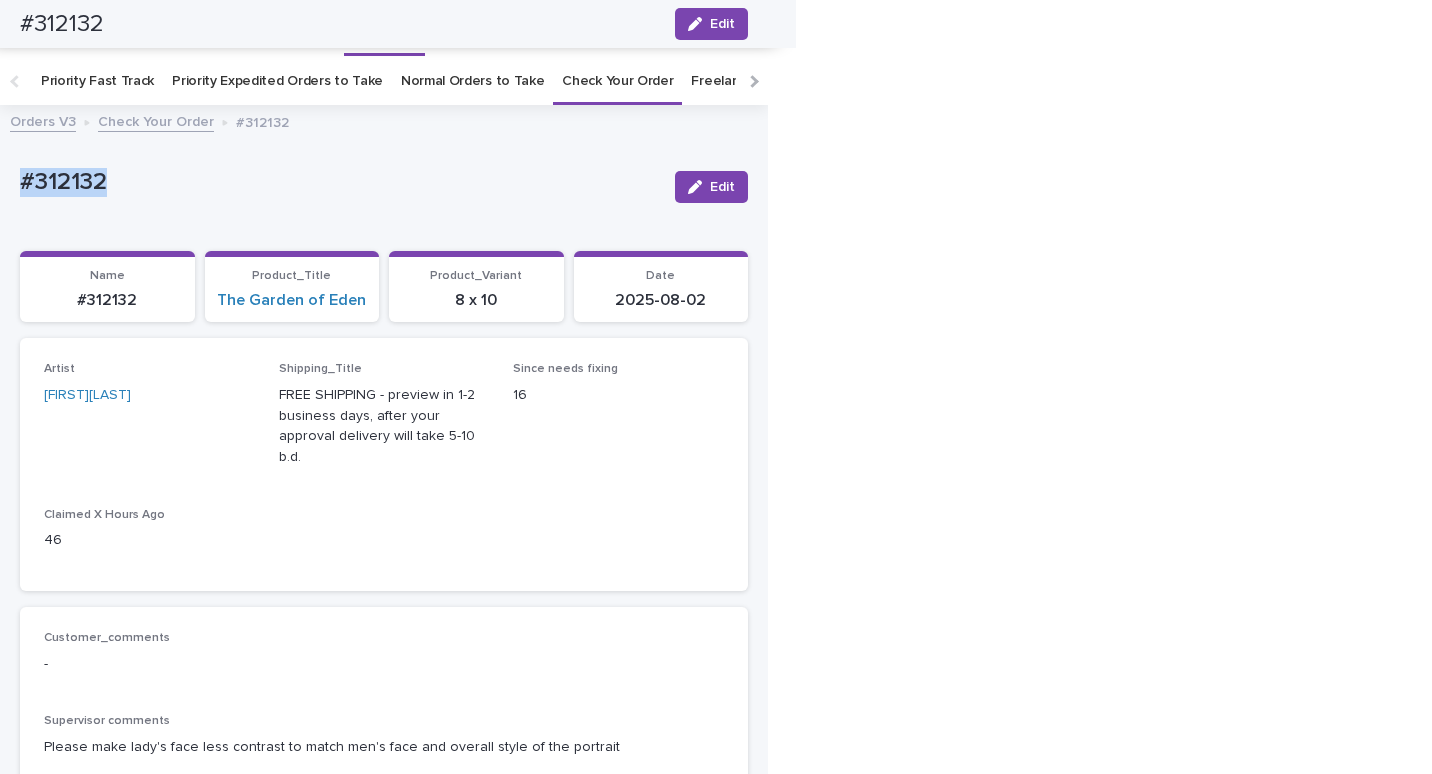 scroll, scrollTop: 0, scrollLeft: 0, axis: both 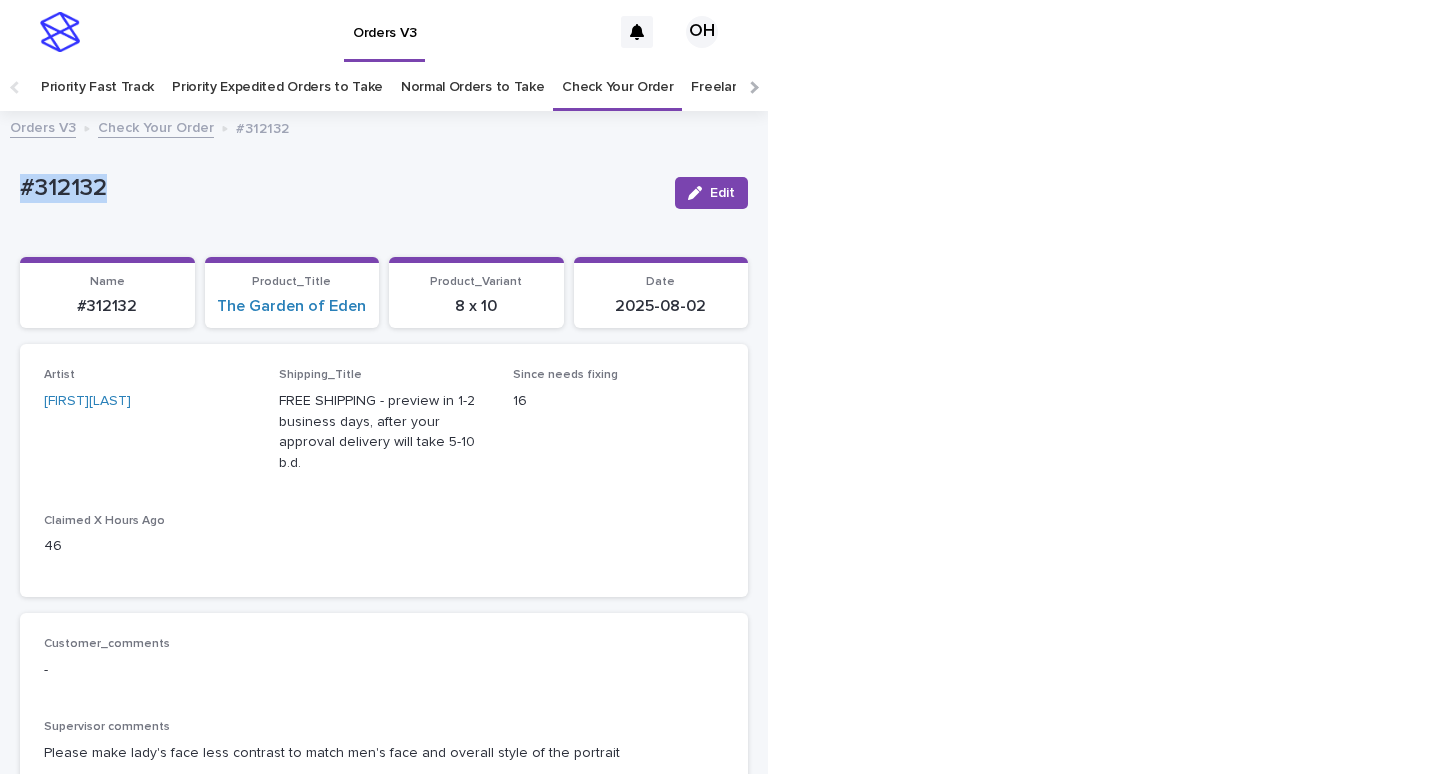copy on "#312132" 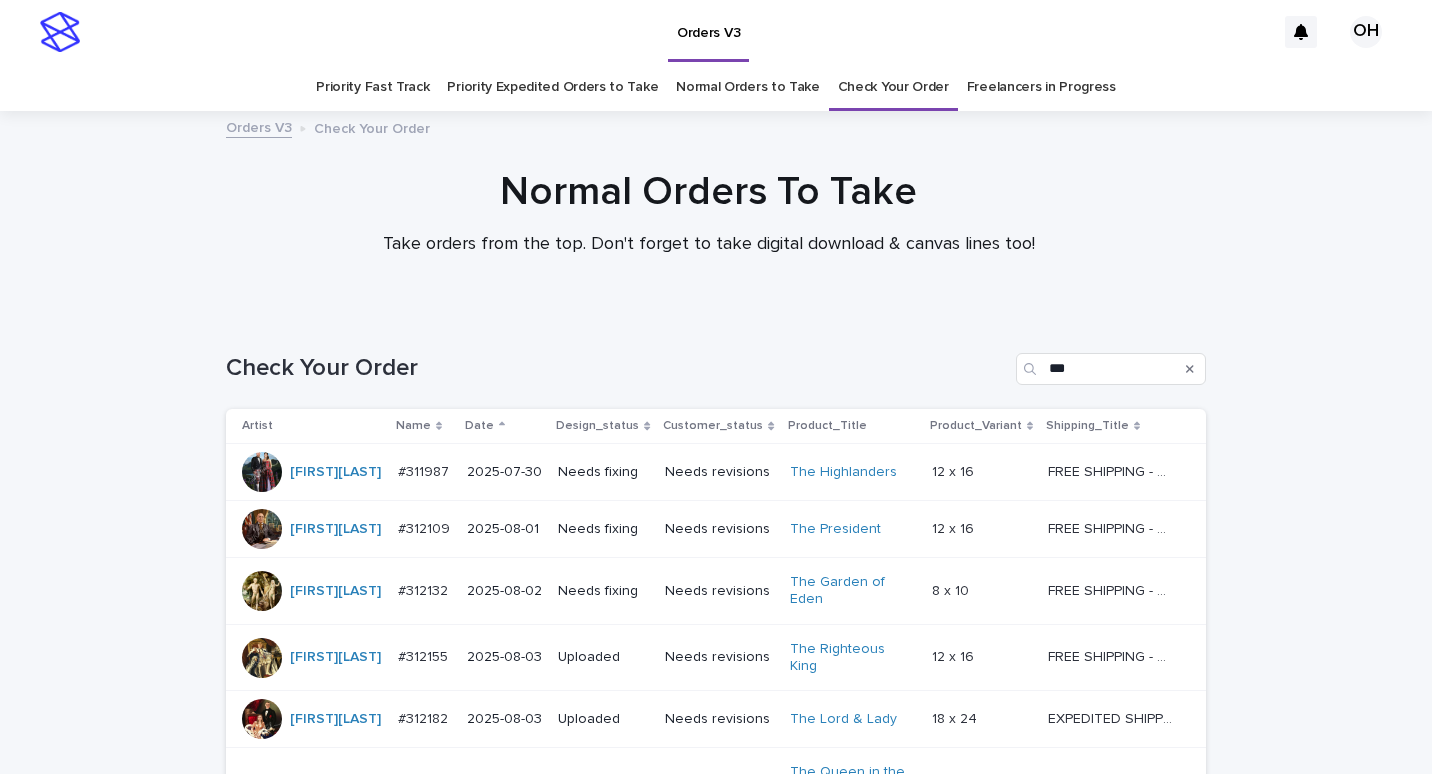 scroll, scrollTop: 64, scrollLeft: 0, axis: vertical 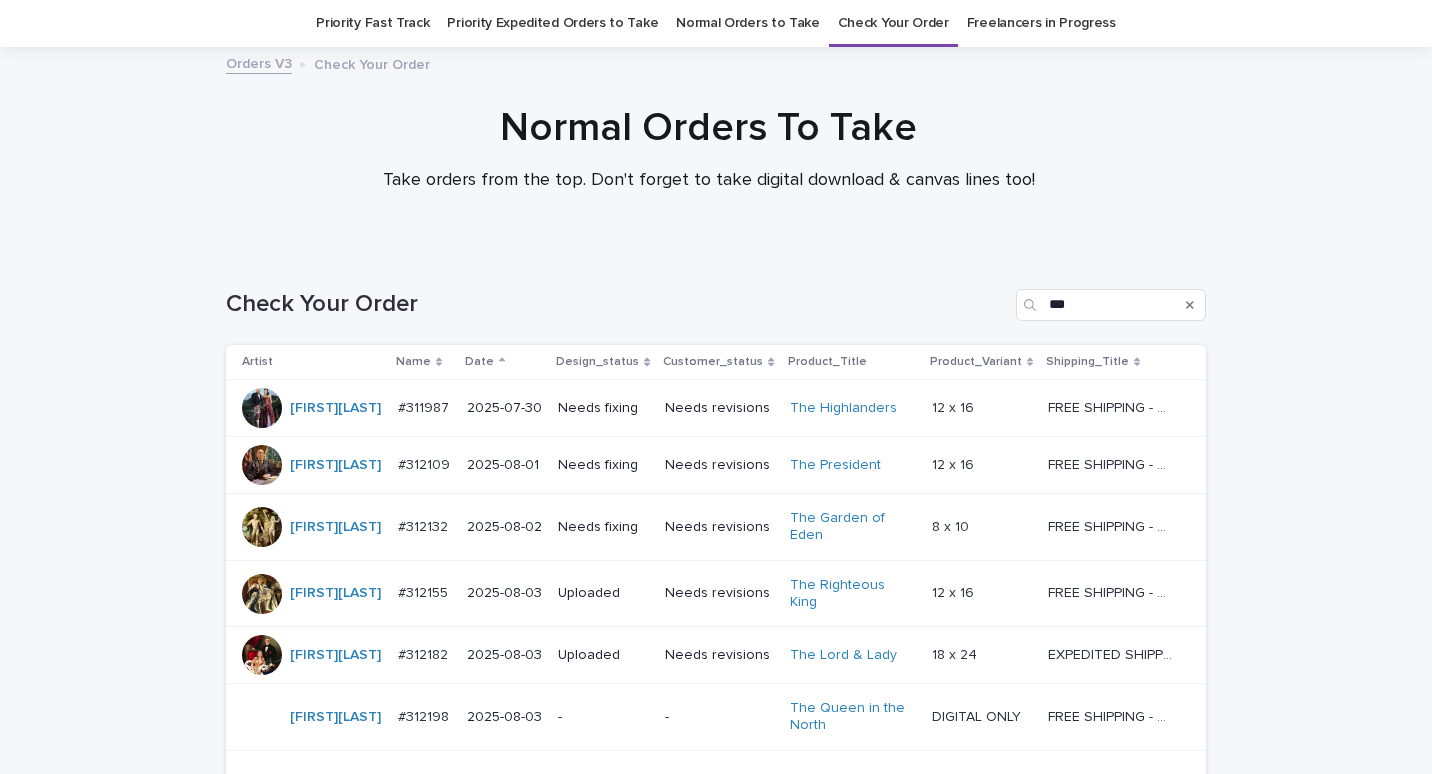 click on "#312132" at bounding box center (425, 525) 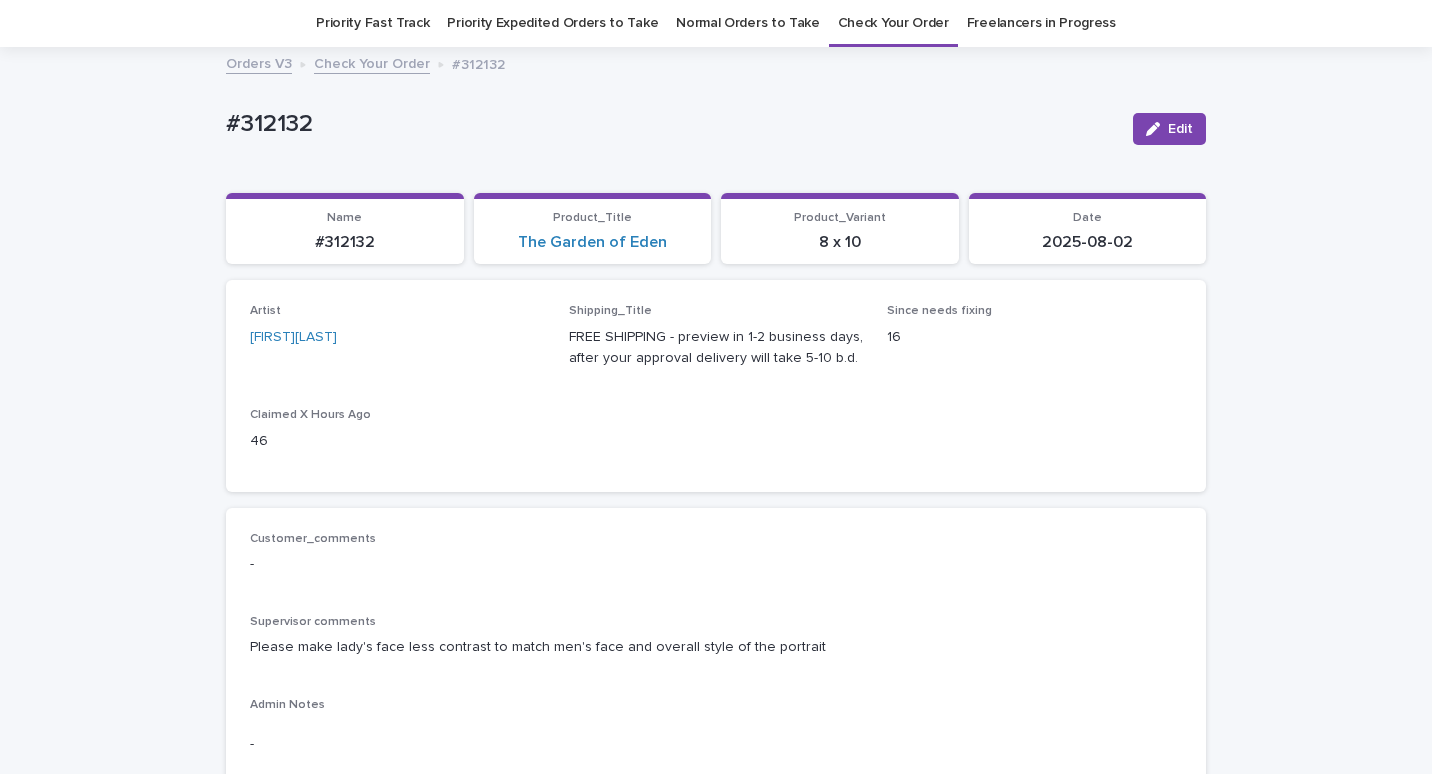 click on "Edit" at bounding box center [1169, 129] 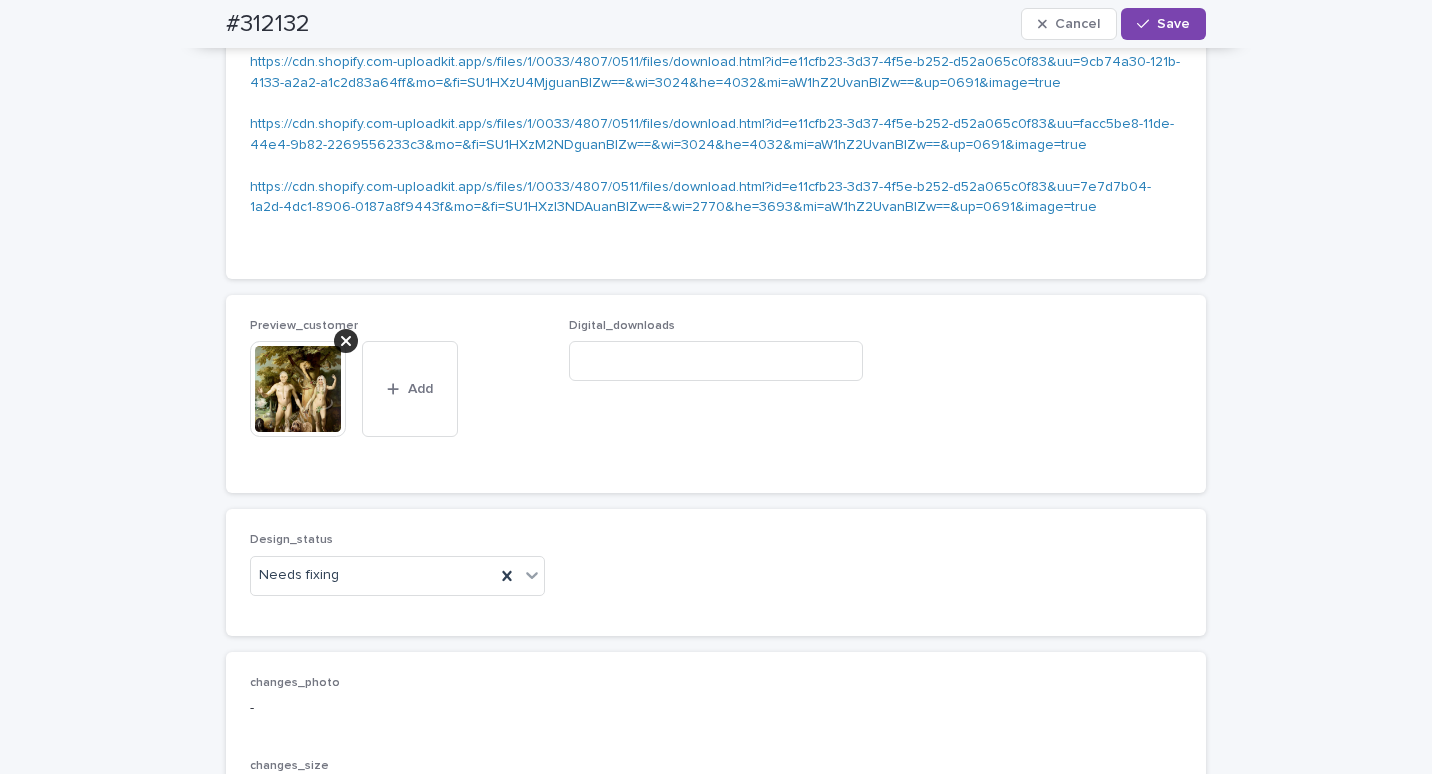 scroll, scrollTop: 2764, scrollLeft: 0, axis: vertical 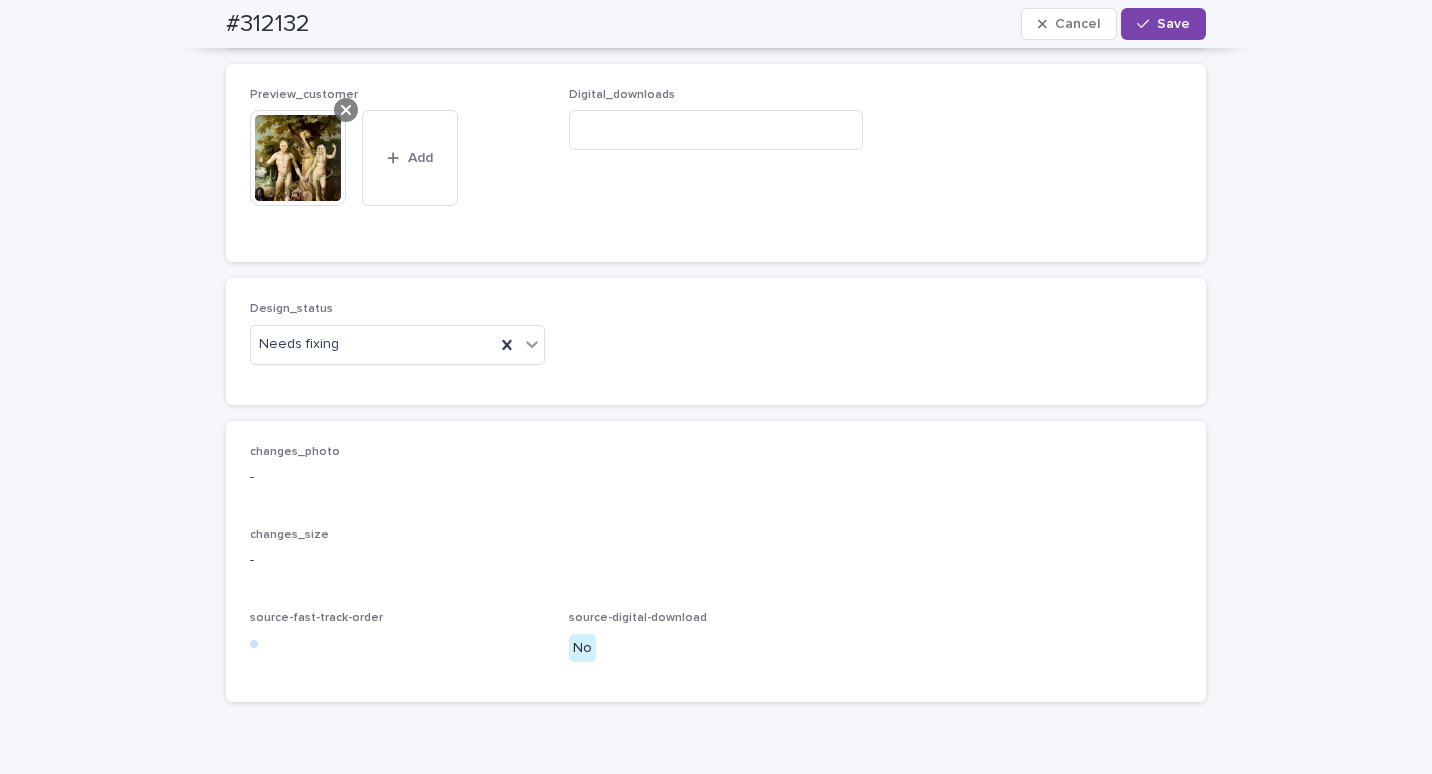 click at bounding box center [346, 110] 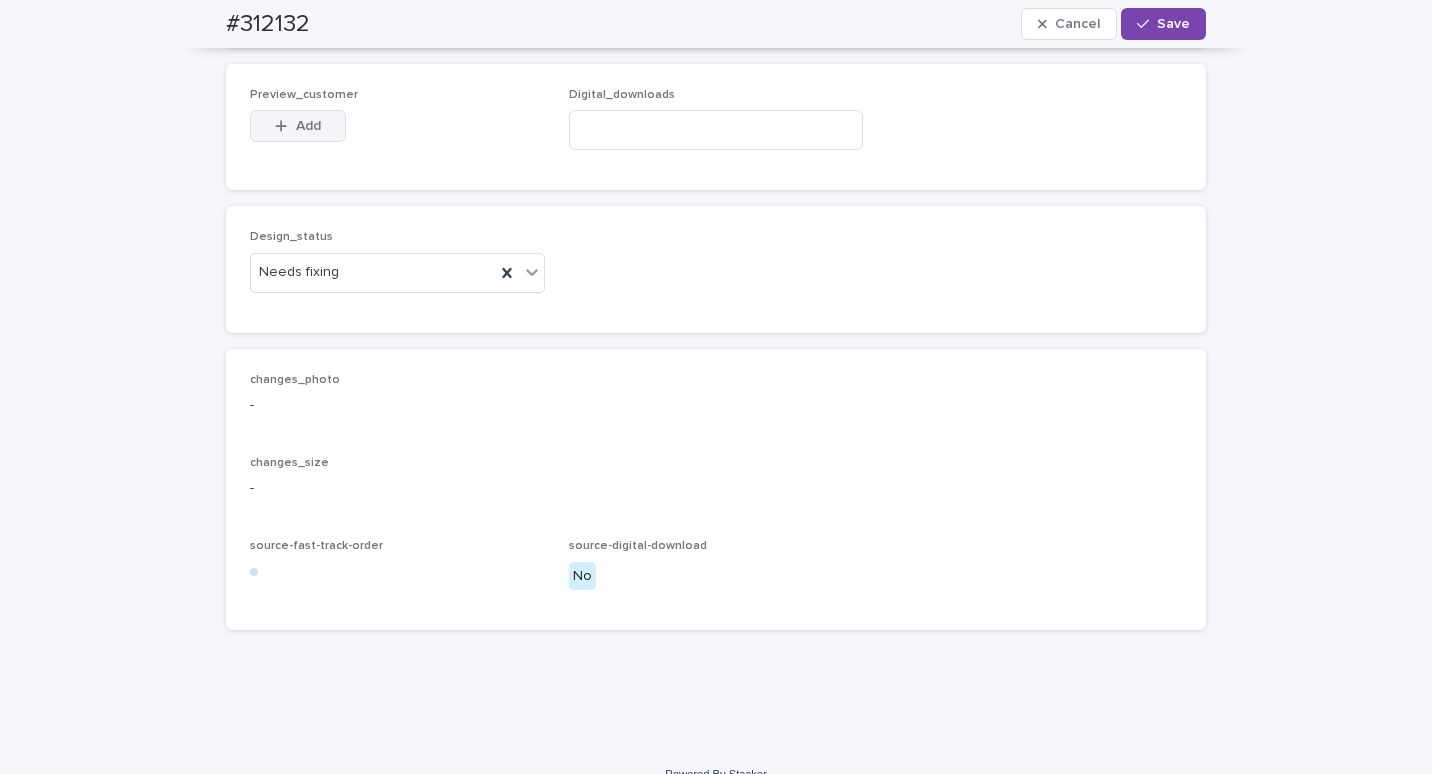 click on "Add" at bounding box center (308, 126) 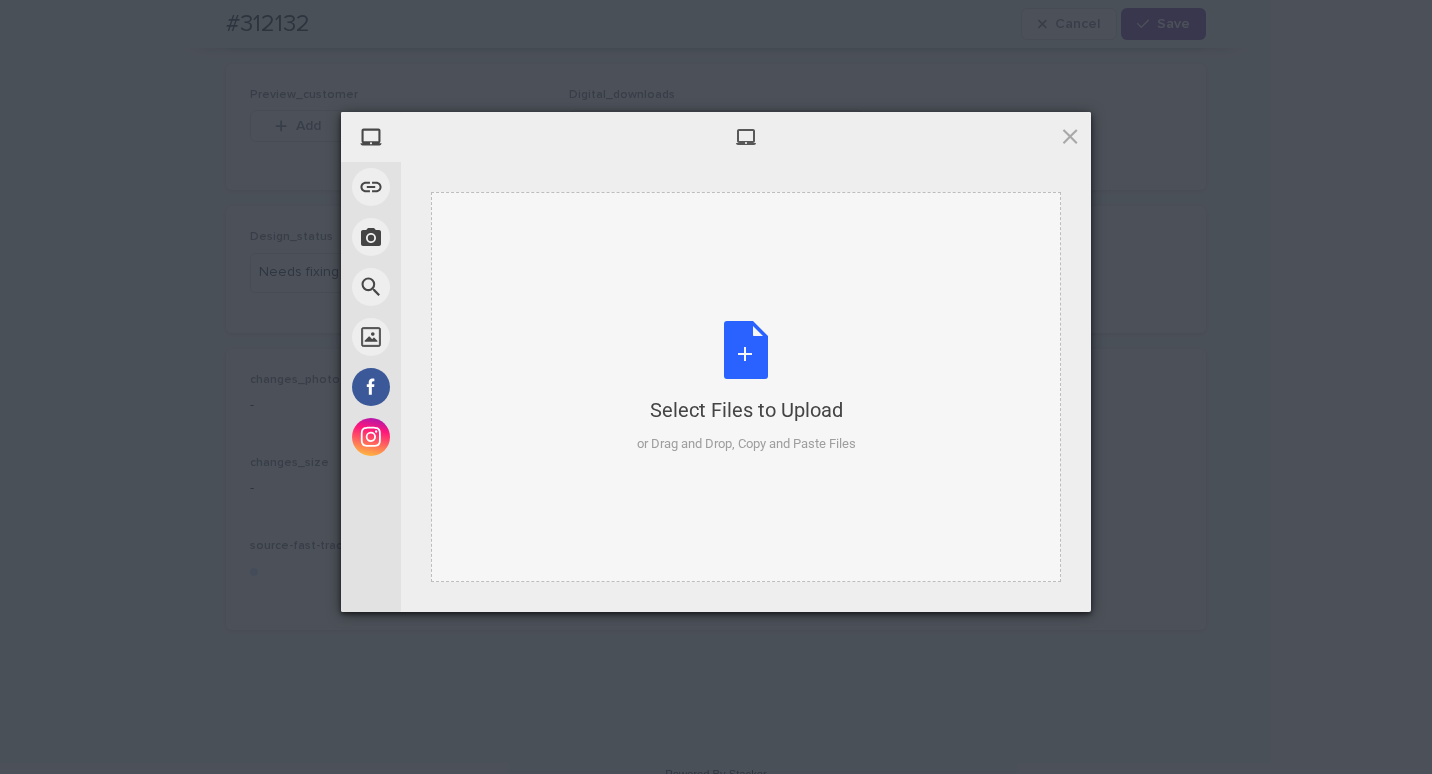 click on "Select Files to Upload
or Drag and Drop, Copy and Paste Files" at bounding box center (746, 387) 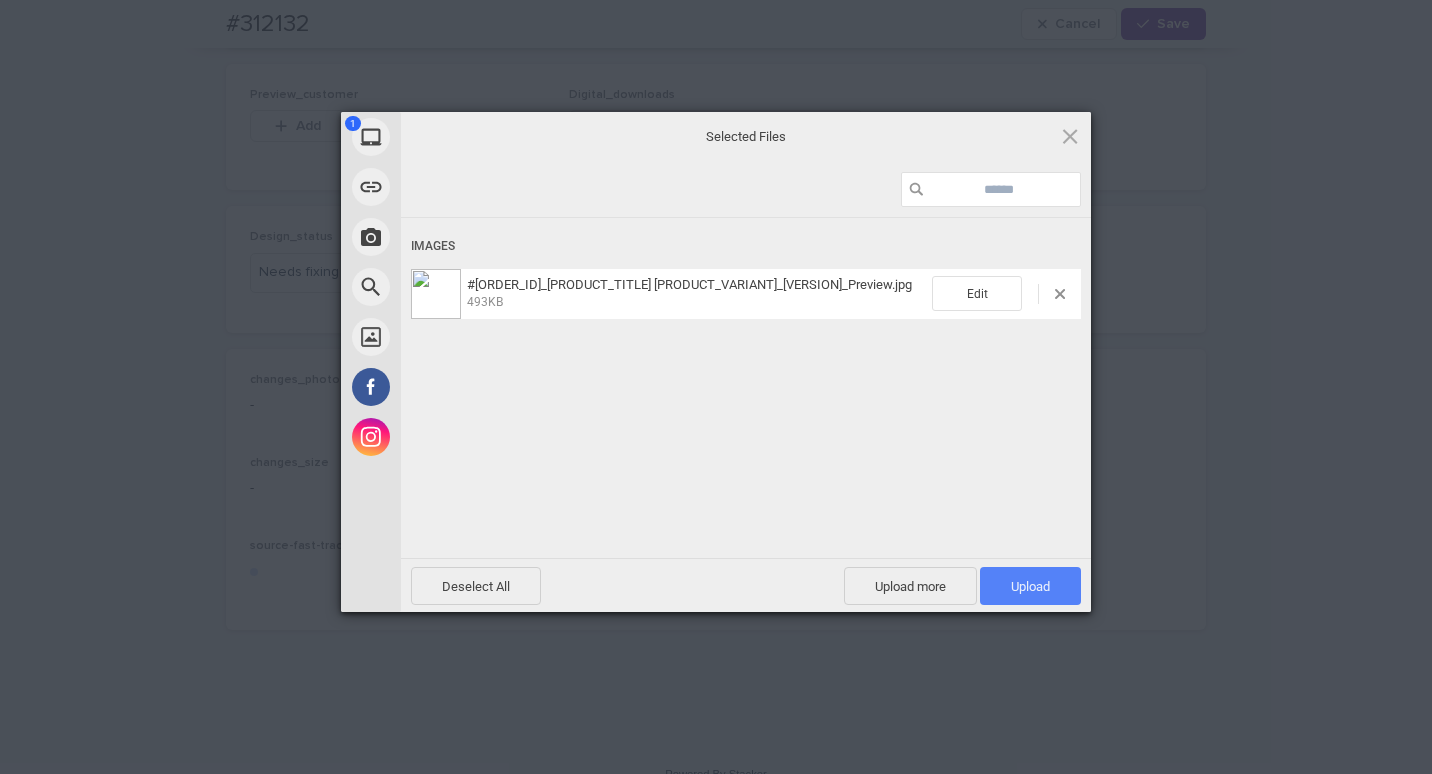 click on "Upload
1" at bounding box center (1030, 586) 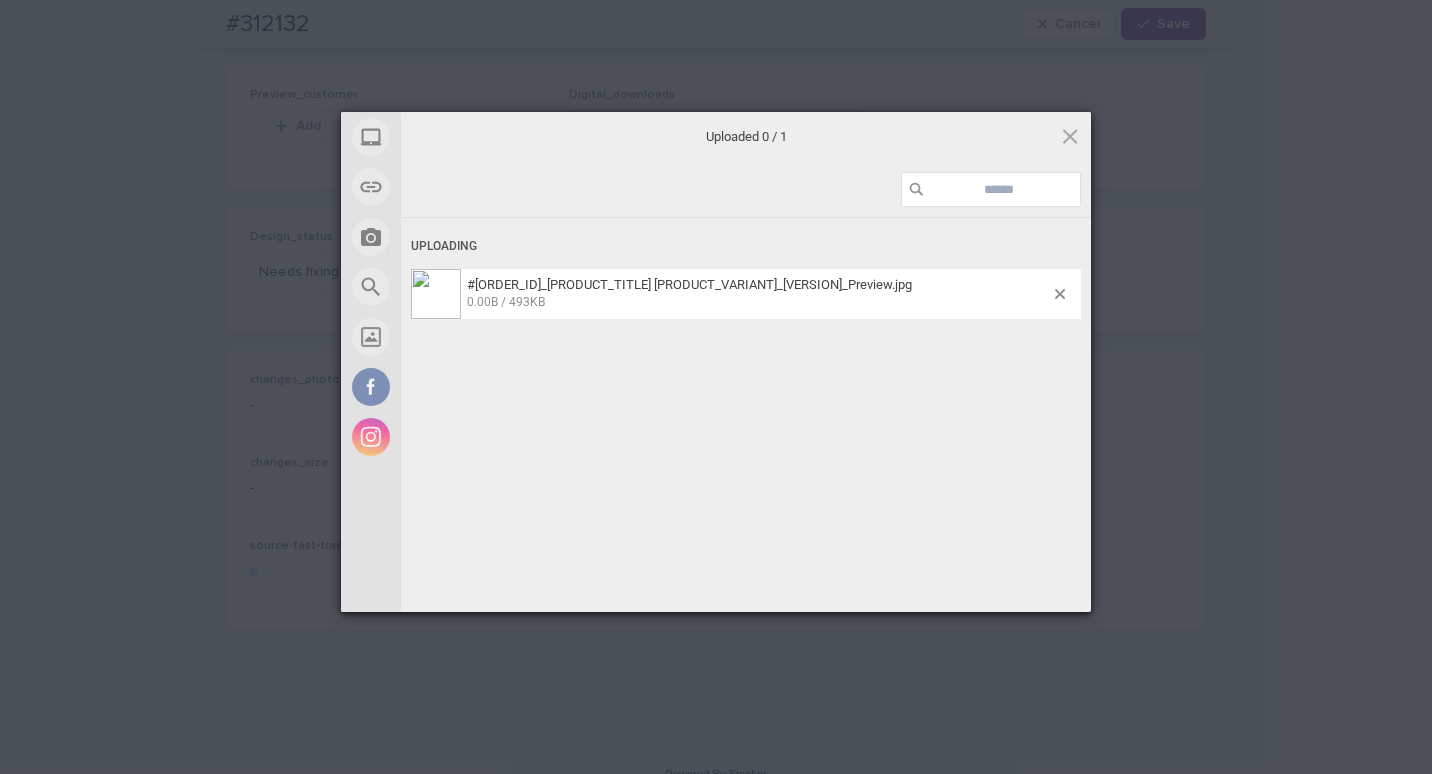 click on "My Device         Link (URL)         Take Photo         Web Search         Unsplash         Facebook         Instagram
Uploaded 0 / 1
Uploading
#312132_The Garden of Eden 8x10_V01_Preview.jpg
0.00B /
493KB
Deselect All
Upload more
Upload
0
Powered by   Filestack" at bounding box center [716, 387] 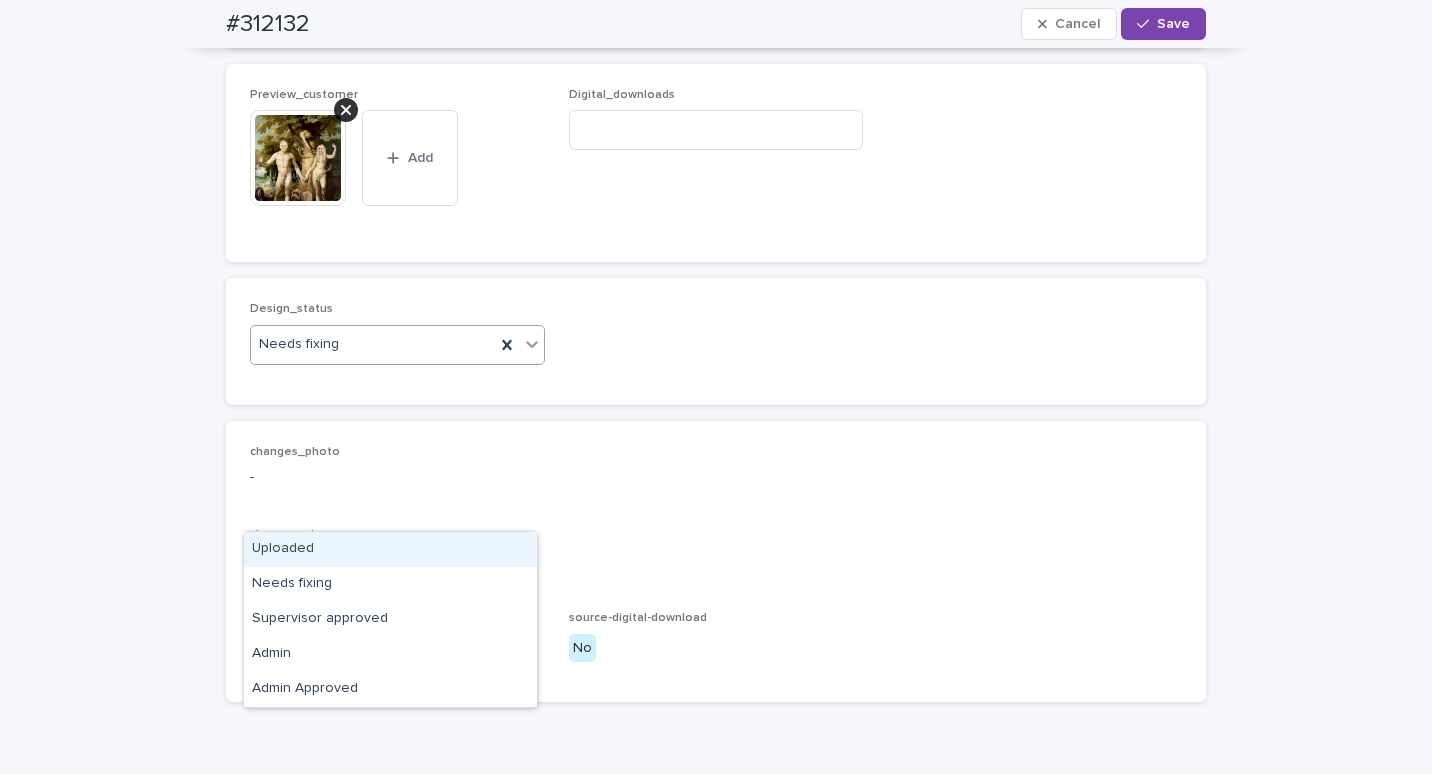 drag, startPoint x: 342, startPoint y: 513, endPoint x: 318, endPoint y: 532, distance: 30.610456 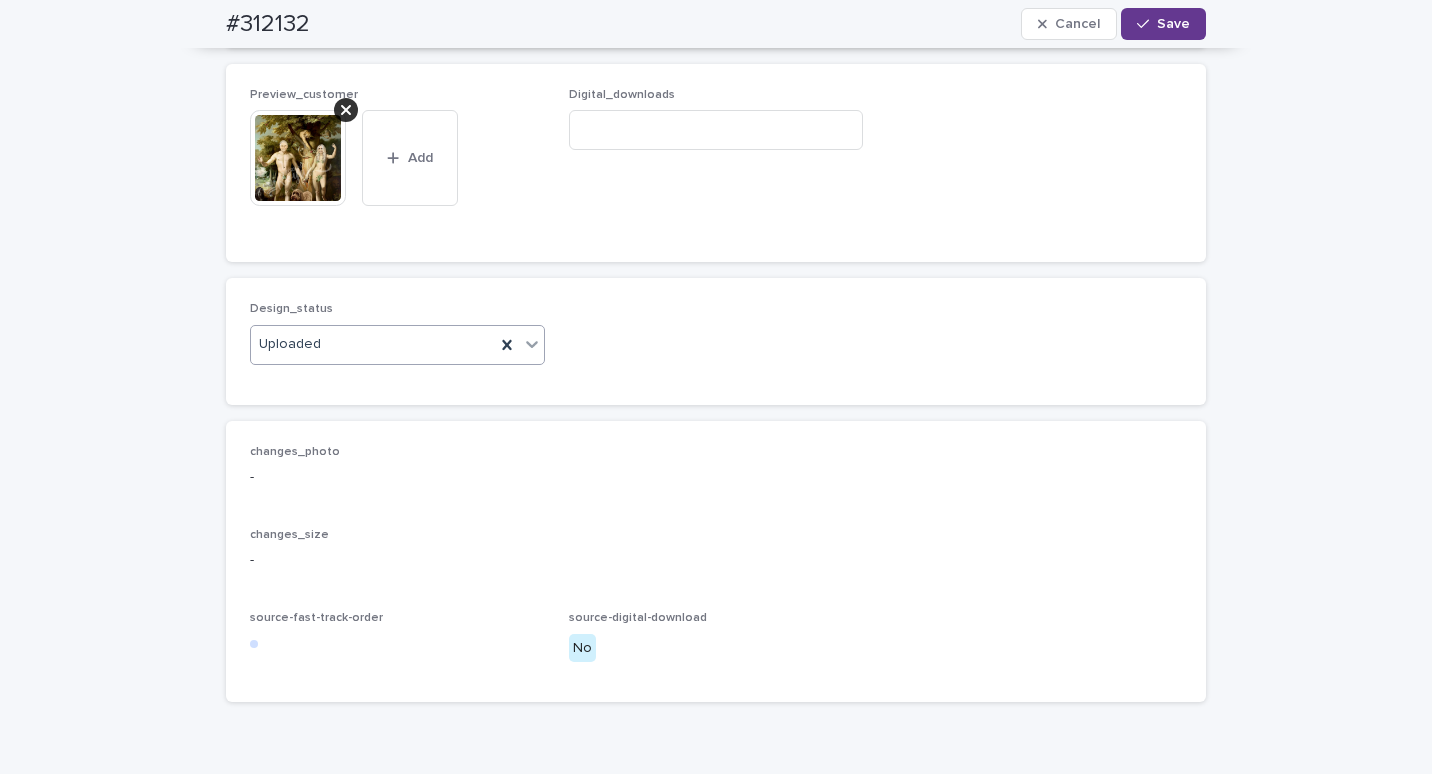 click on "Save" at bounding box center [1163, 24] 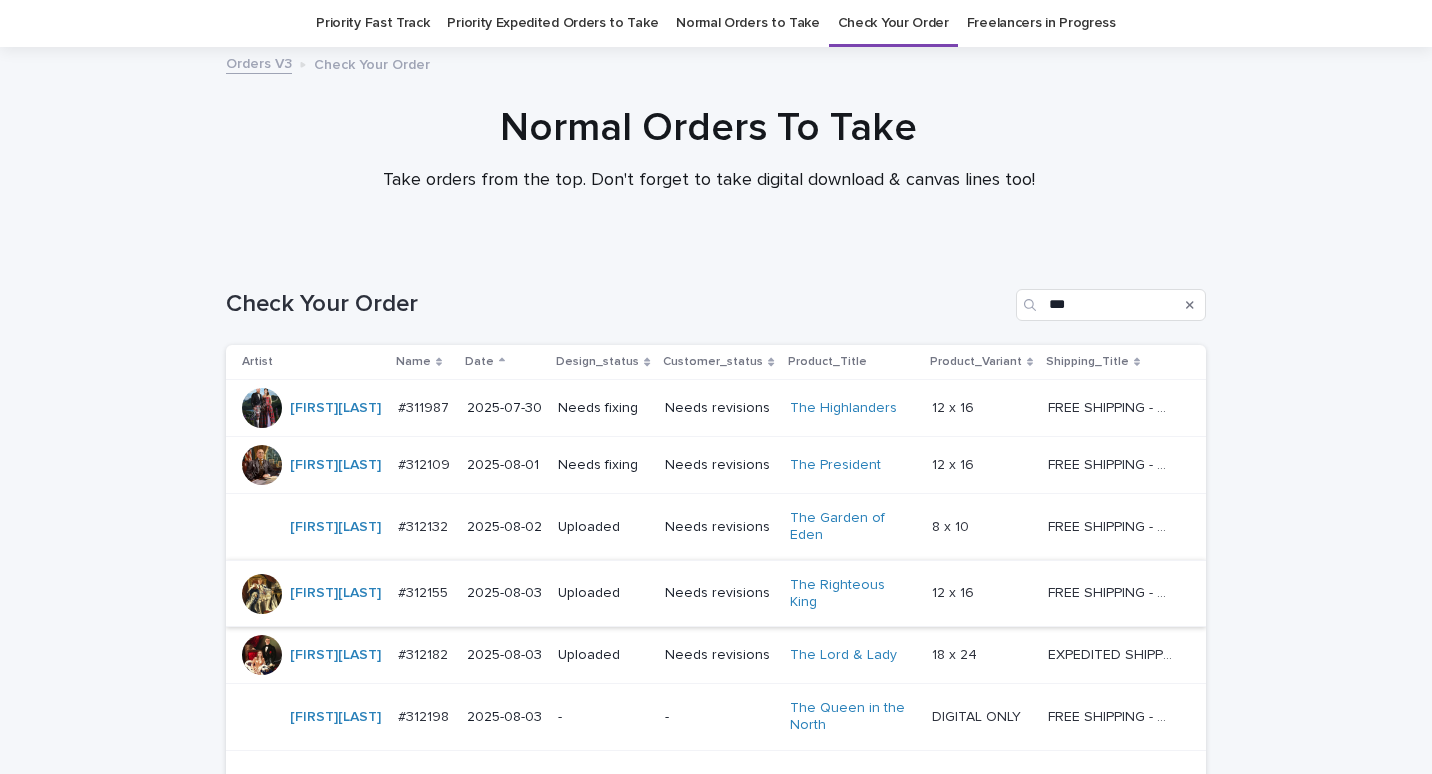 scroll, scrollTop: 164, scrollLeft: 0, axis: vertical 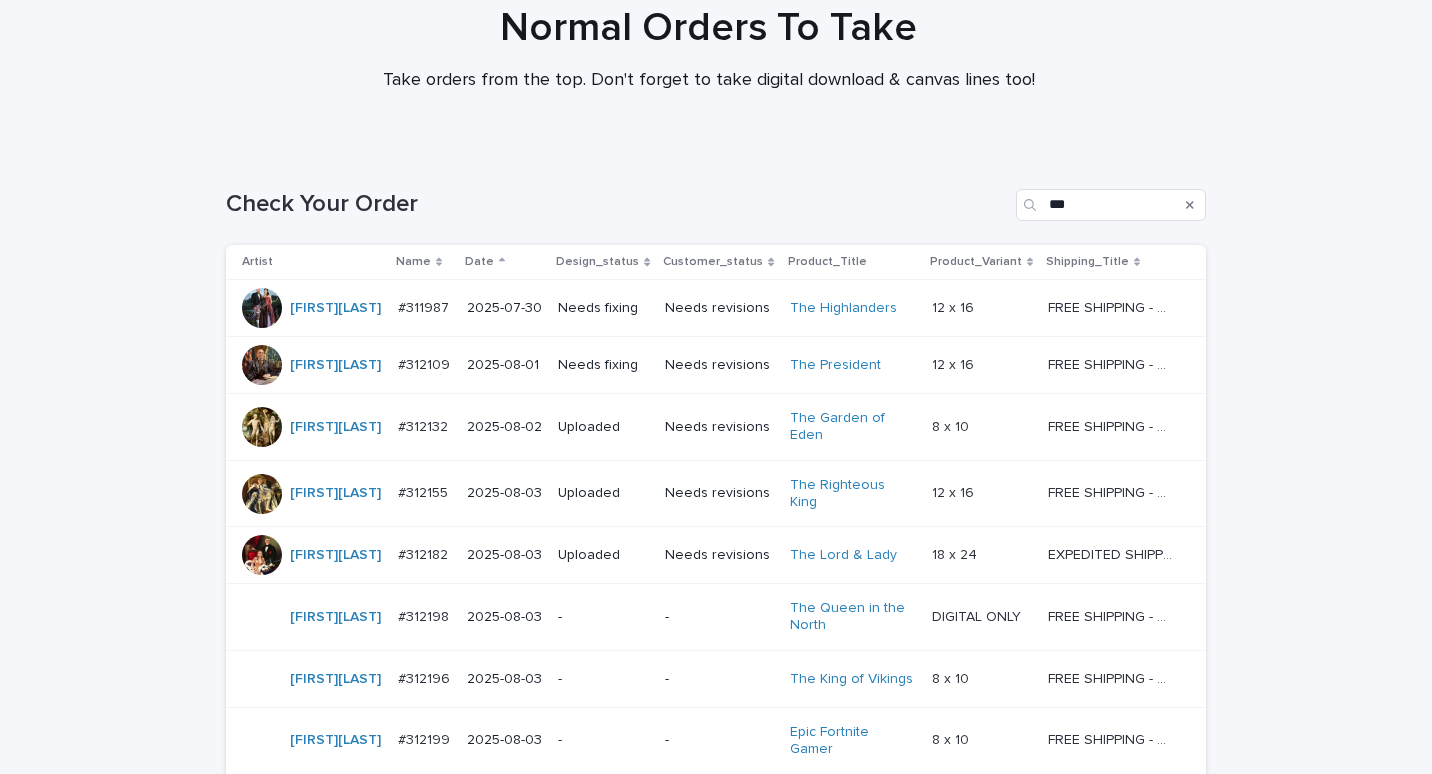 click on "#312109" at bounding box center [426, 363] 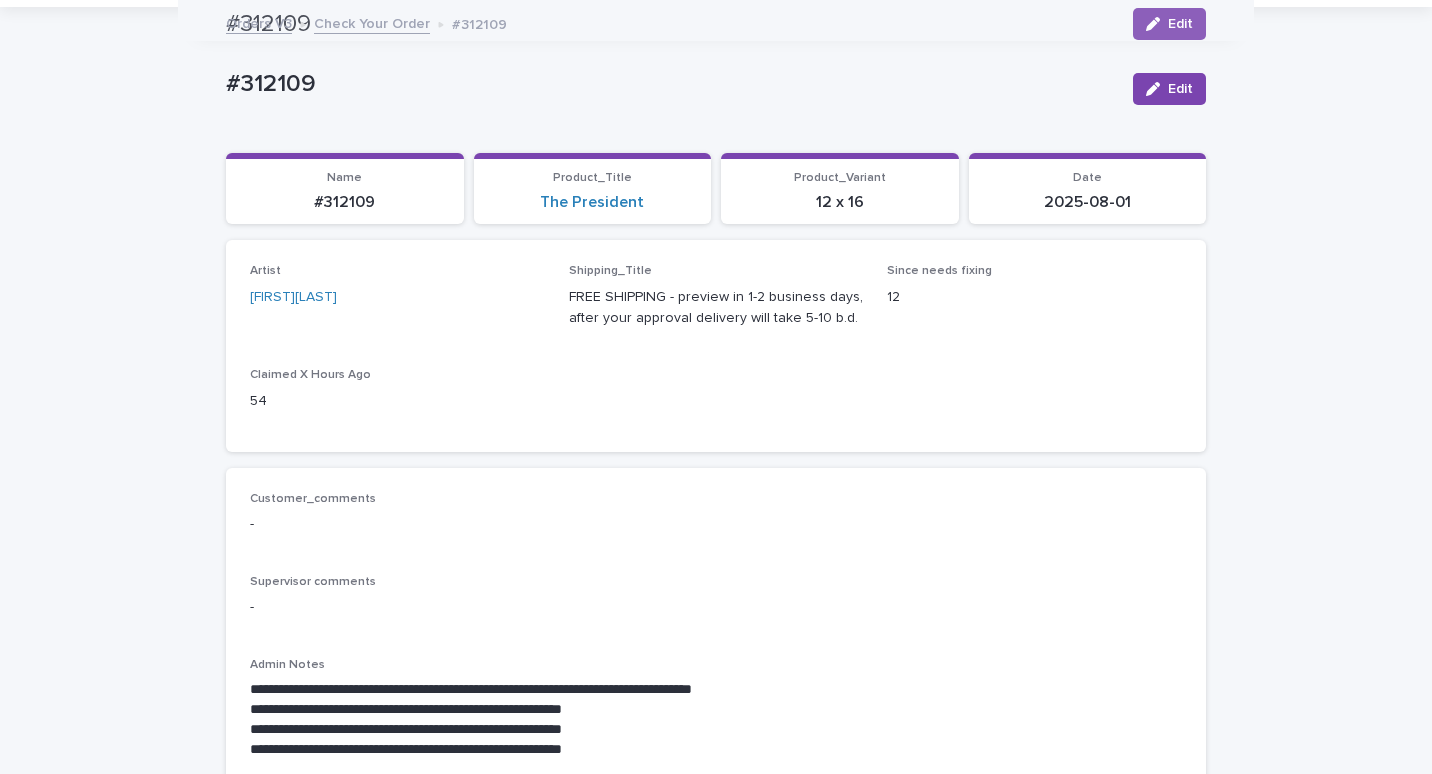 scroll, scrollTop: 64, scrollLeft: 0, axis: vertical 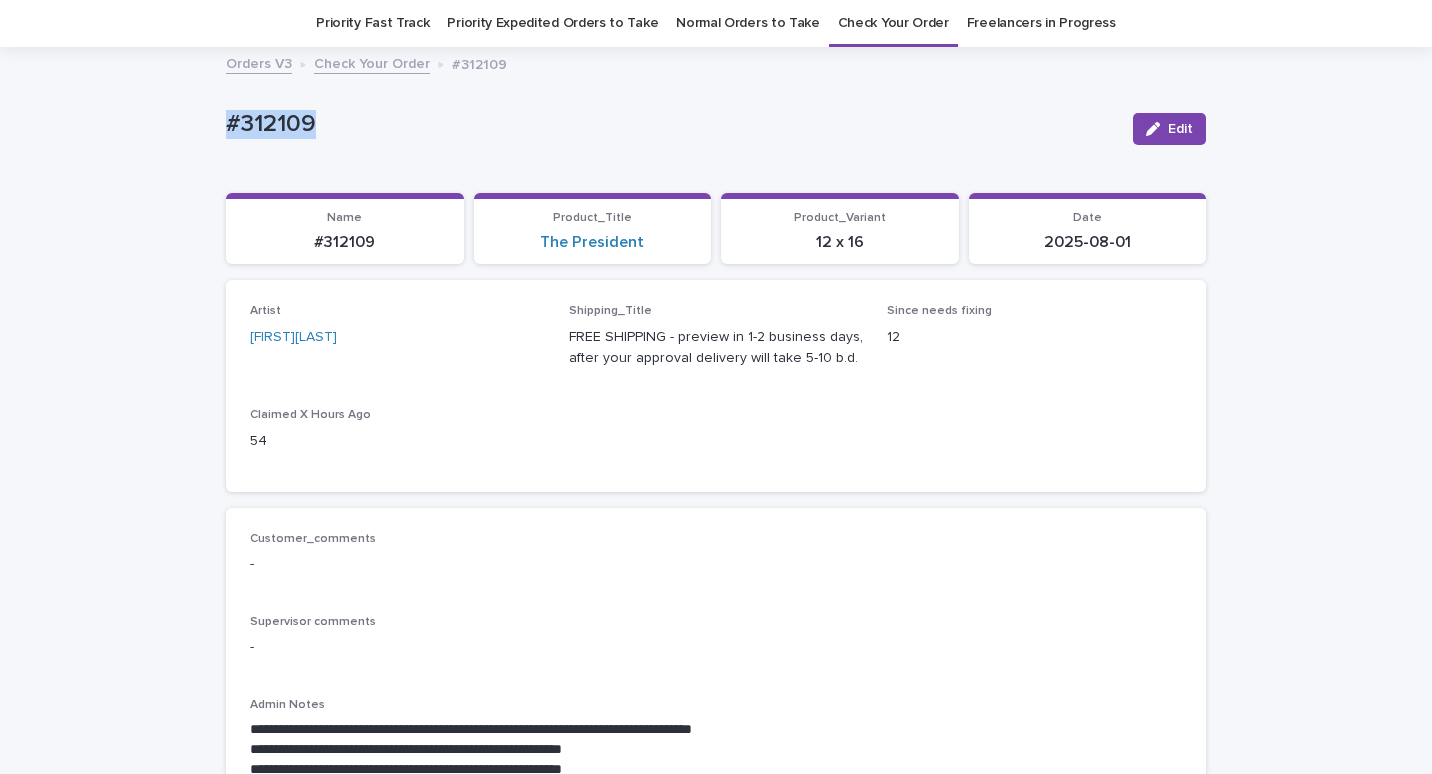 drag, startPoint x: 342, startPoint y: 126, endPoint x: 245, endPoint y: 111, distance: 98.15294 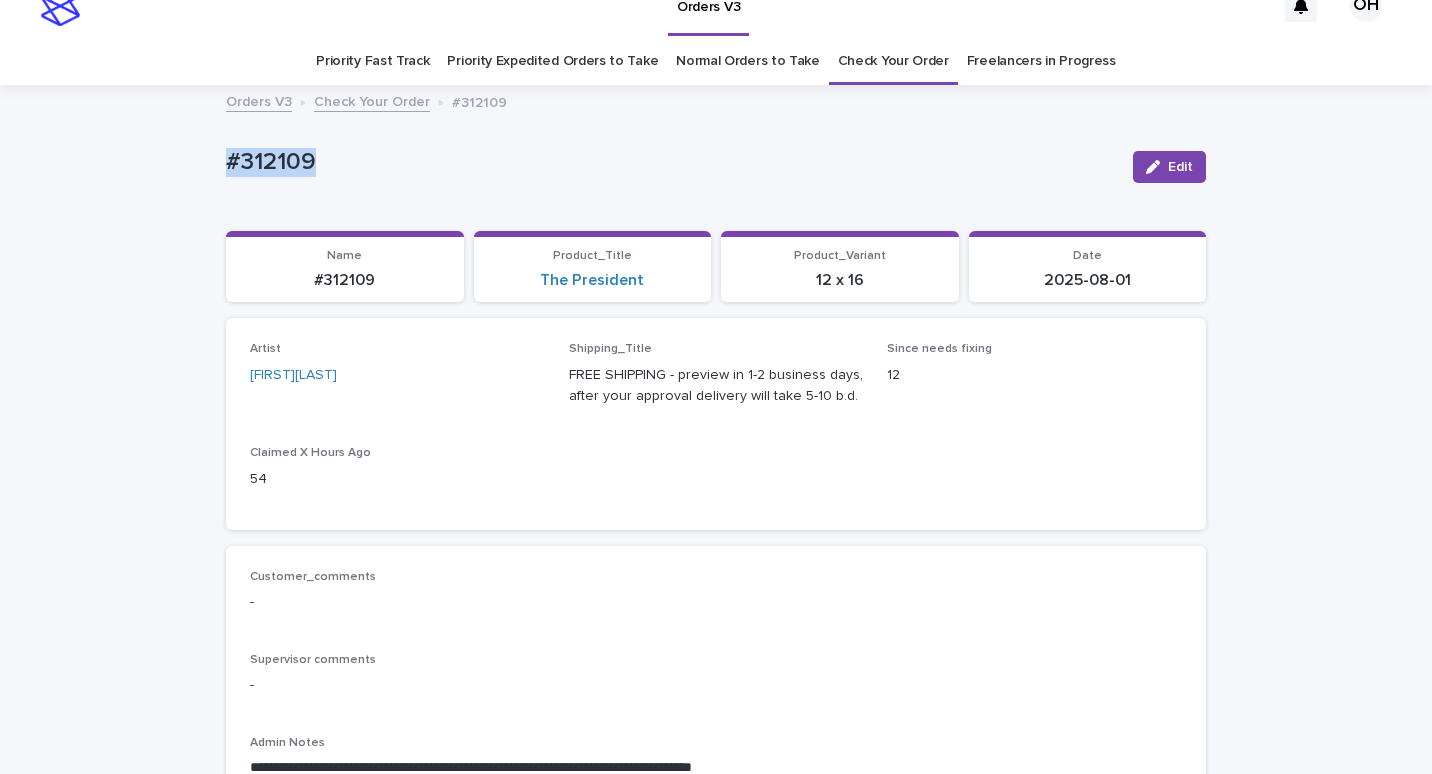 scroll, scrollTop: 0, scrollLeft: 0, axis: both 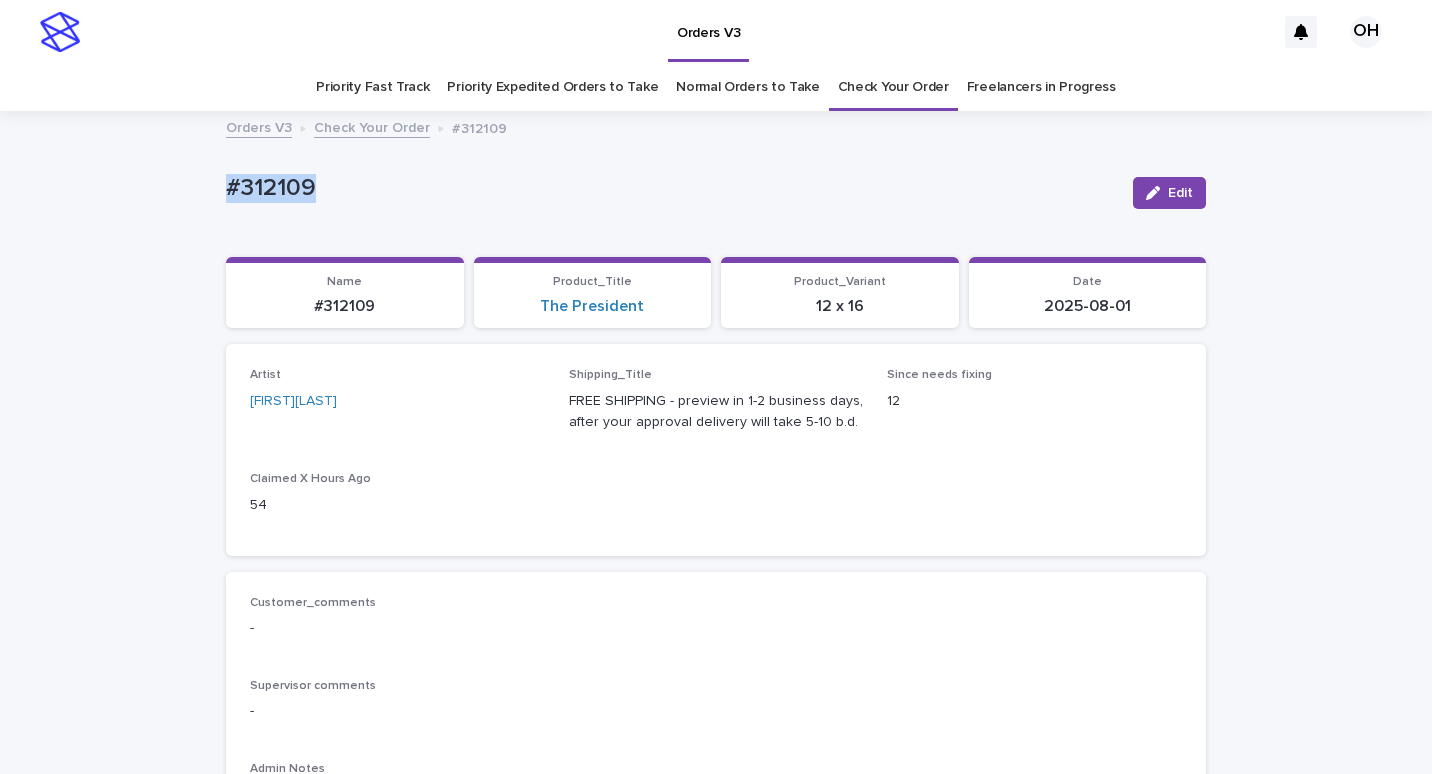 copy on "#312109" 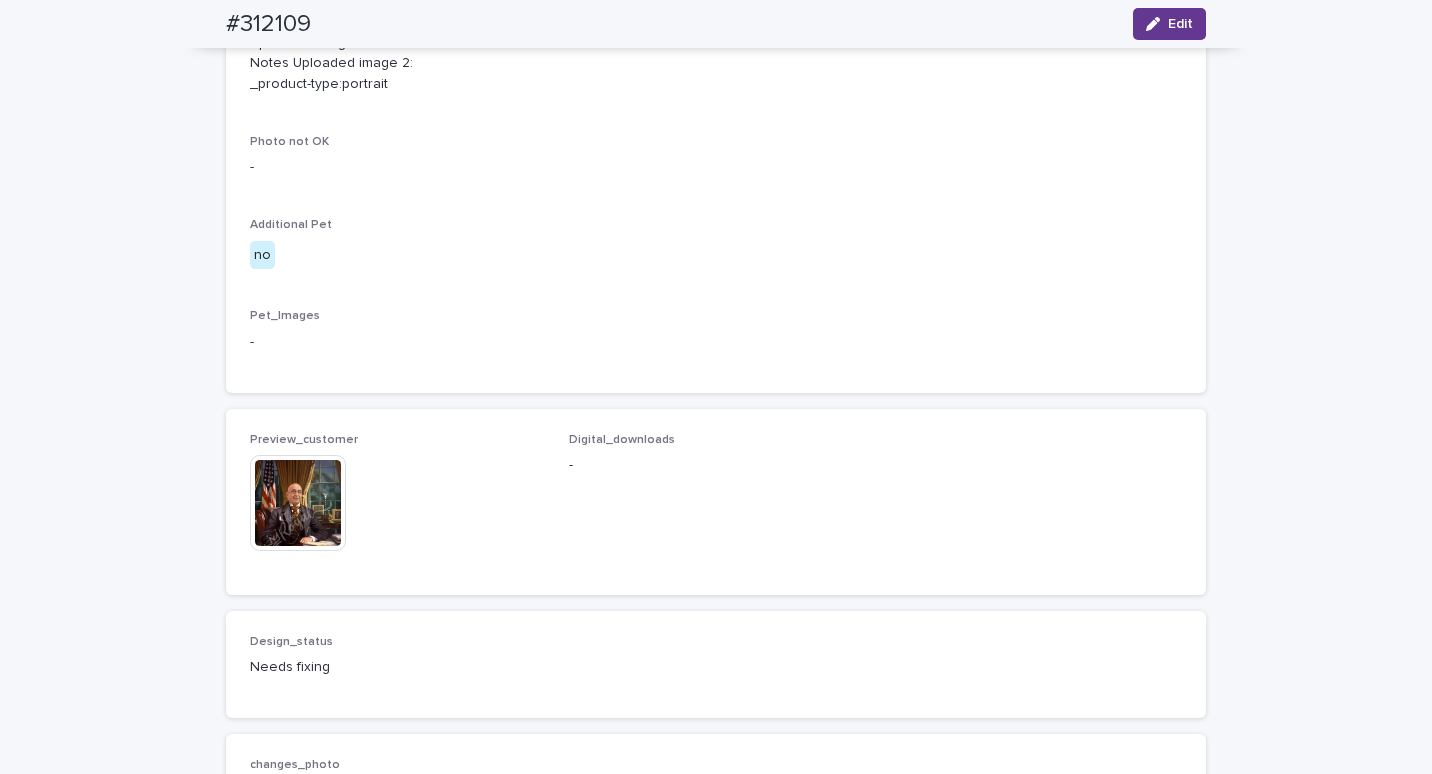 click on "Edit" at bounding box center [1169, 24] 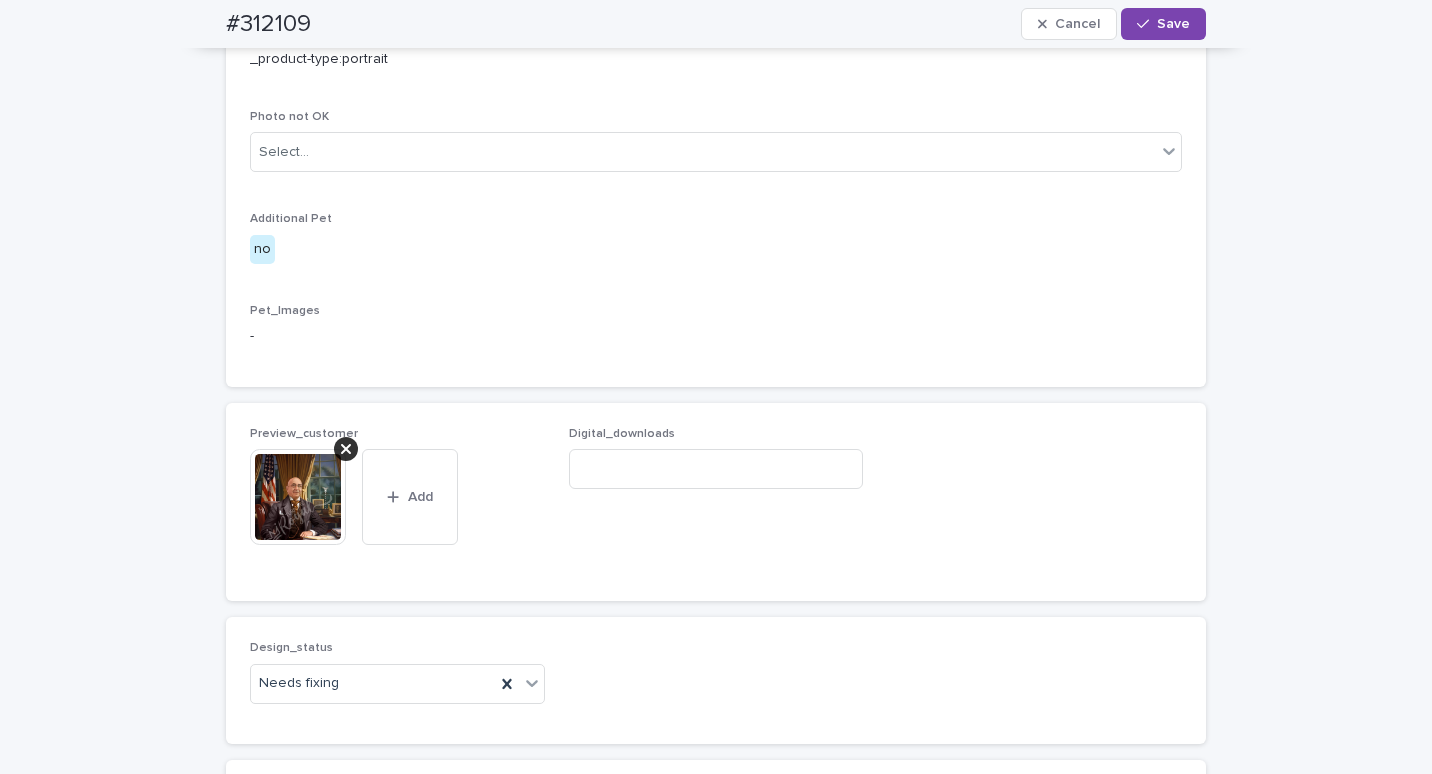 click at bounding box center [298, 497] 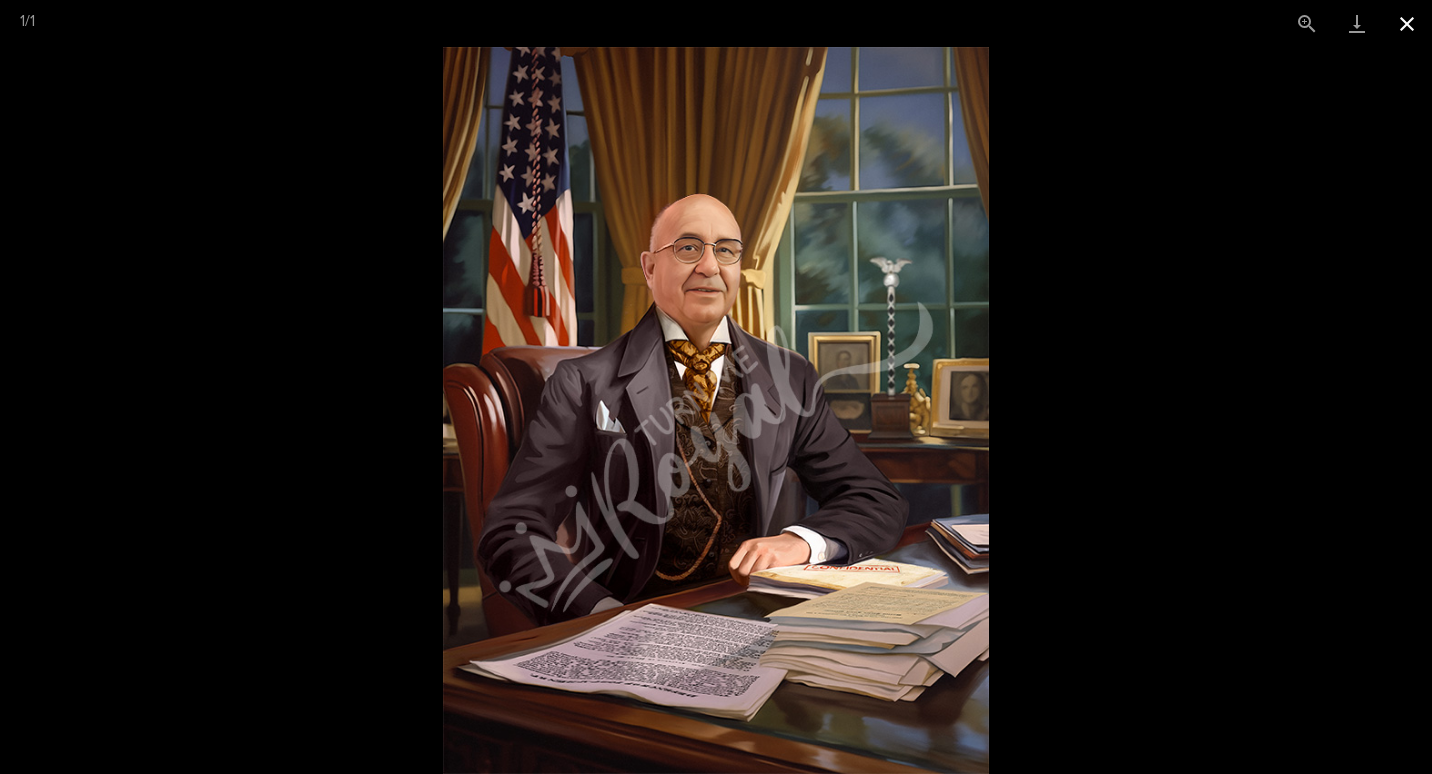 click at bounding box center (1407, 23) 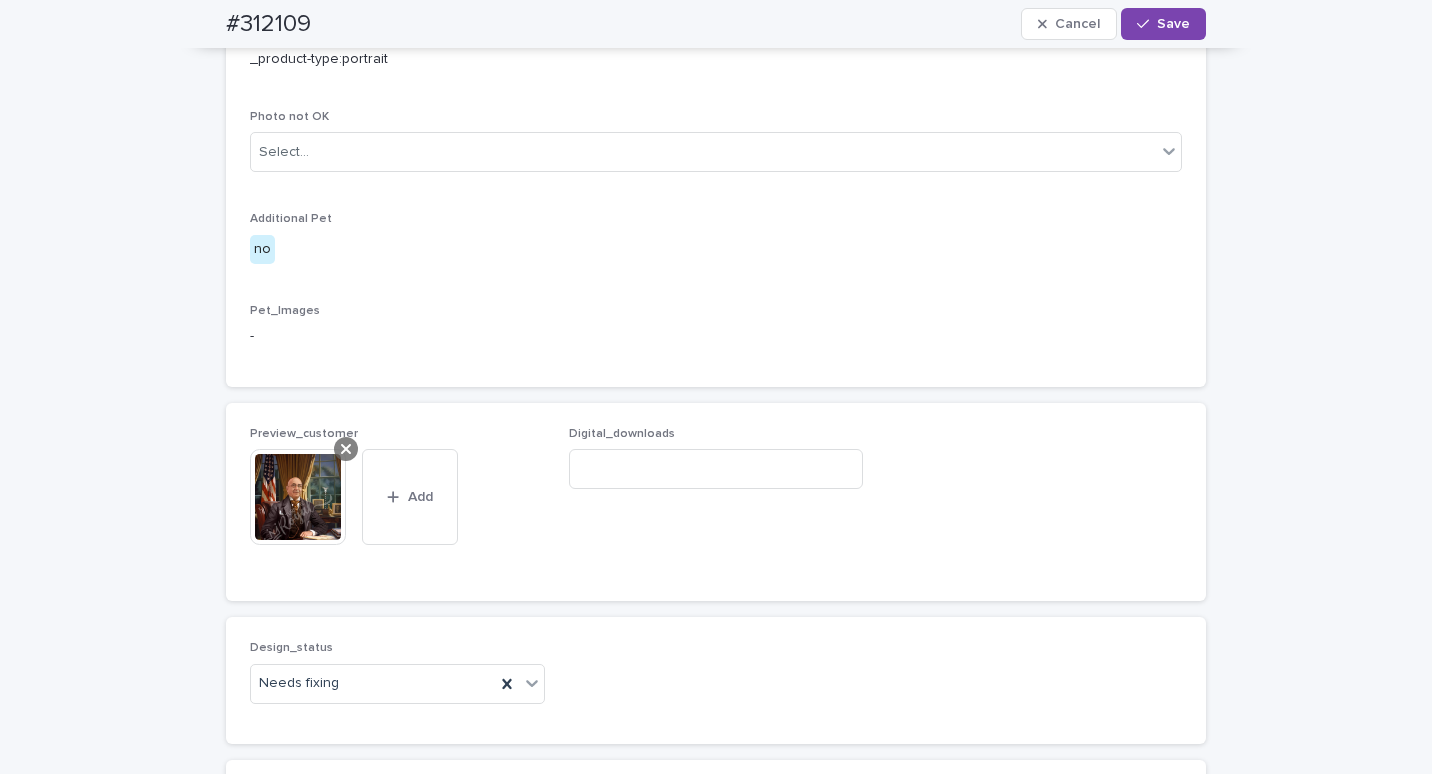 click 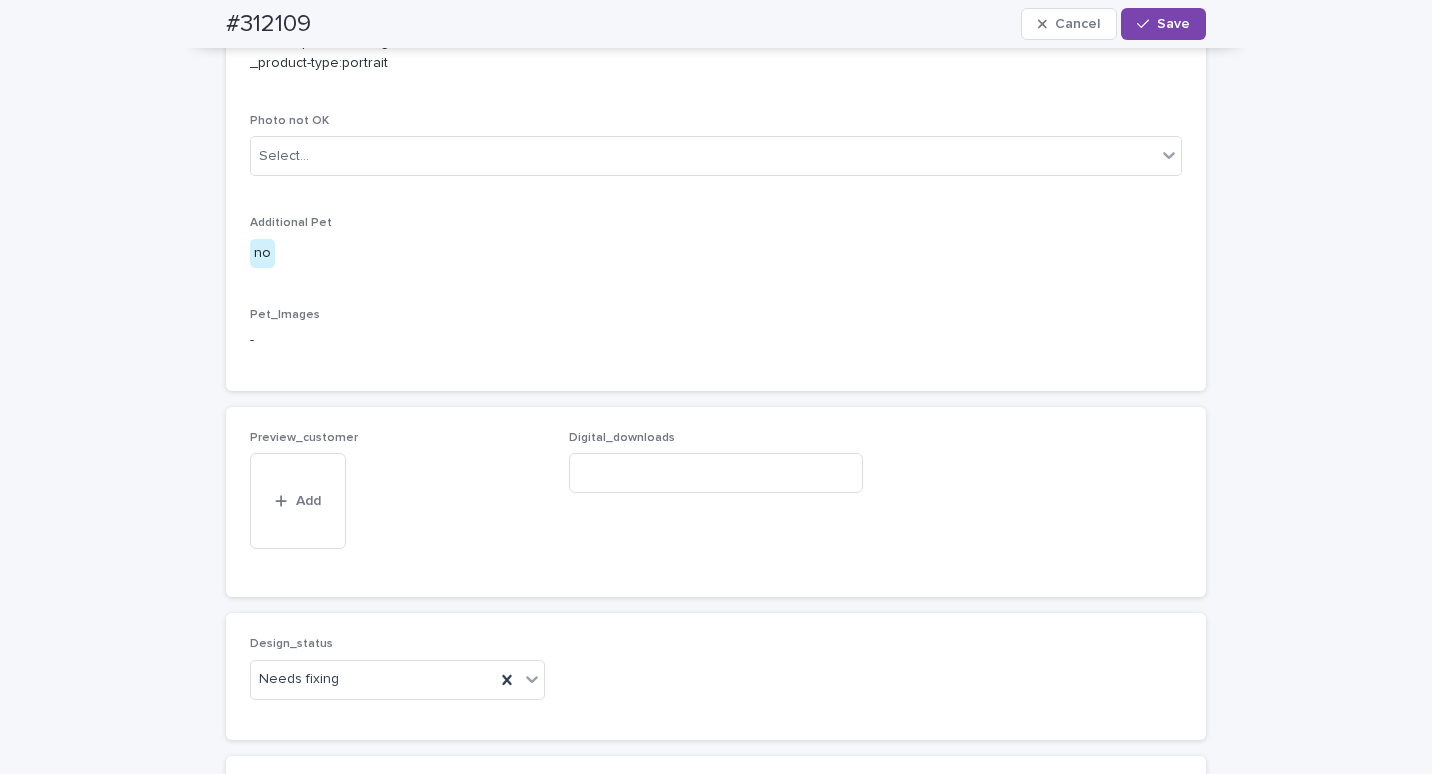 scroll, scrollTop: 1089, scrollLeft: 0, axis: vertical 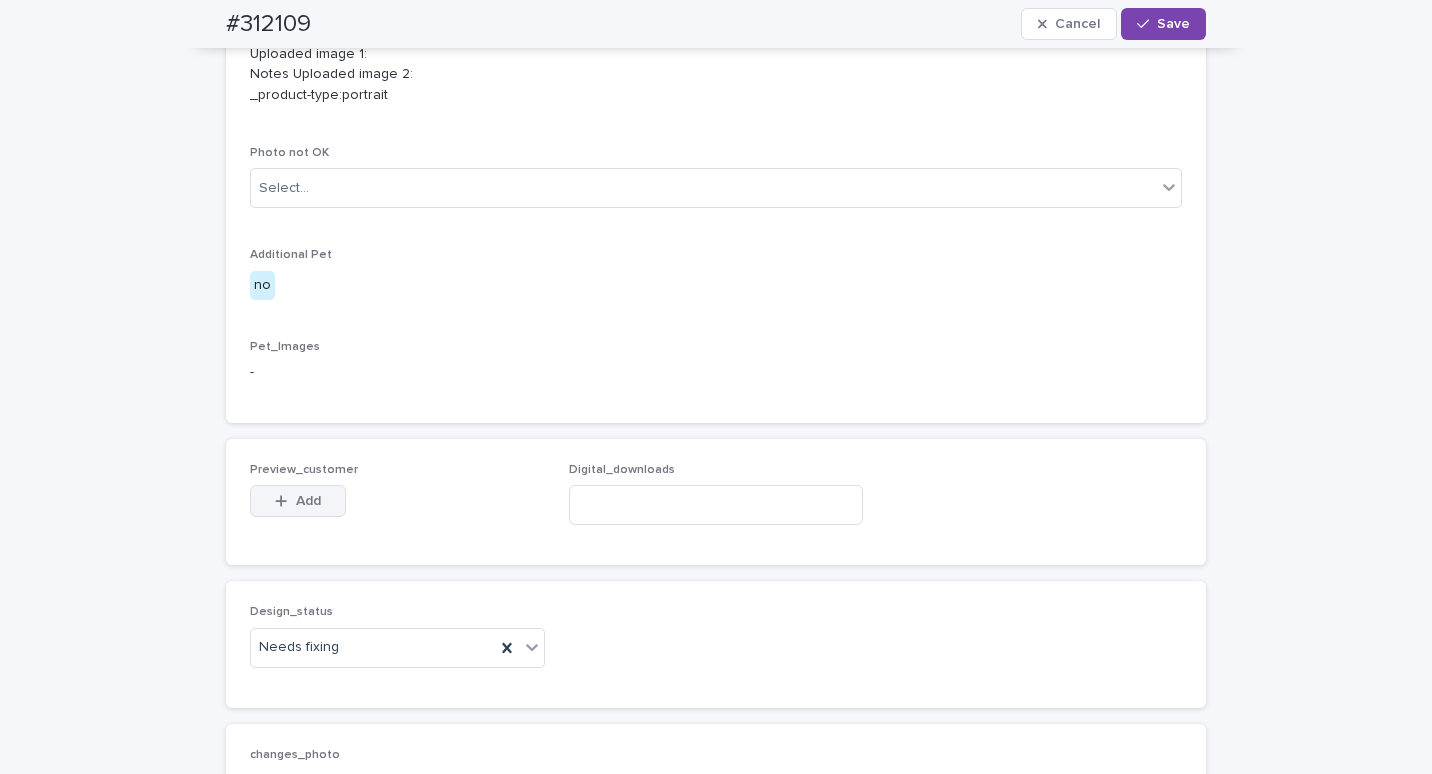 click on "Add" at bounding box center [308, 501] 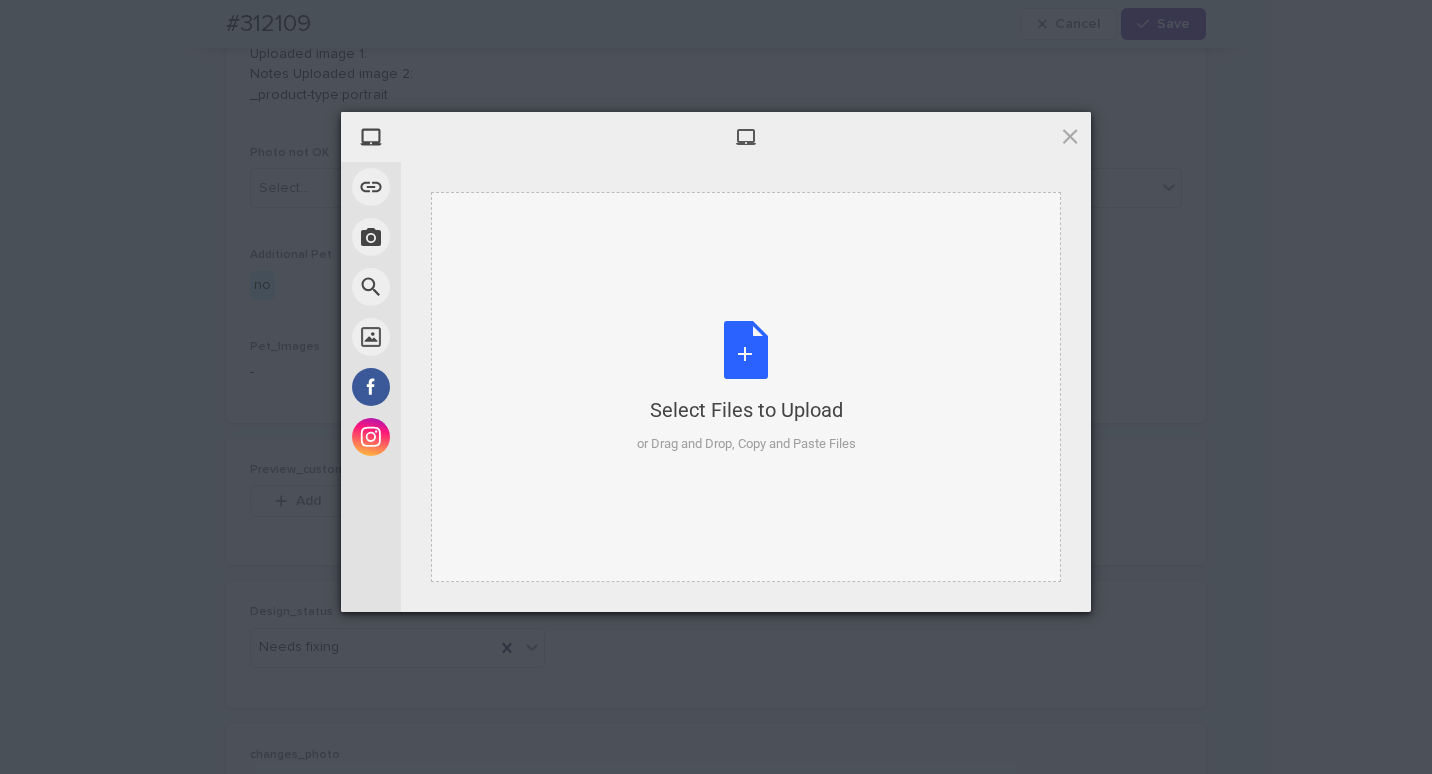 click on "Select Files to Upload
or Drag and Drop, Copy and Paste Files" at bounding box center [746, 387] 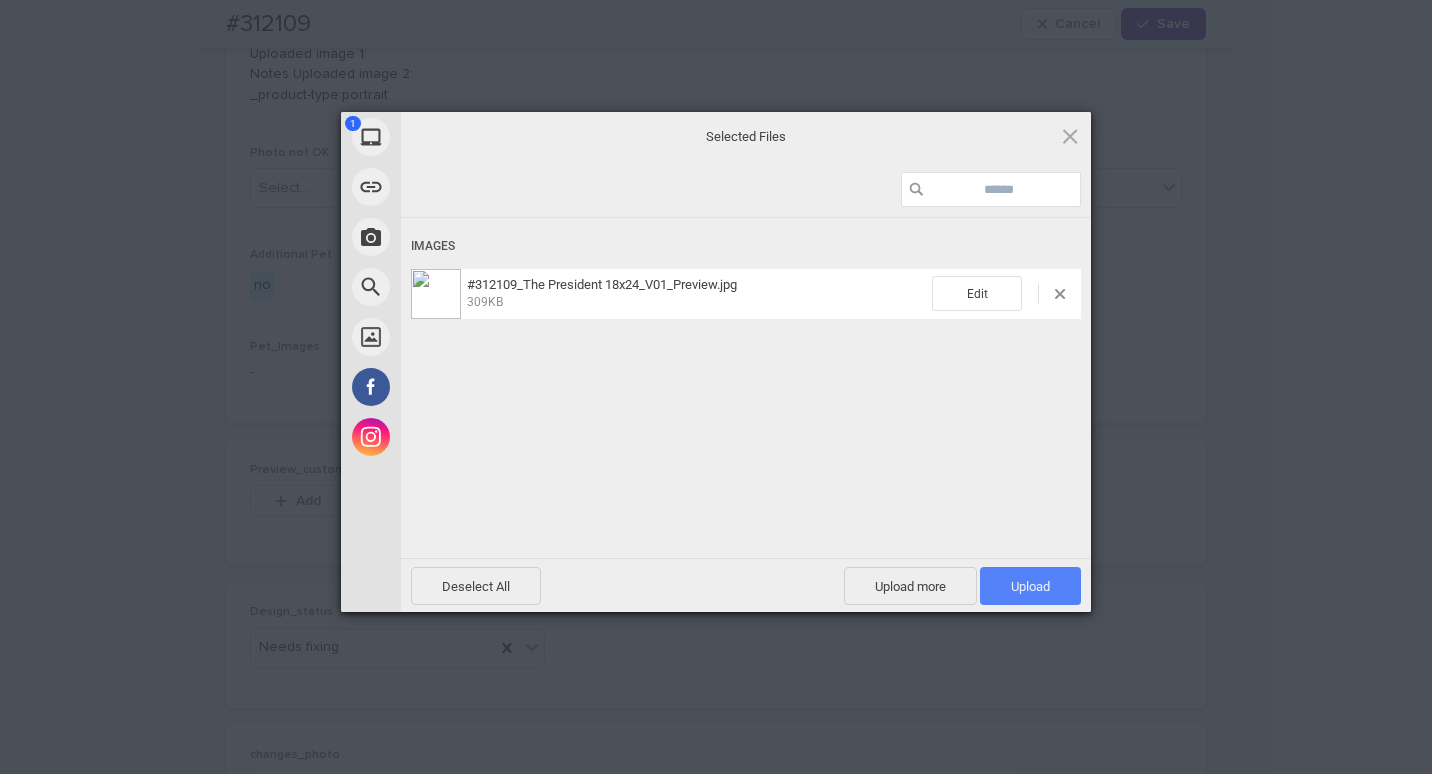 click on "Upload
1" at bounding box center (1030, 586) 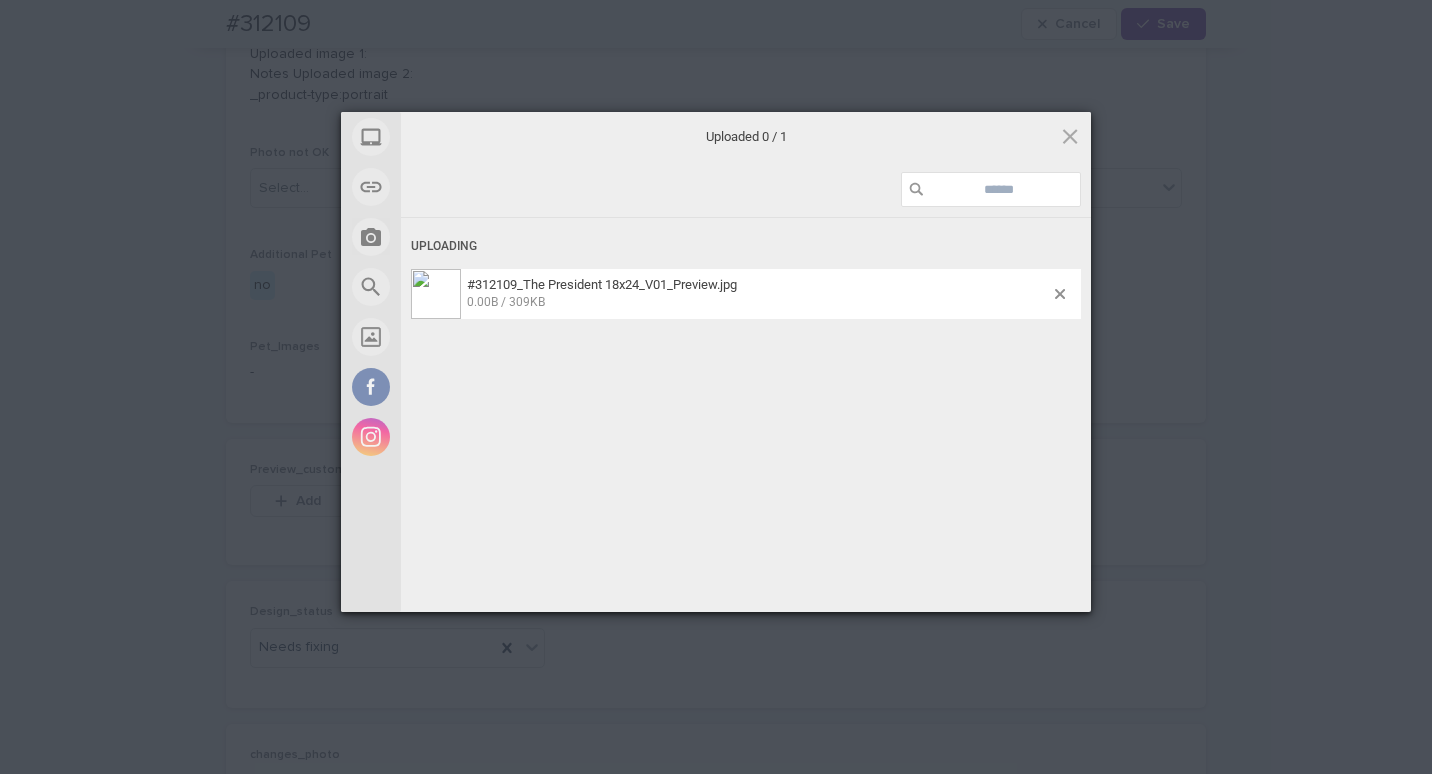 click on "My Device         Link (URL)         Take Photo         Web Search         Unsplash         Facebook         Instagram
Uploaded 0 / 1
Uploading
#312109_The President 18x24_V01_Preview.jpg
0.00B /
309KB
Deselect All
Upload more
Upload
0
Powered by   Filestack" at bounding box center [716, 387] 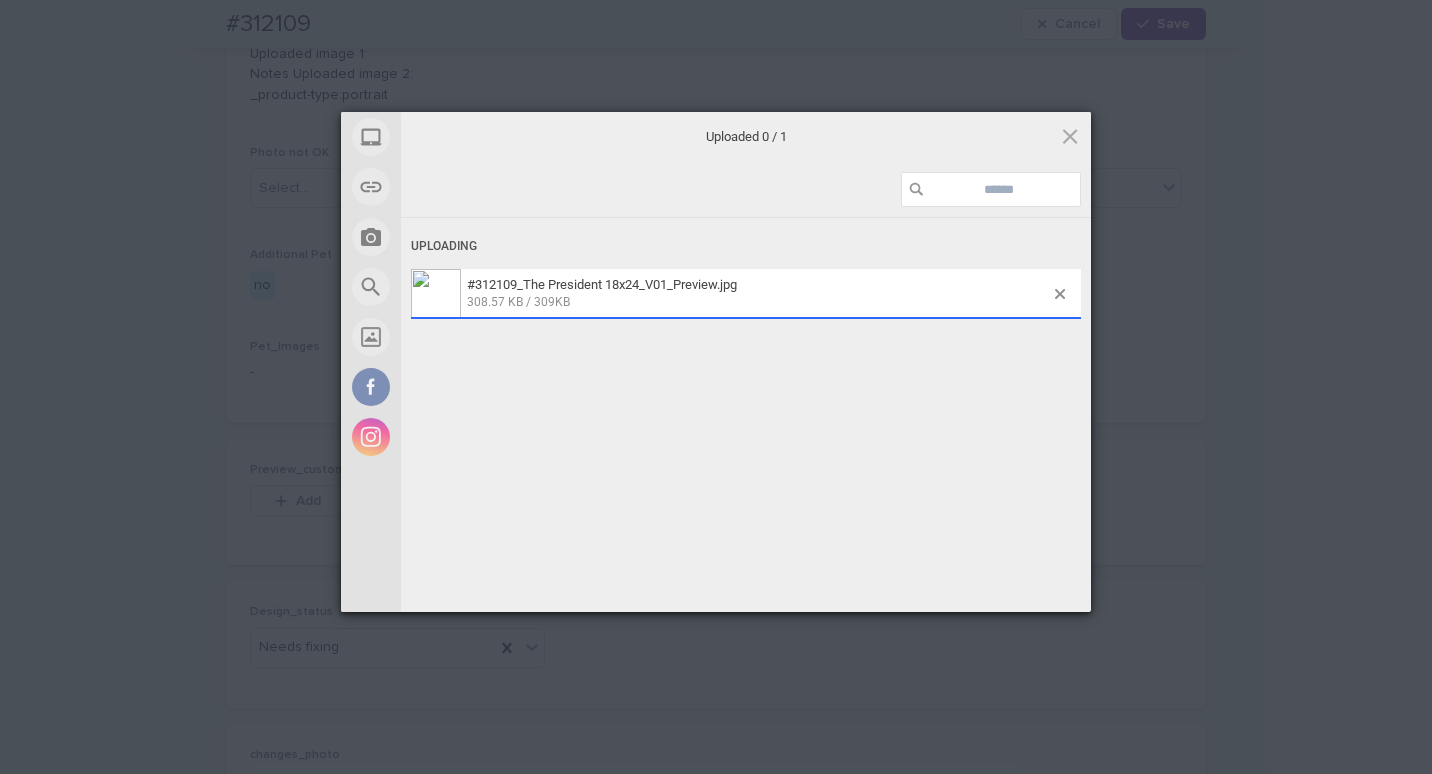 scroll, scrollTop: 1125, scrollLeft: 0, axis: vertical 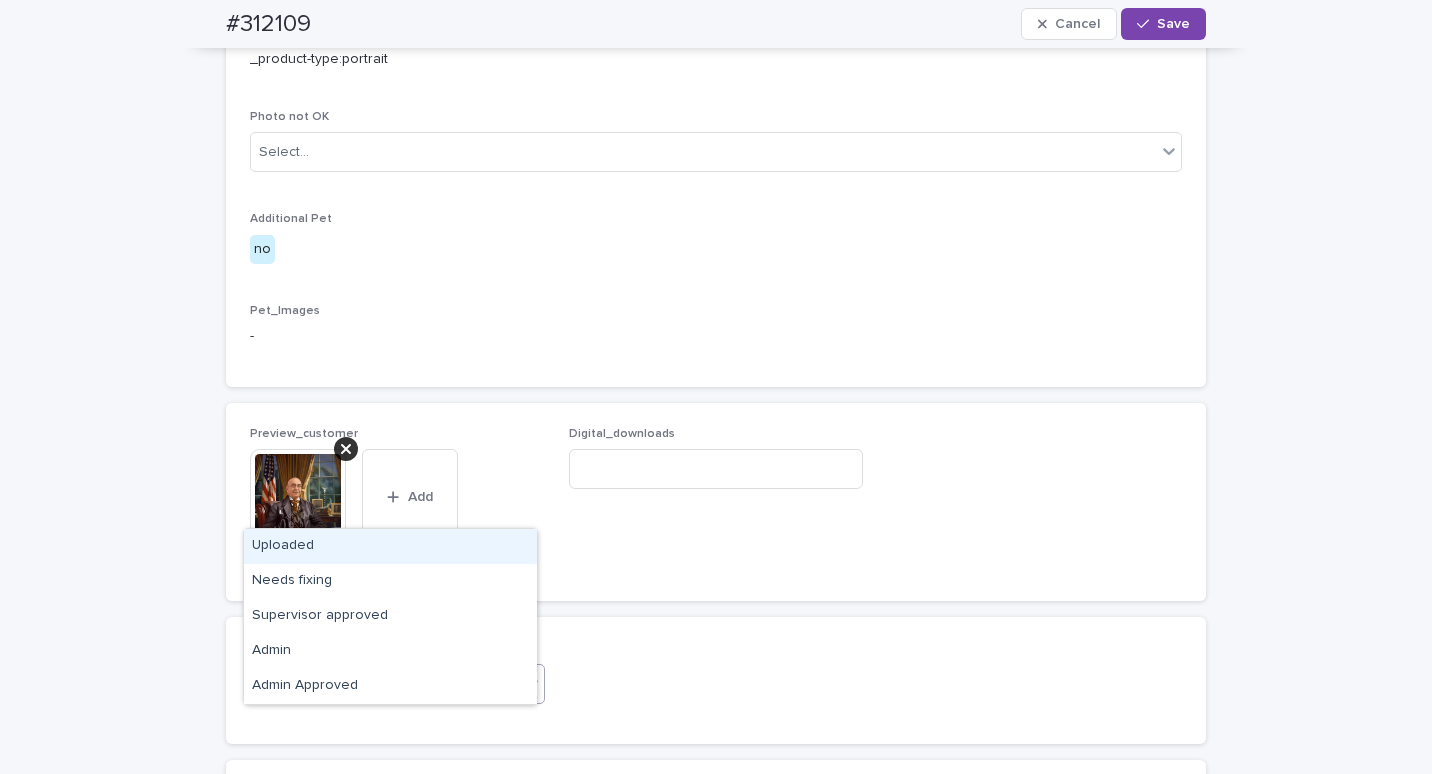 click on "Needs fixing" at bounding box center (373, 683) 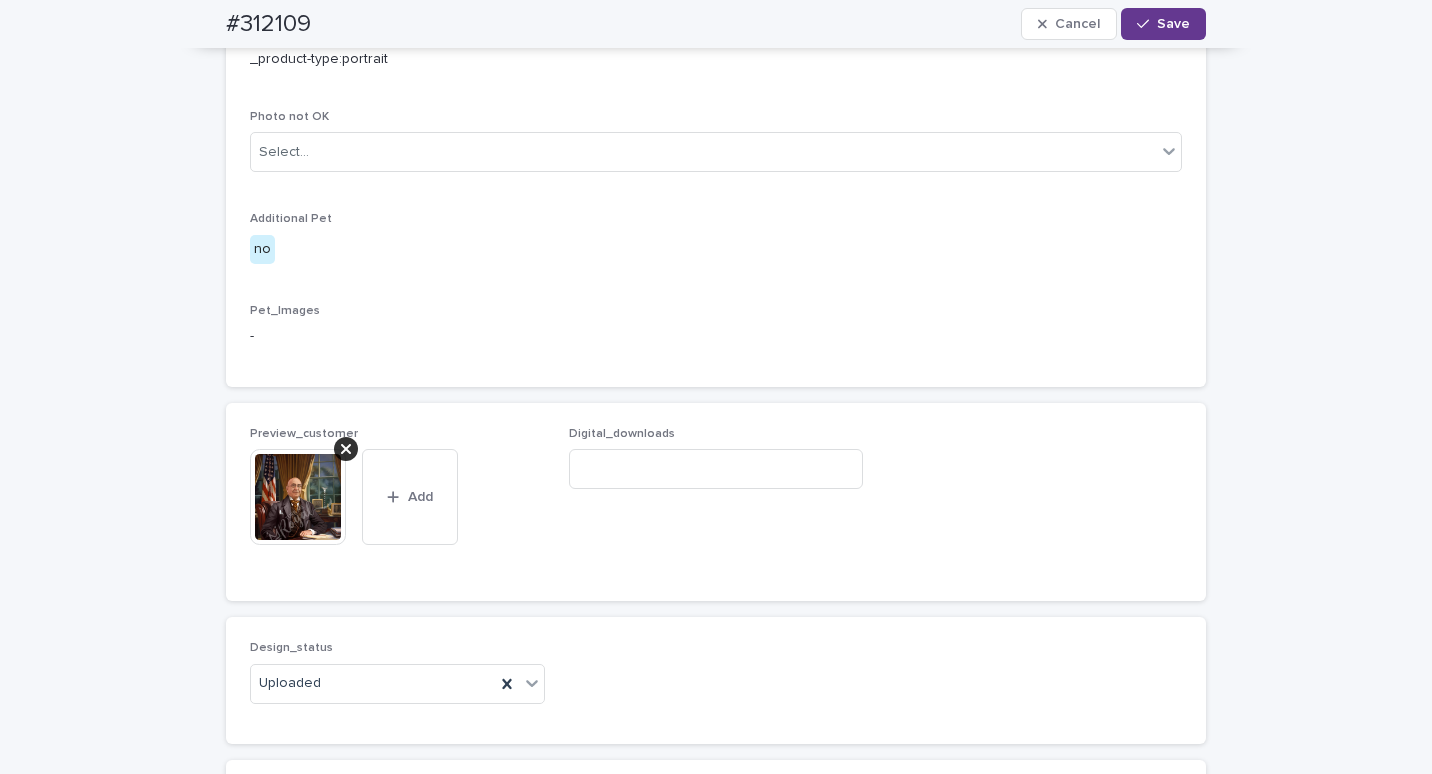 click on "Save" at bounding box center [1163, 24] 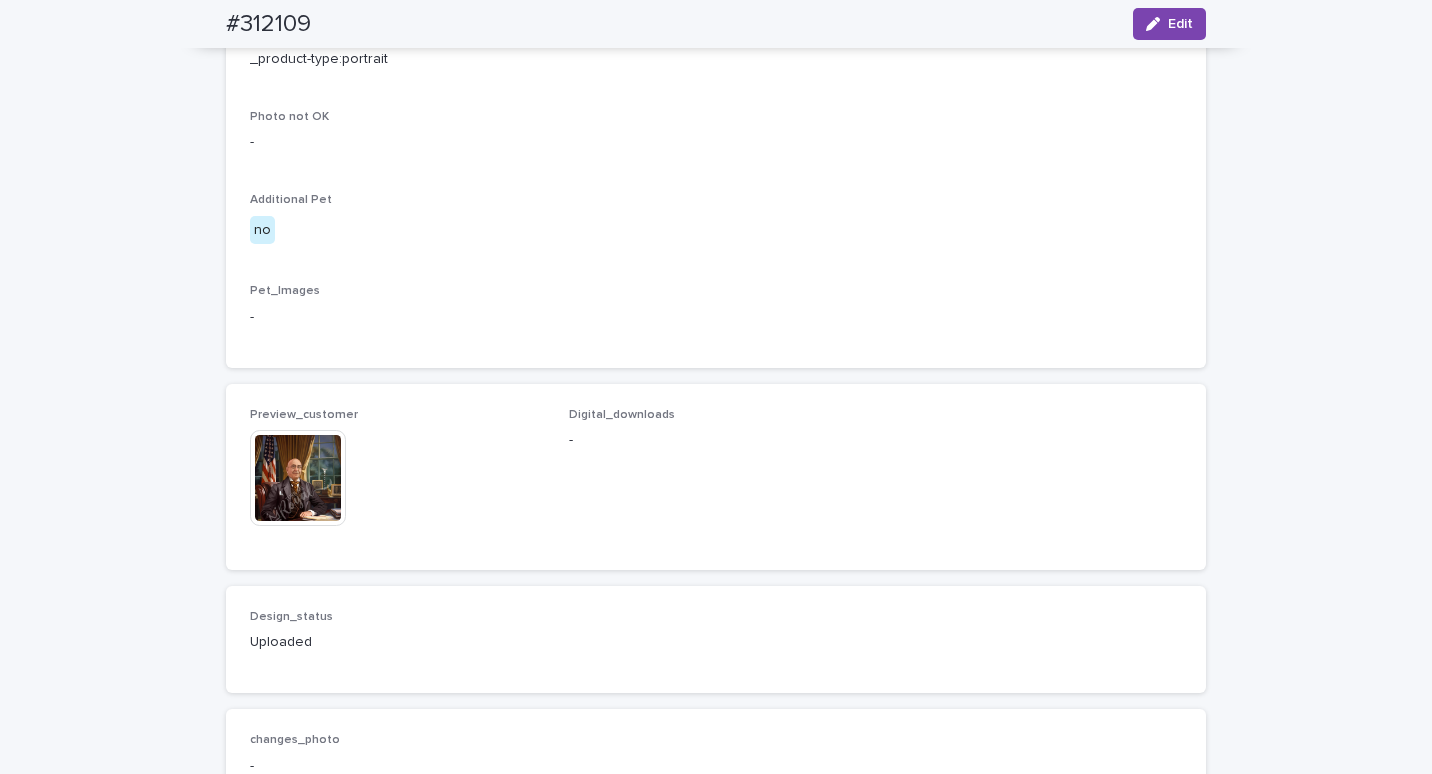 scroll, scrollTop: 1100, scrollLeft: 0, axis: vertical 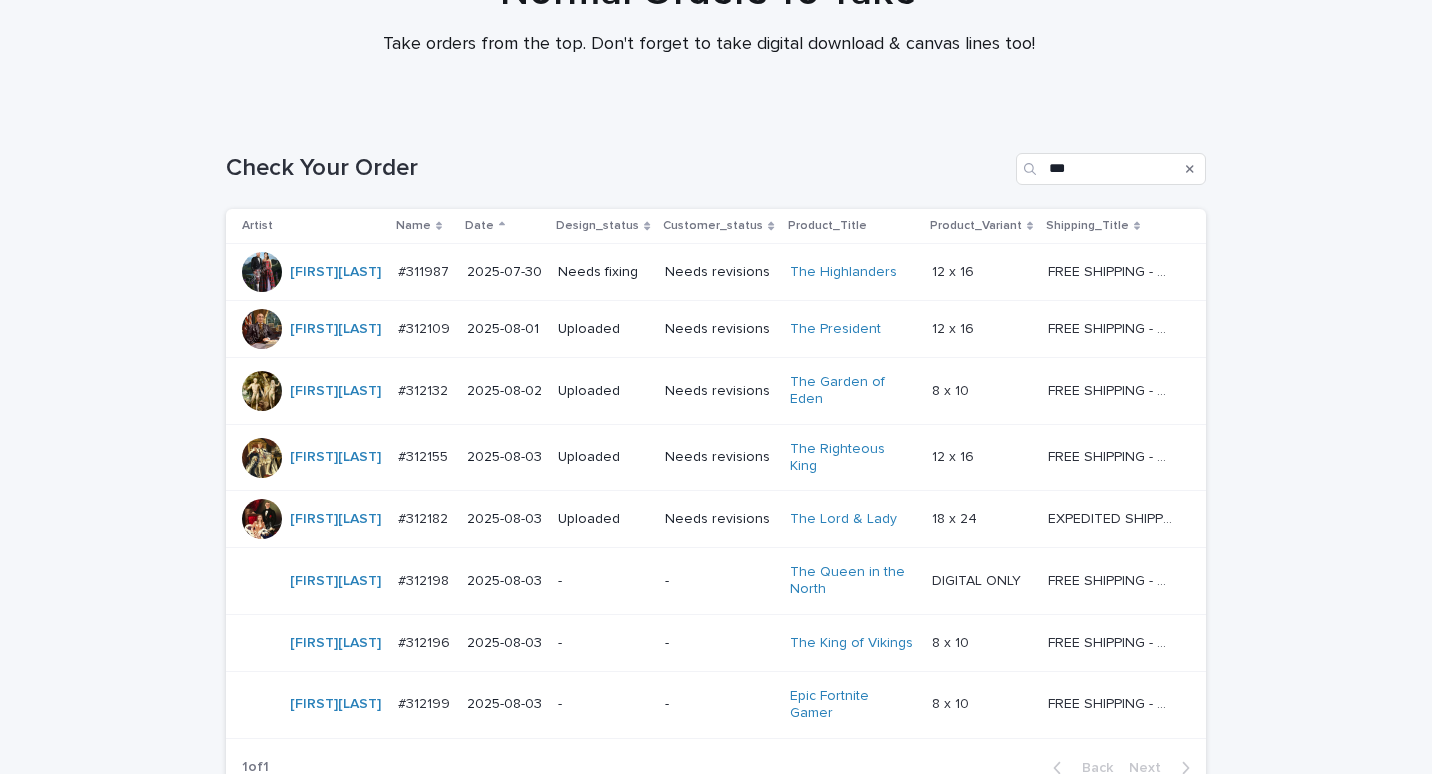 click on "#311987" at bounding box center [425, 270] 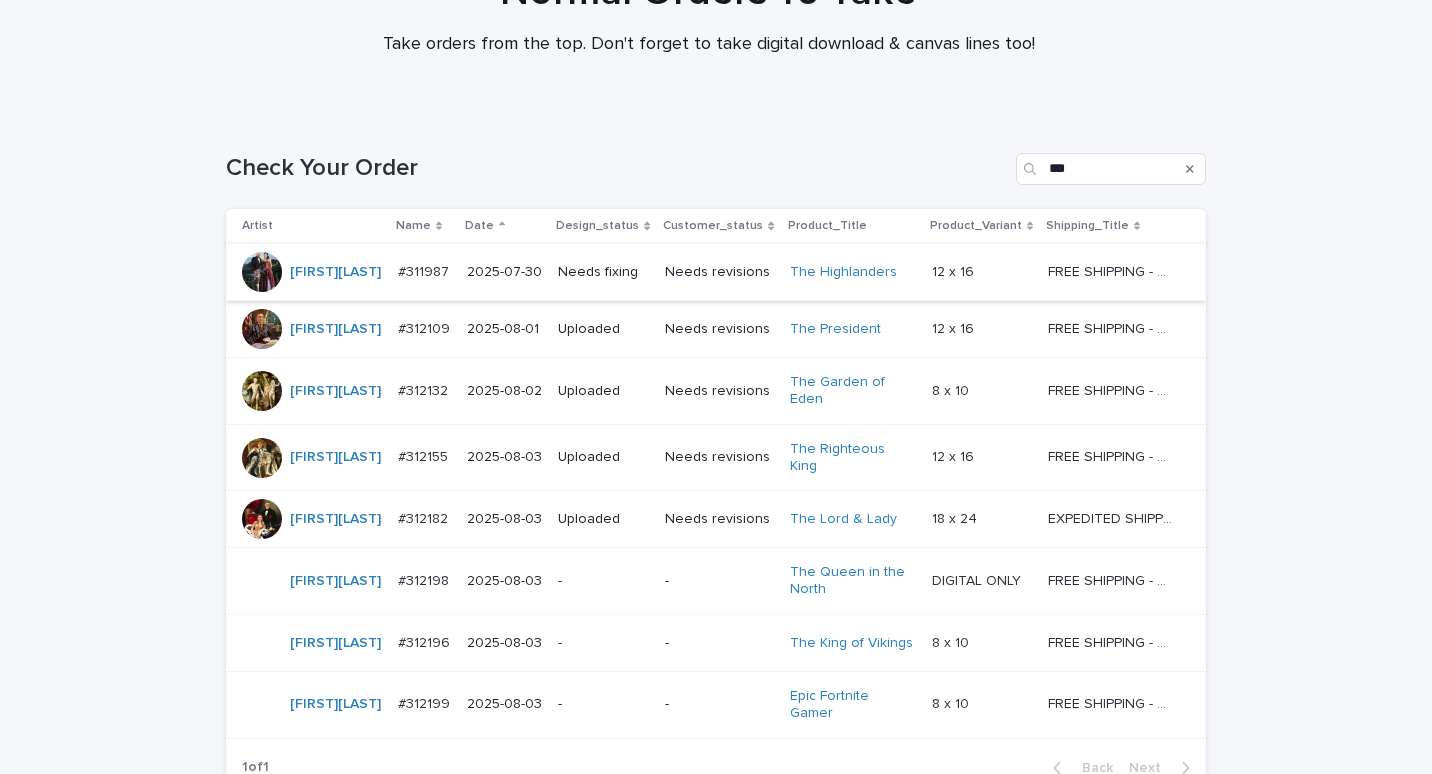 scroll, scrollTop: 0, scrollLeft: 0, axis: both 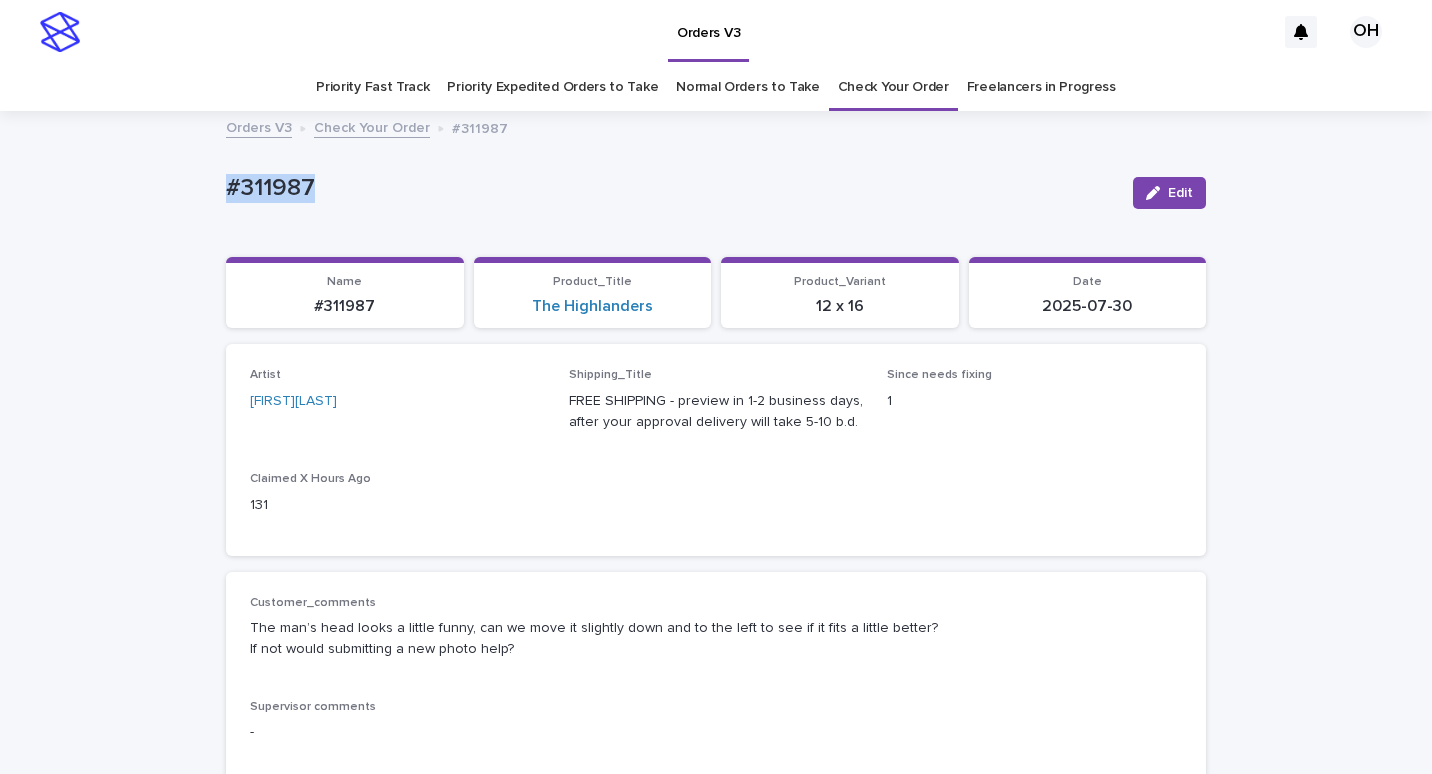 drag, startPoint x: 344, startPoint y: 181, endPoint x: 248, endPoint y: 172, distance: 96.42095 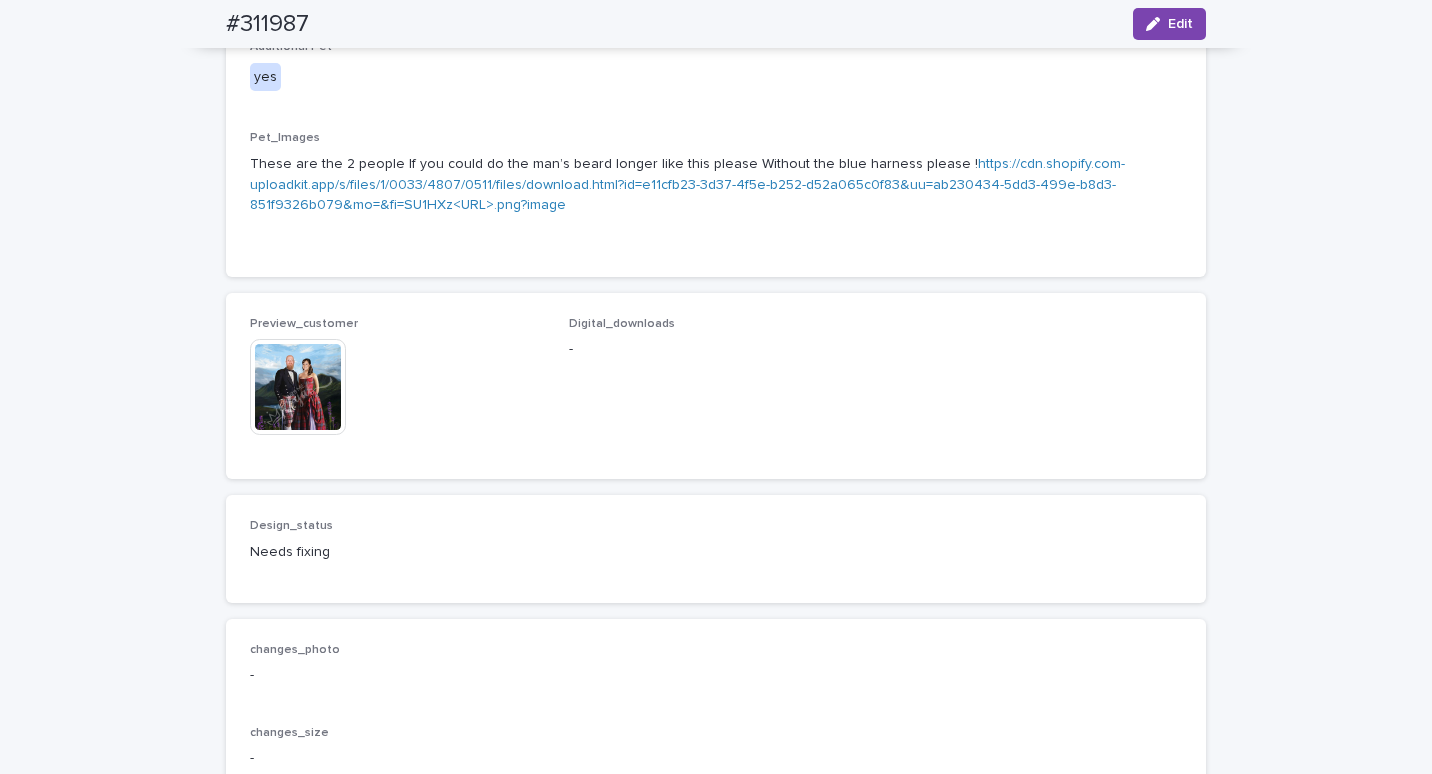 scroll, scrollTop: 1700, scrollLeft: 0, axis: vertical 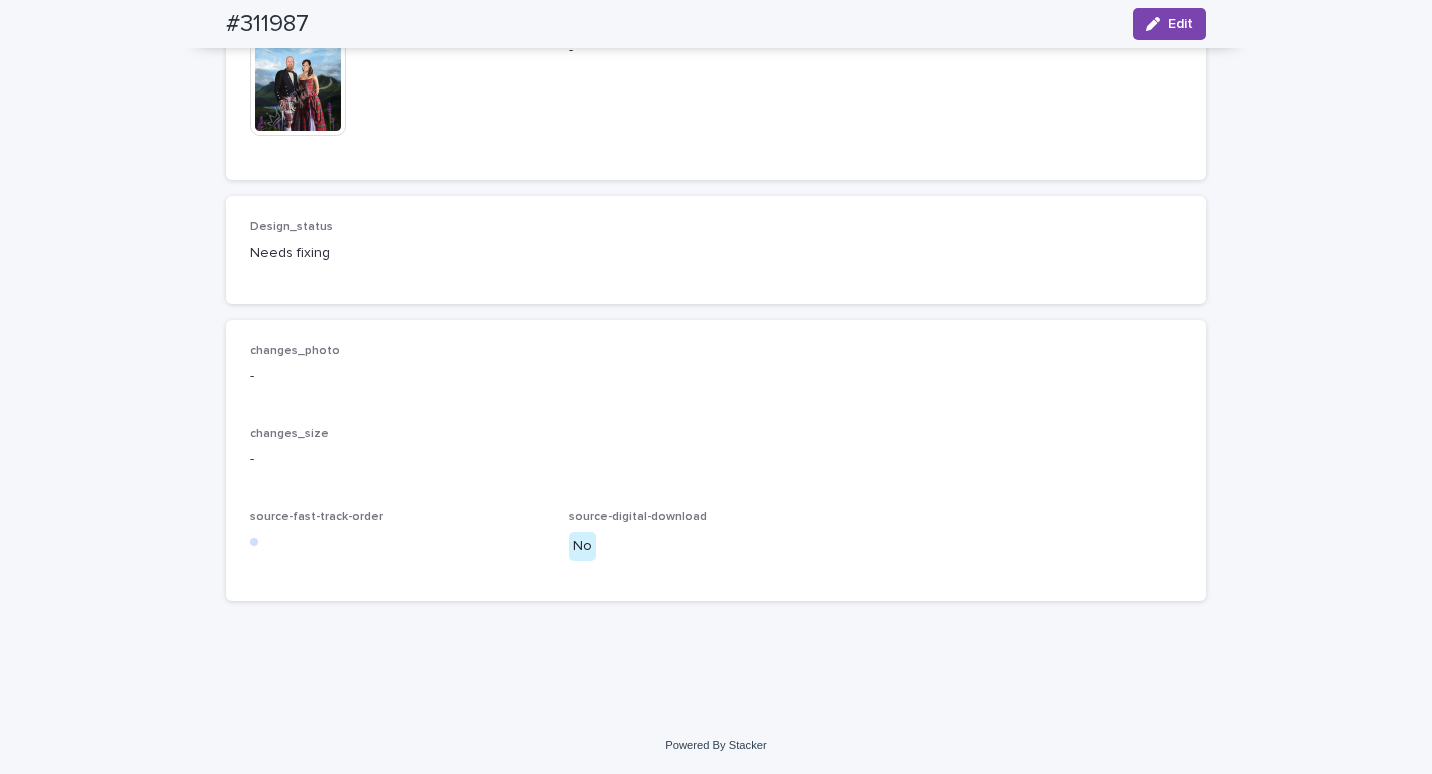 click at bounding box center [298, 88] 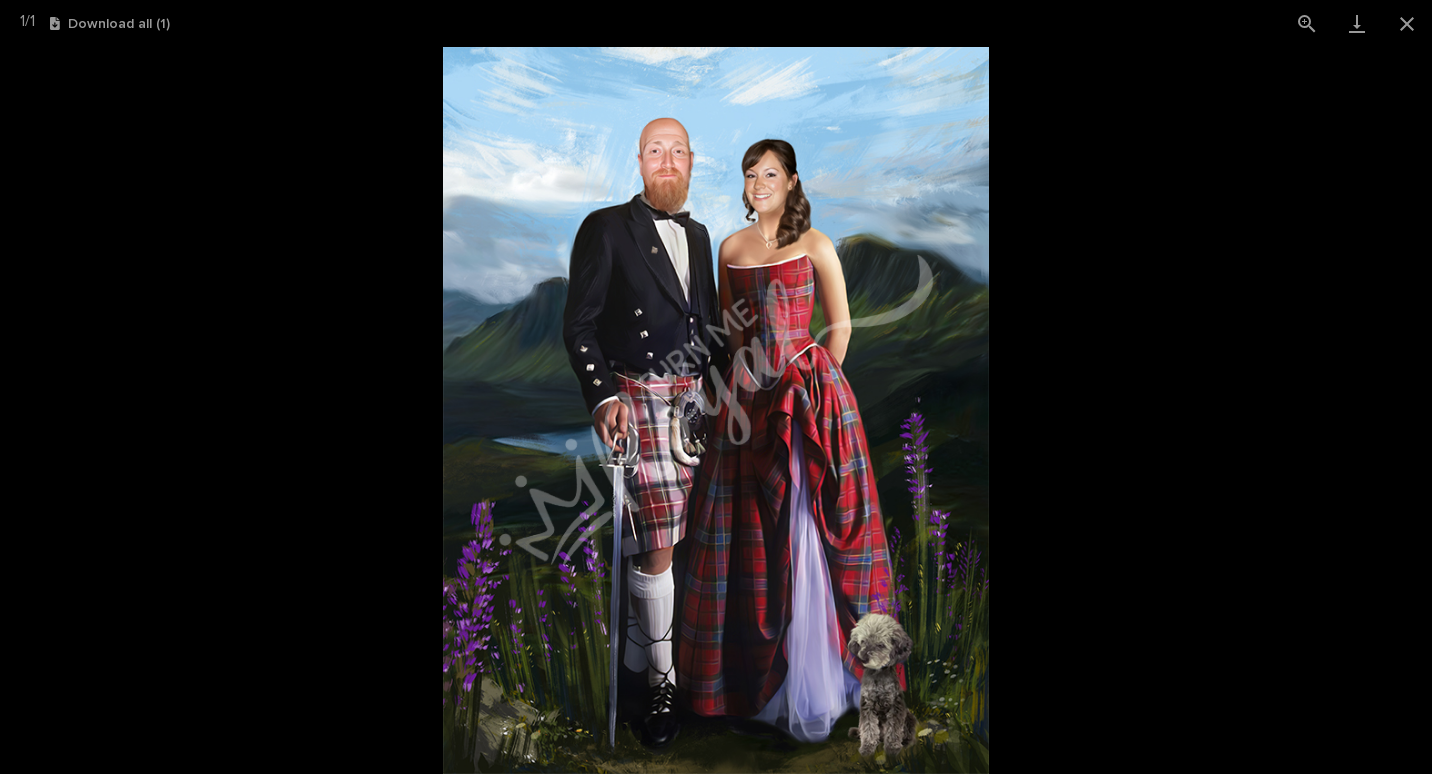 click at bounding box center [716, 410] 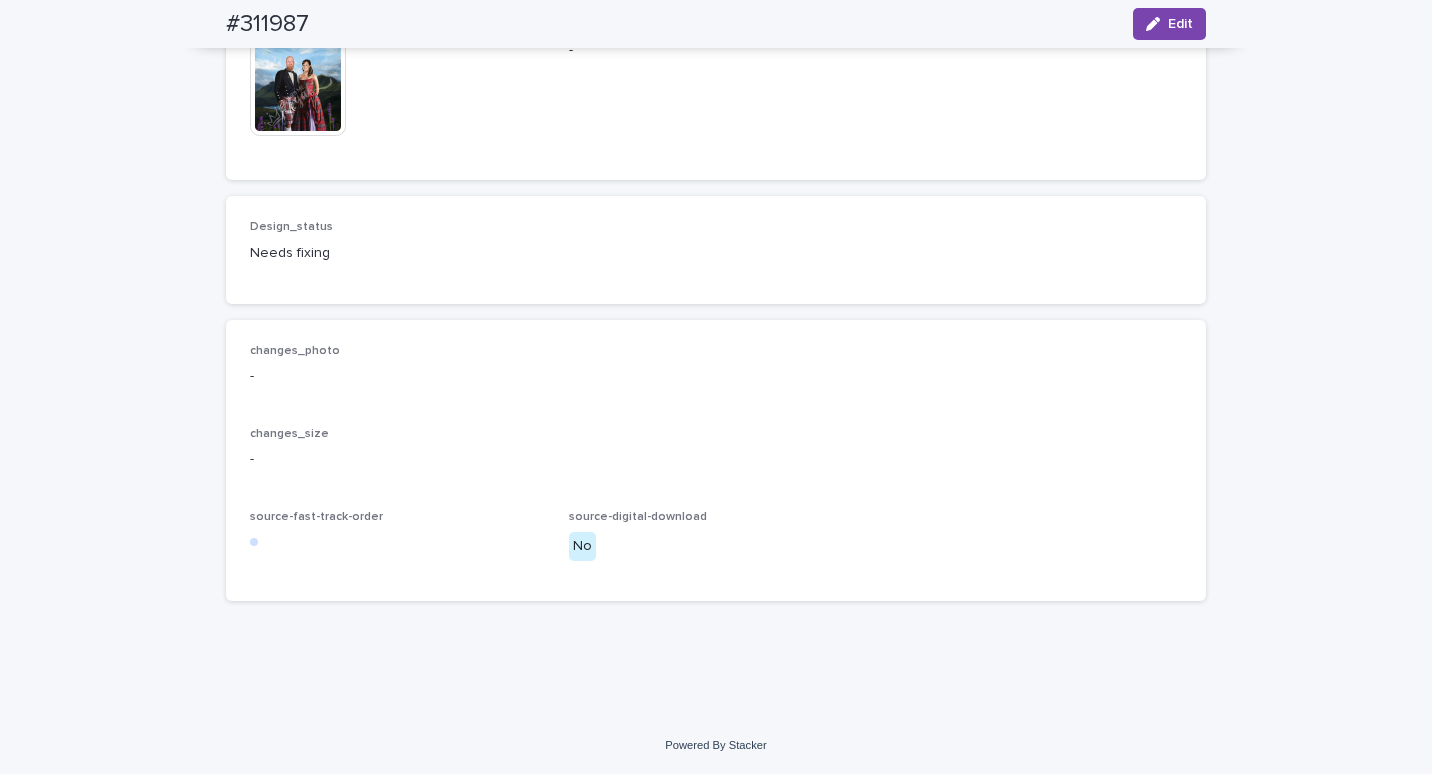 scroll, scrollTop: 1700, scrollLeft: 0, axis: vertical 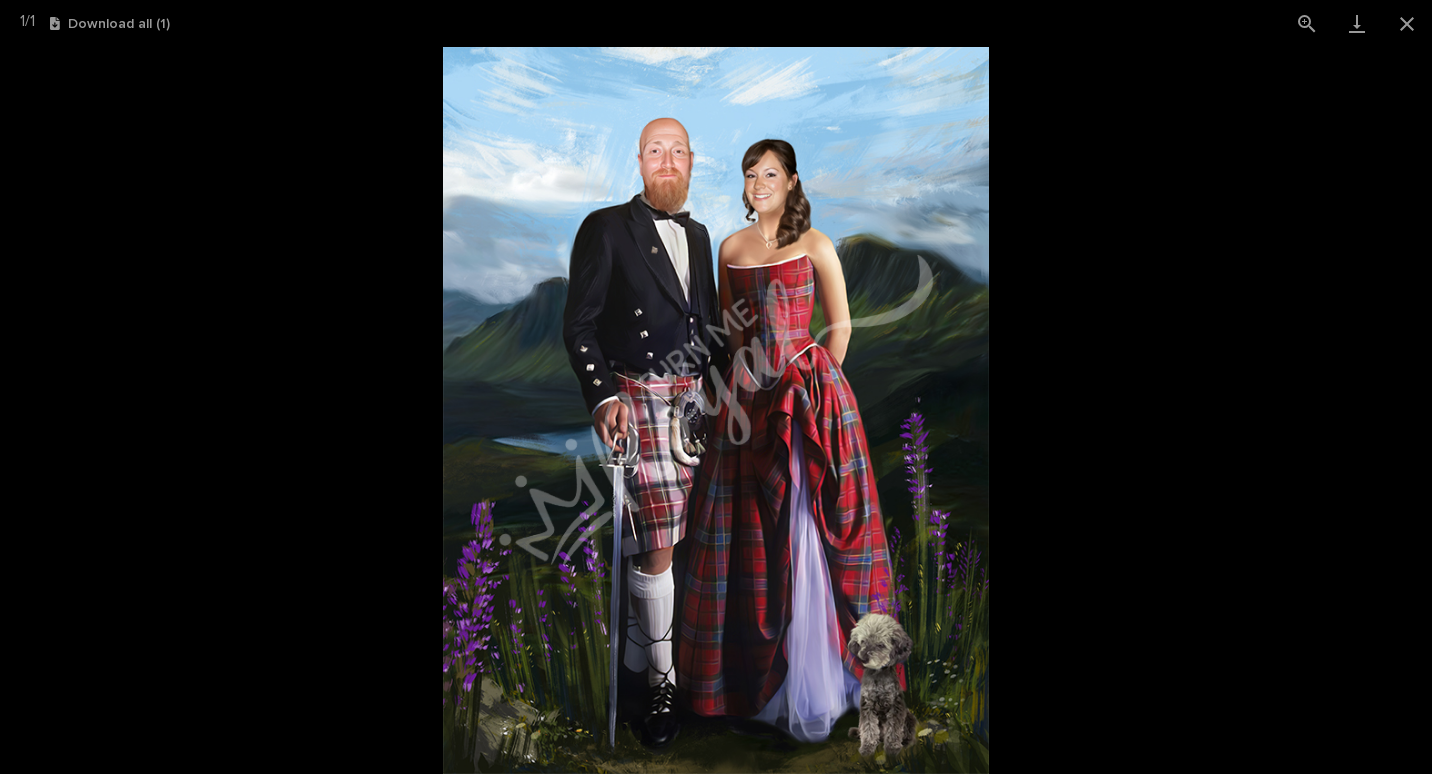 click at bounding box center [716, 410] 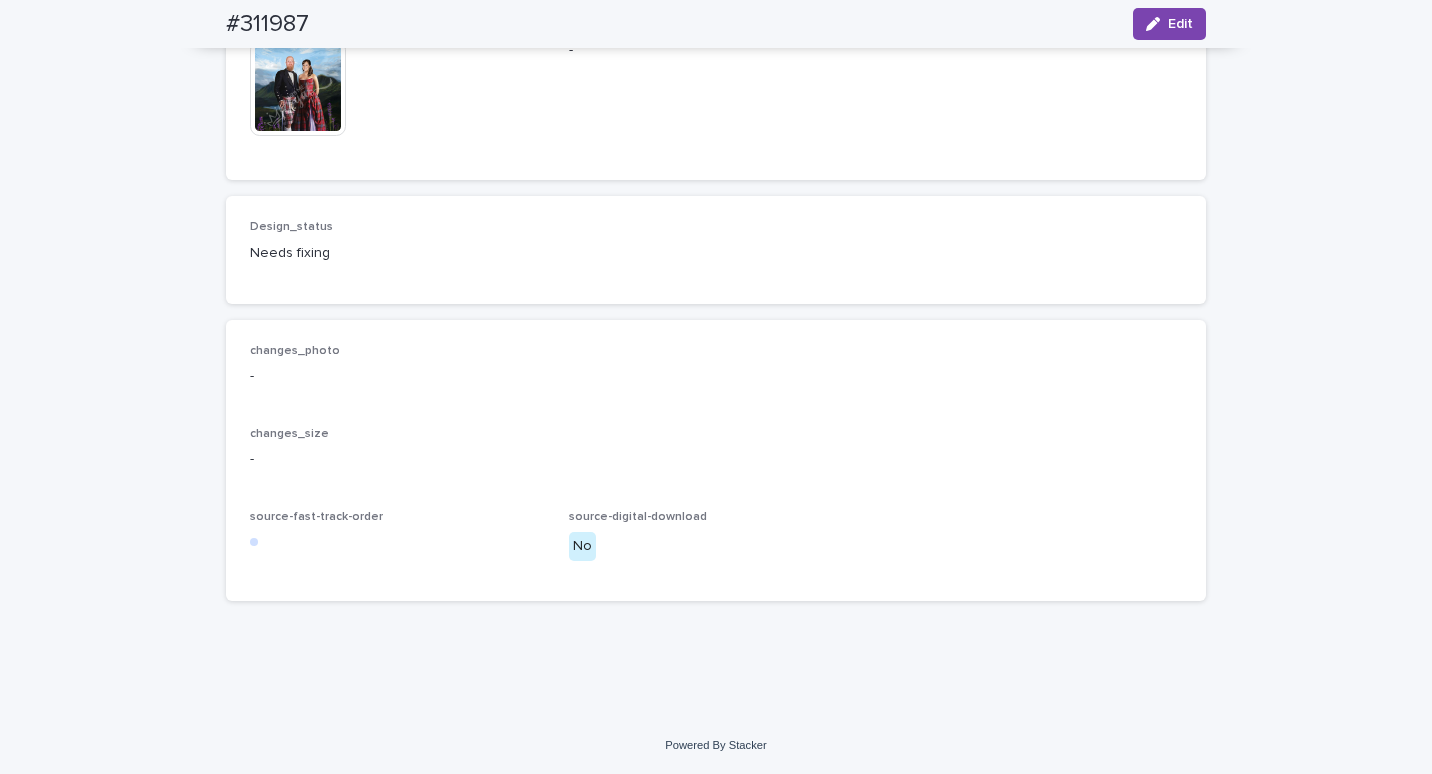scroll, scrollTop: 1648, scrollLeft: 0, axis: vertical 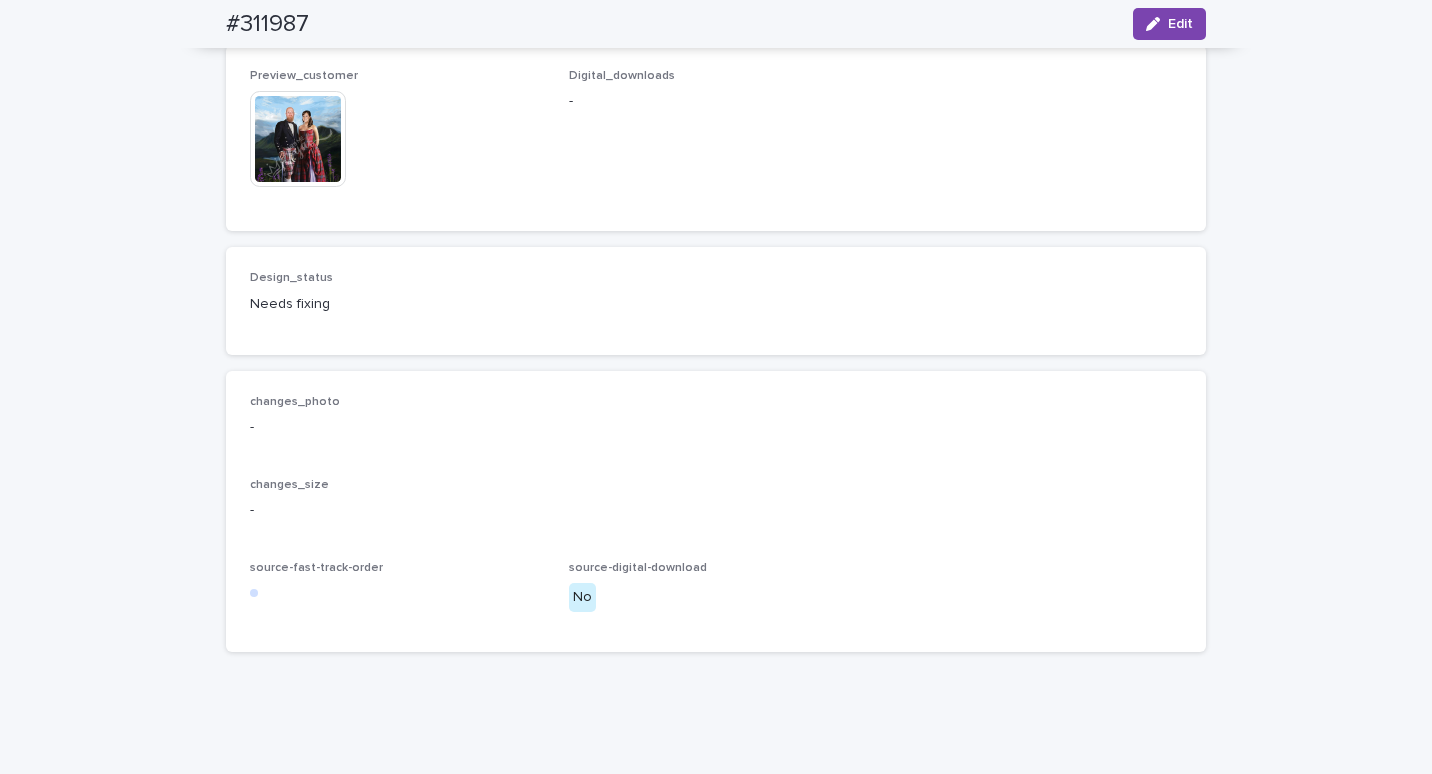 click at bounding box center (298, 139) 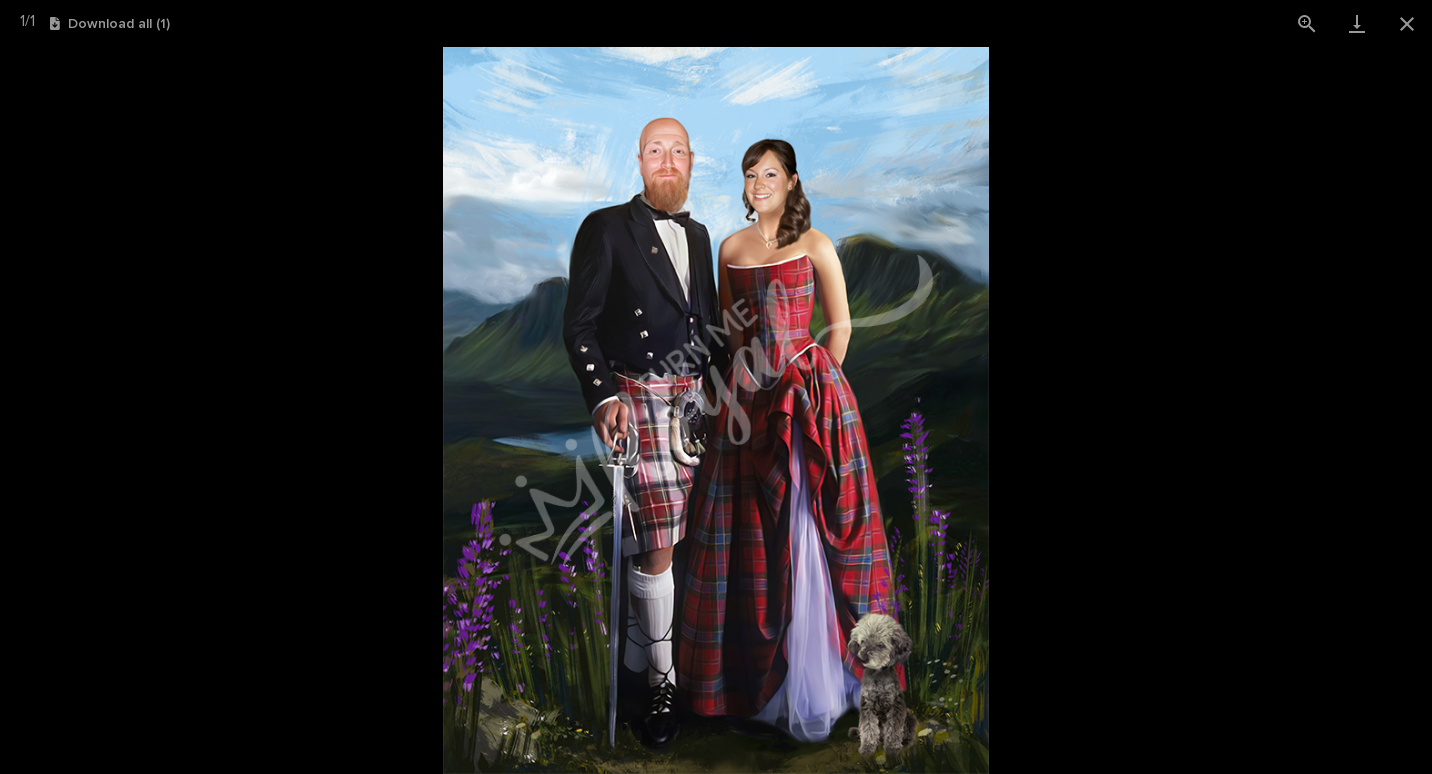 click at bounding box center [716, 410] 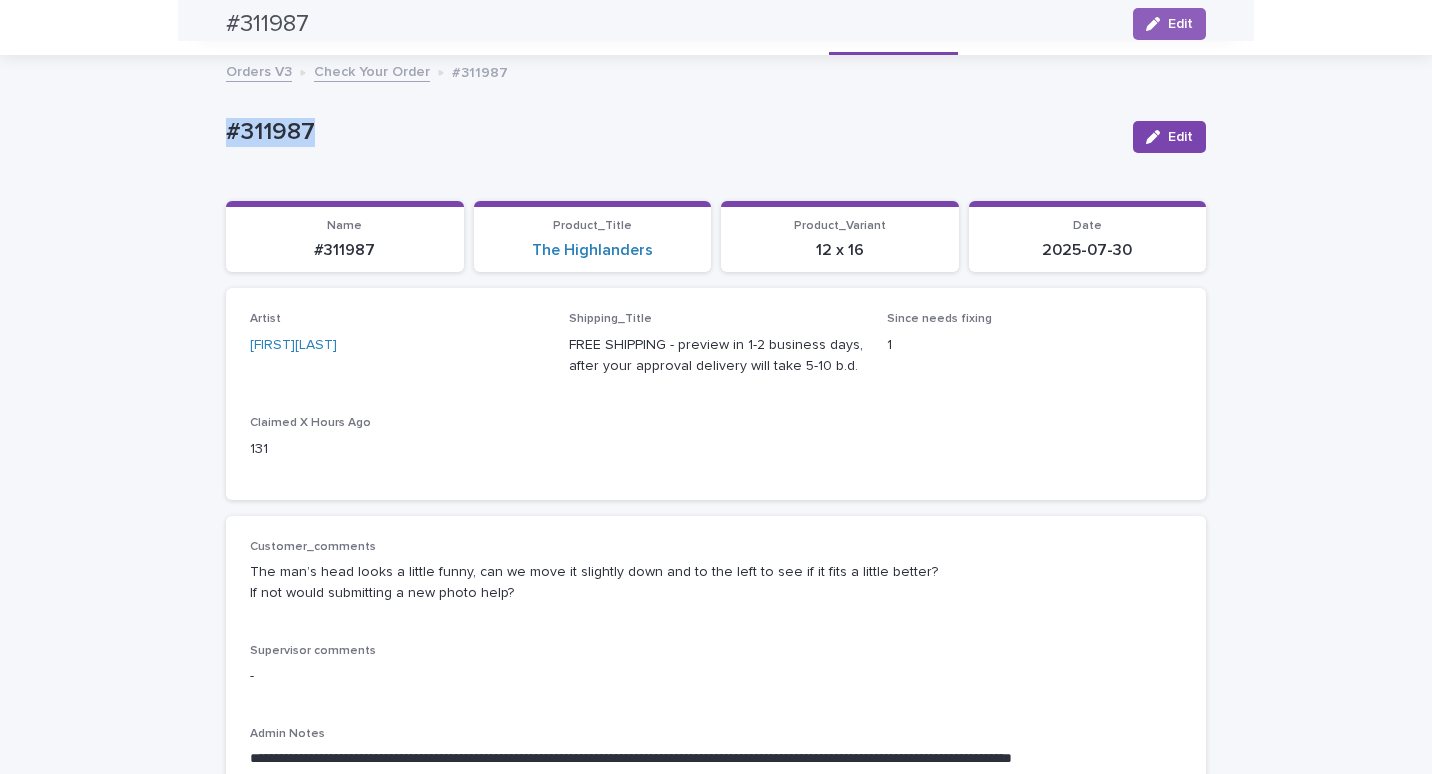 scroll, scrollTop: 48, scrollLeft: 0, axis: vertical 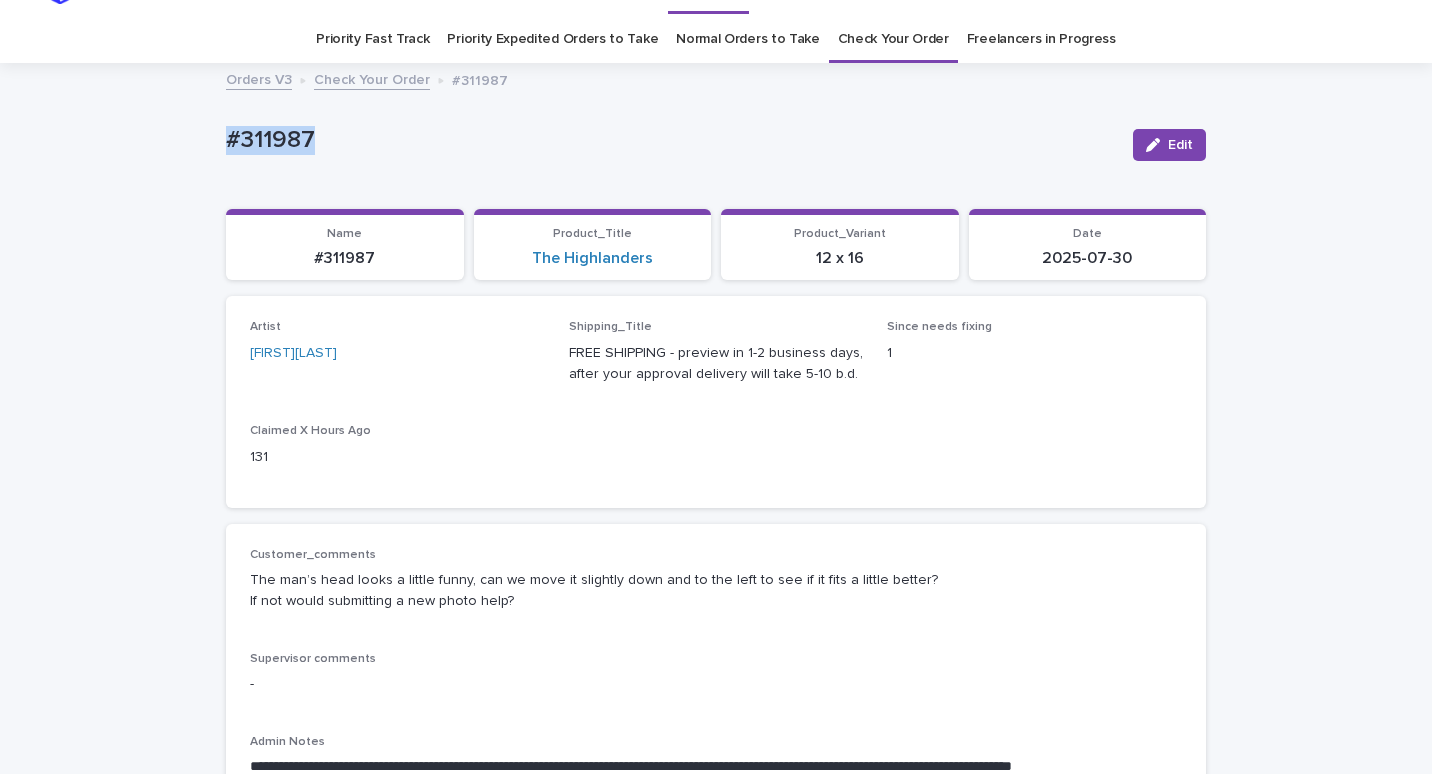 copy on "#311987" 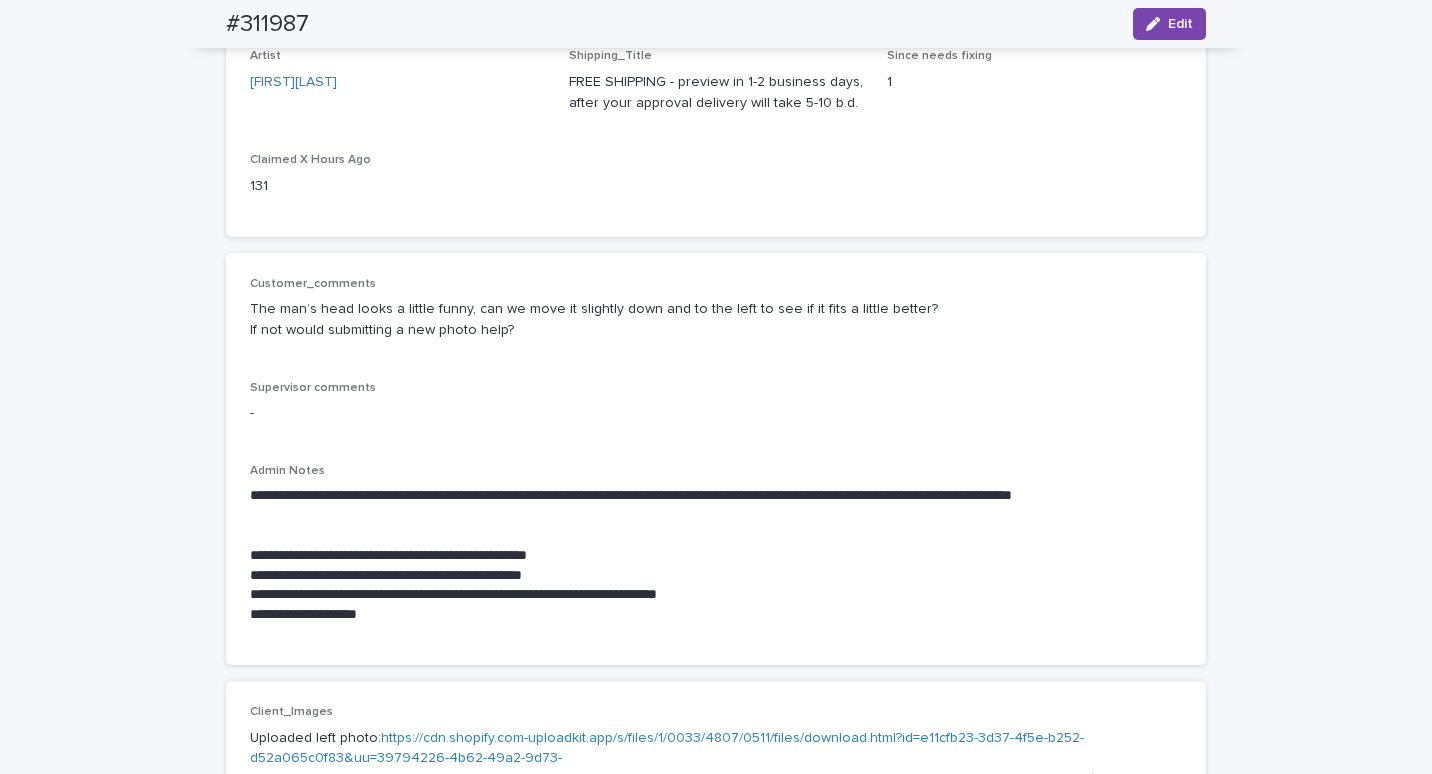 scroll, scrollTop: 300, scrollLeft: 0, axis: vertical 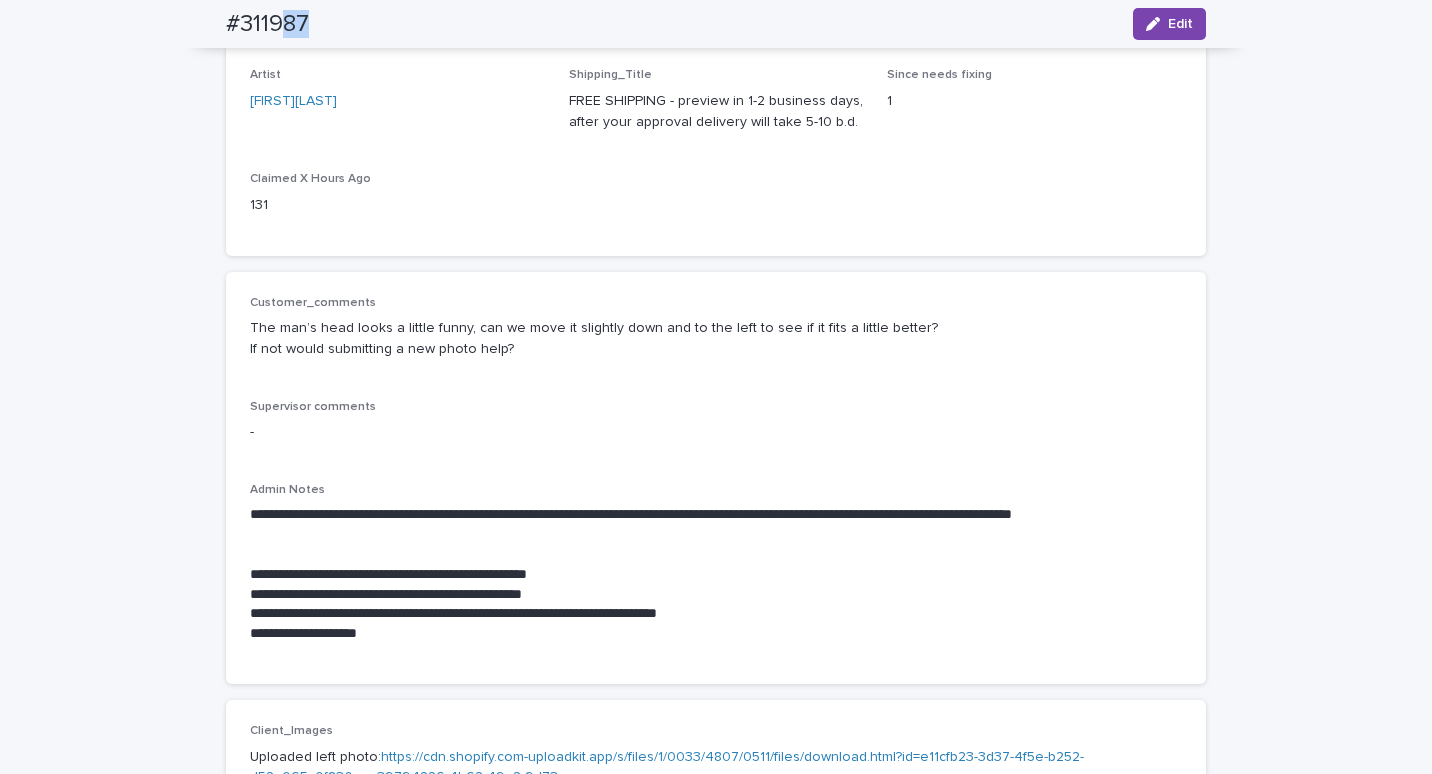 drag, startPoint x: 339, startPoint y: 30, endPoint x: 278, endPoint y: 31, distance: 61.008198 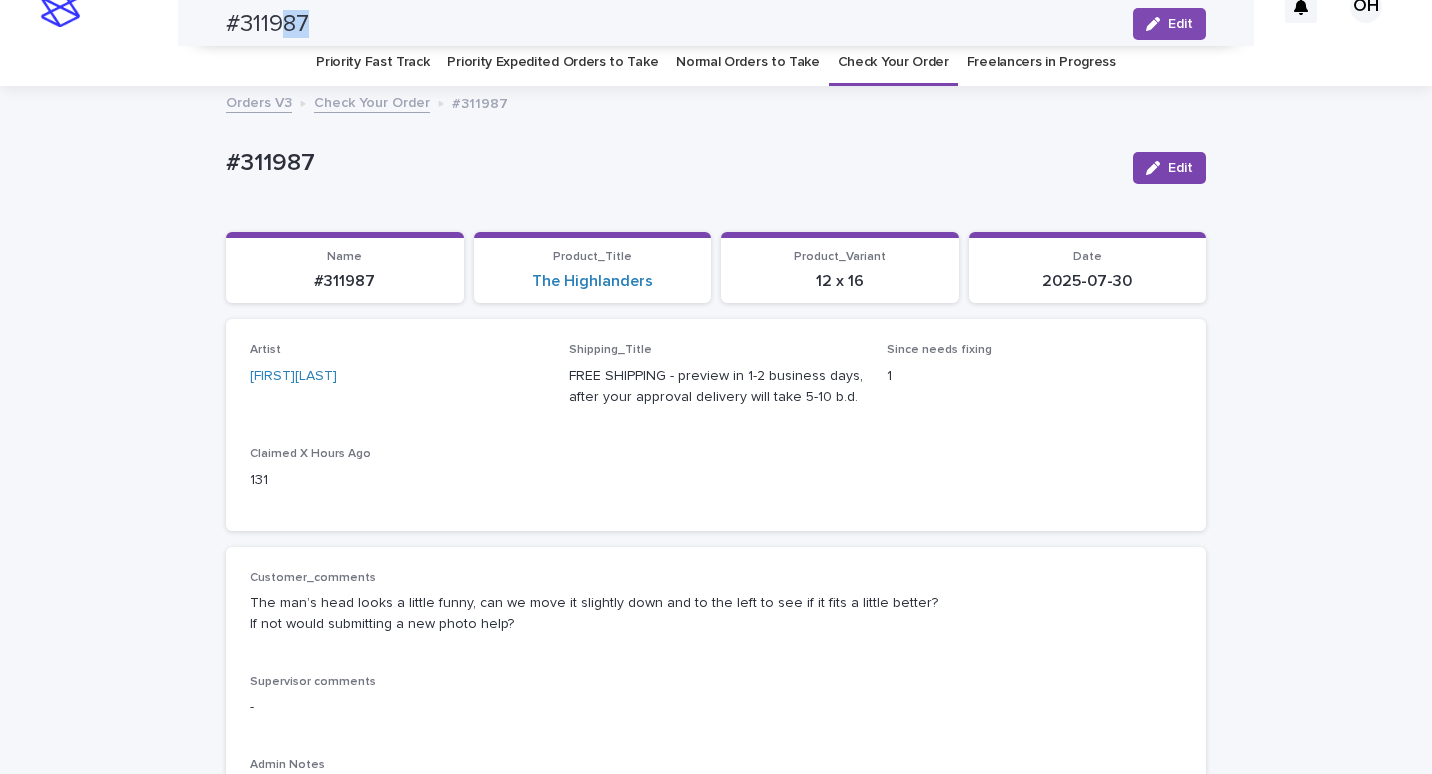scroll, scrollTop: 0, scrollLeft: 0, axis: both 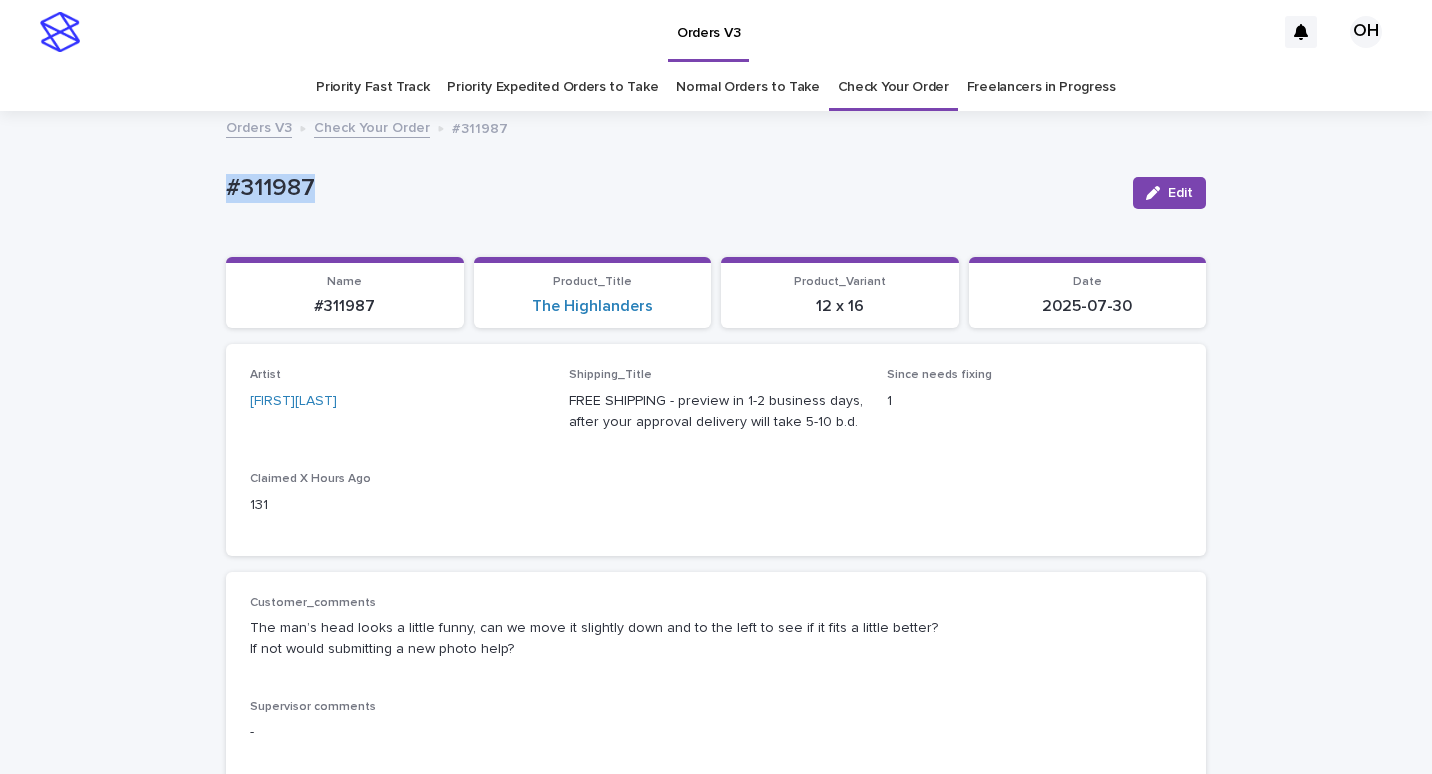 drag, startPoint x: 325, startPoint y: 187, endPoint x: 156, endPoint y: 182, distance: 169.07394 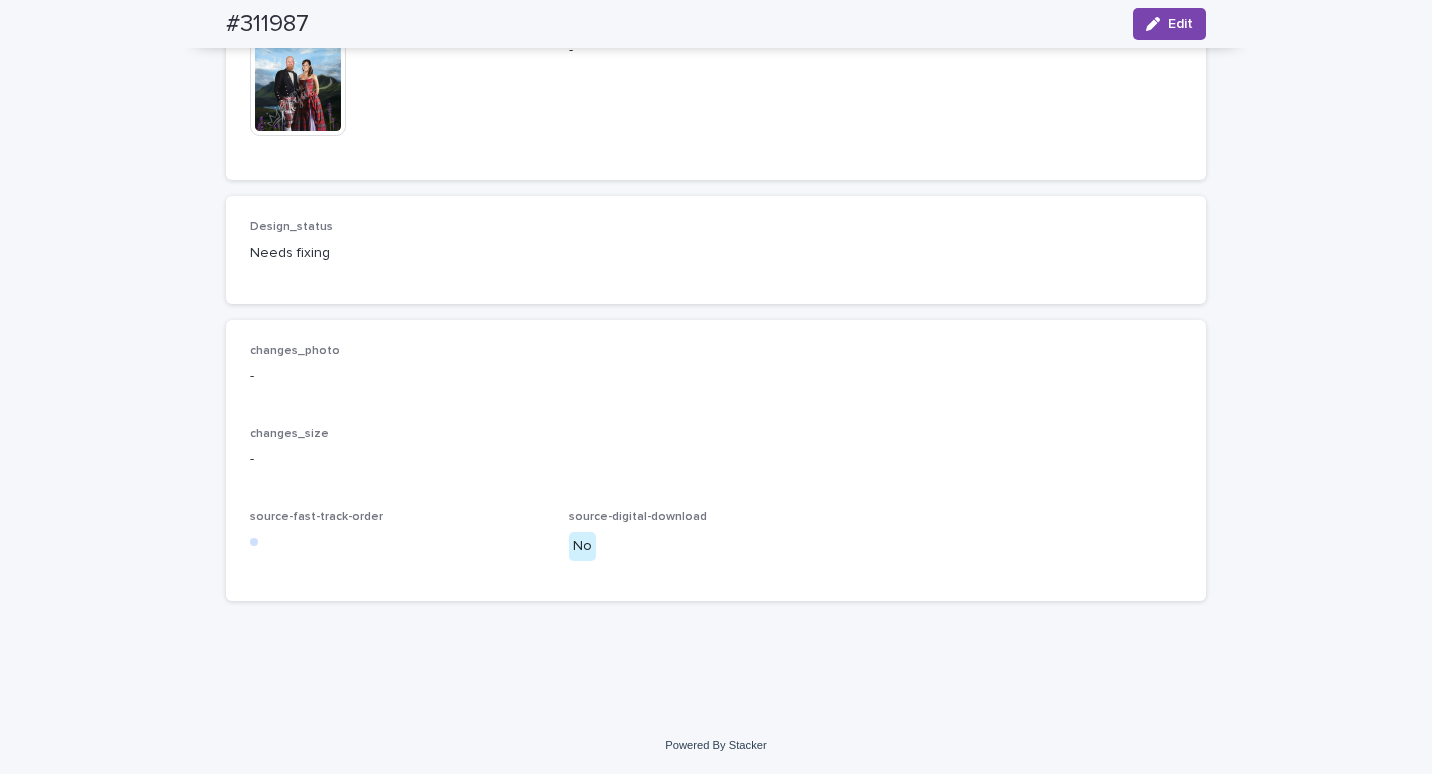 scroll, scrollTop: 1600, scrollLeft: 0, axis: vertical 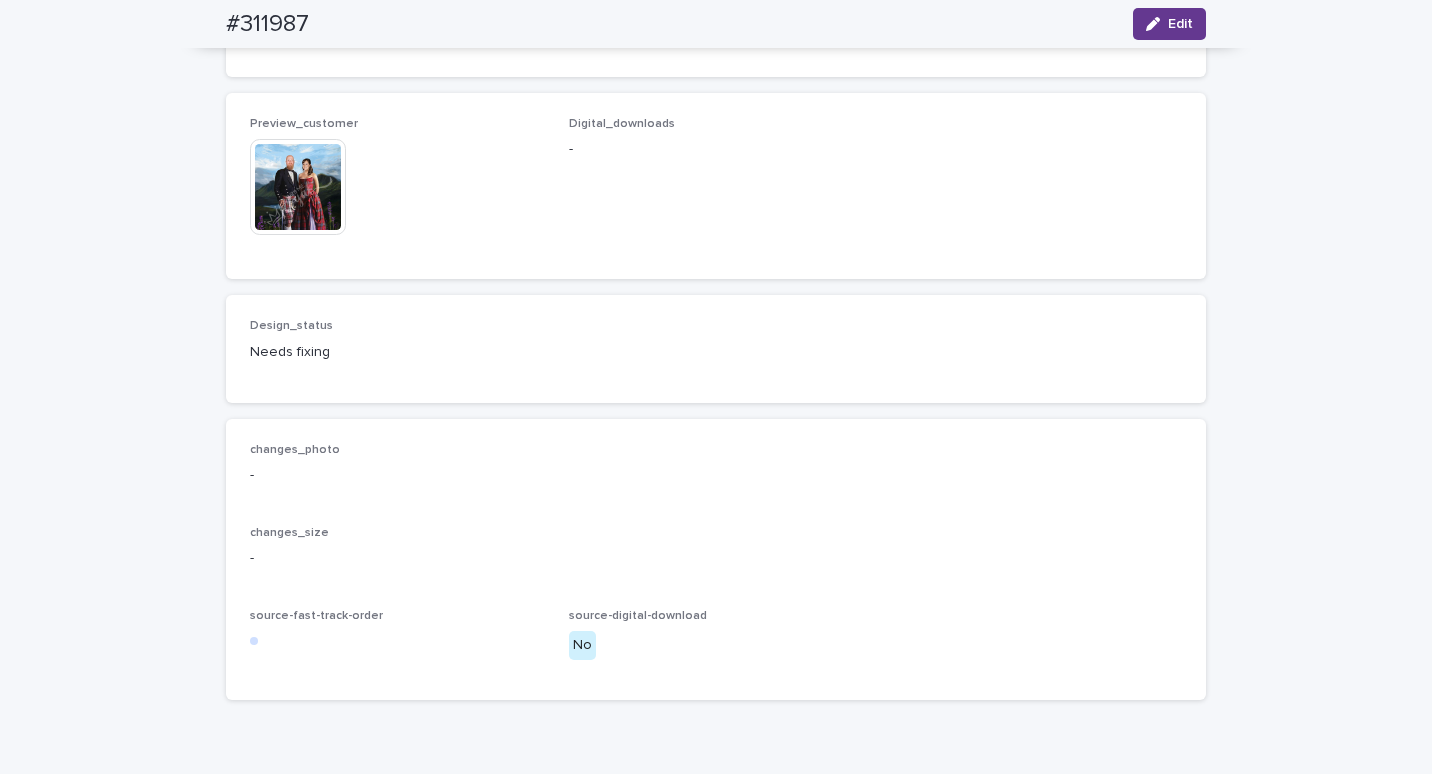 click on "Edit" at bounding box center (1169, 24) 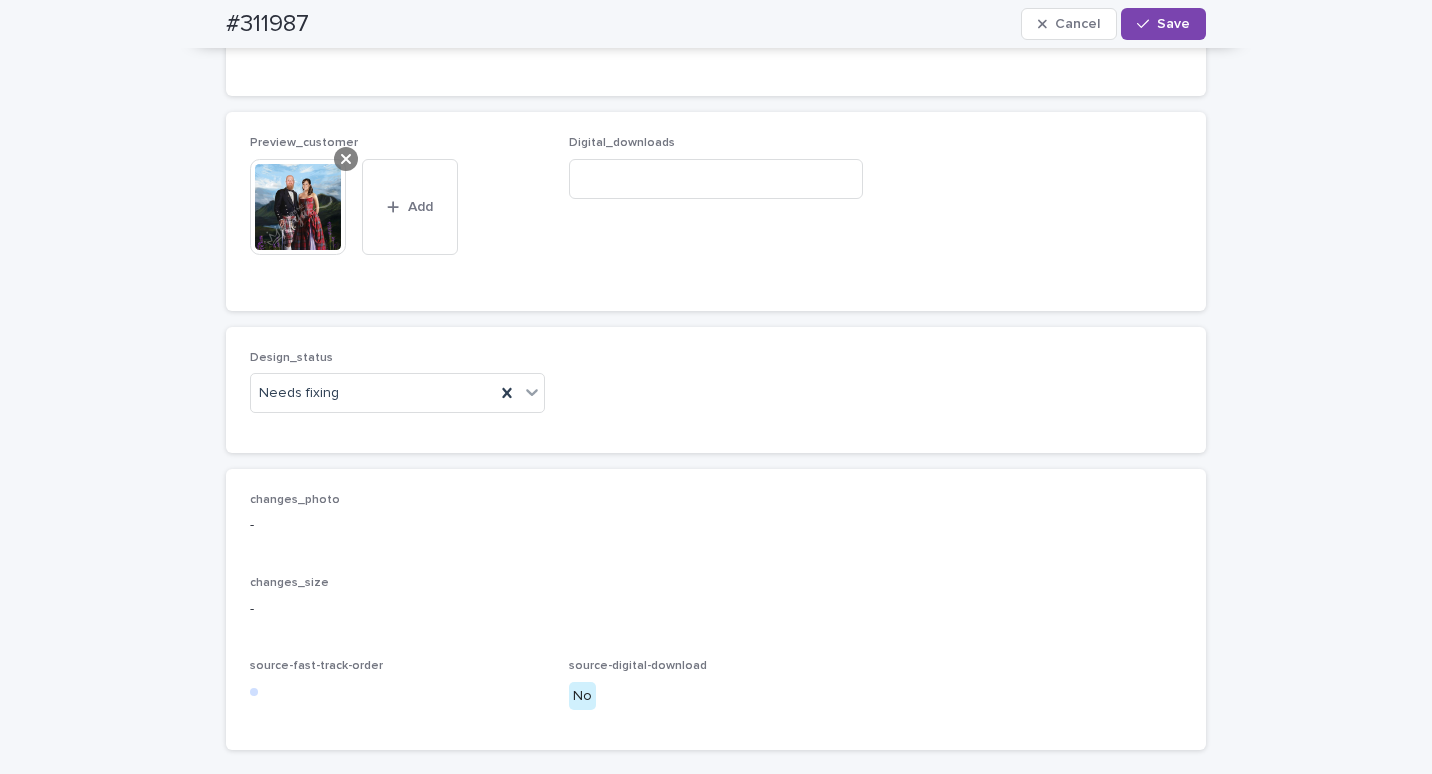 click at bounding box center [346, 159] 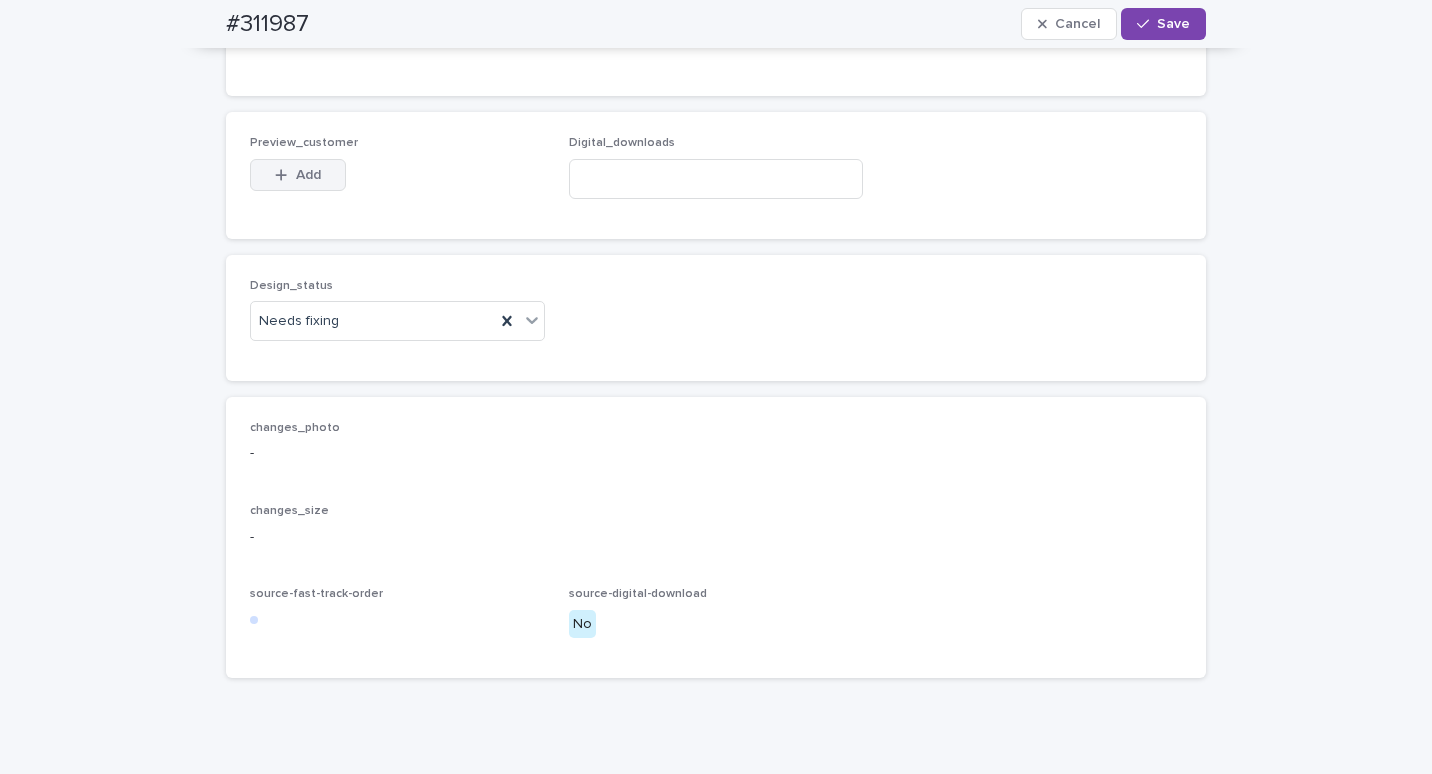 click on "Add" at bounding box center [298, 175] 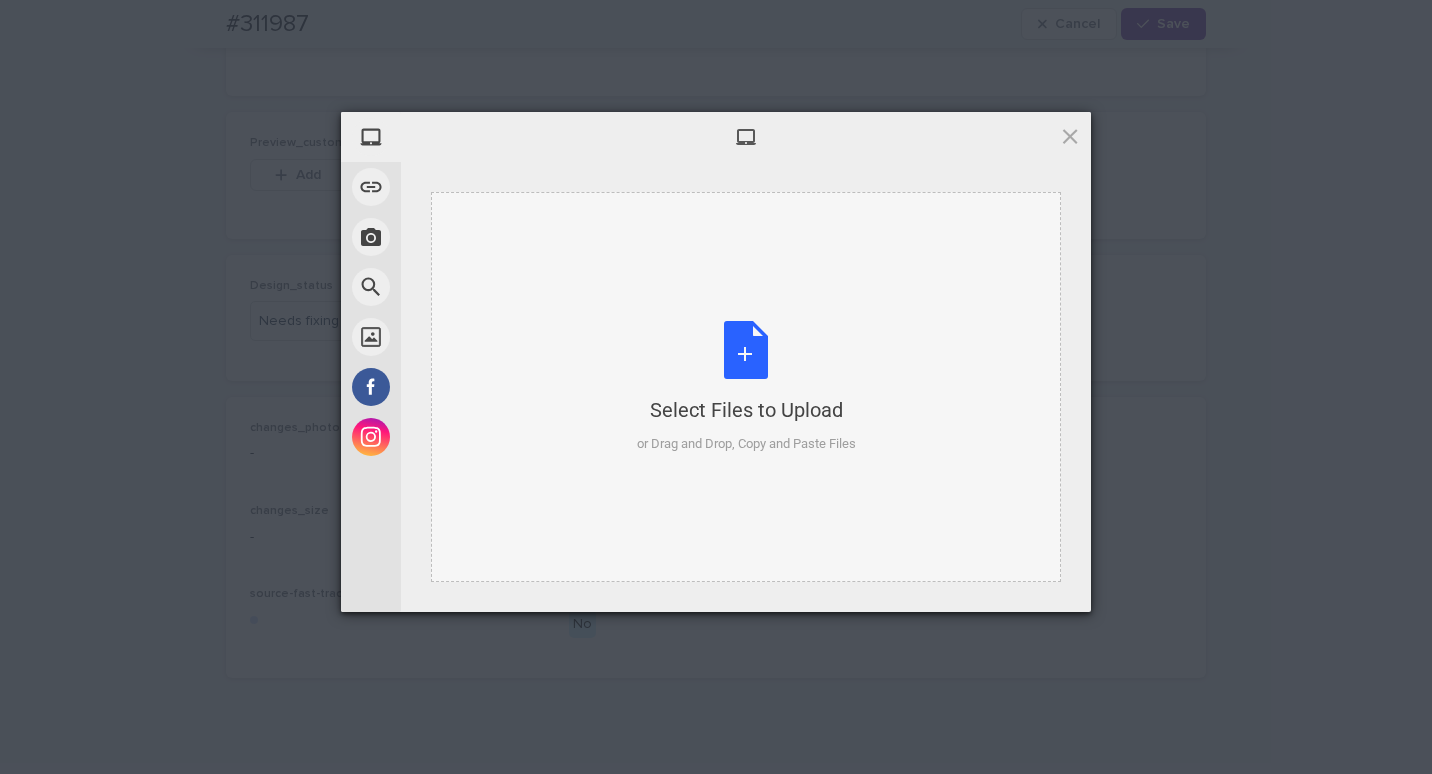 click on "Select Files to Upload
or Drag and Drop, Copy and Paste Files" at bounding box center [746, 387] 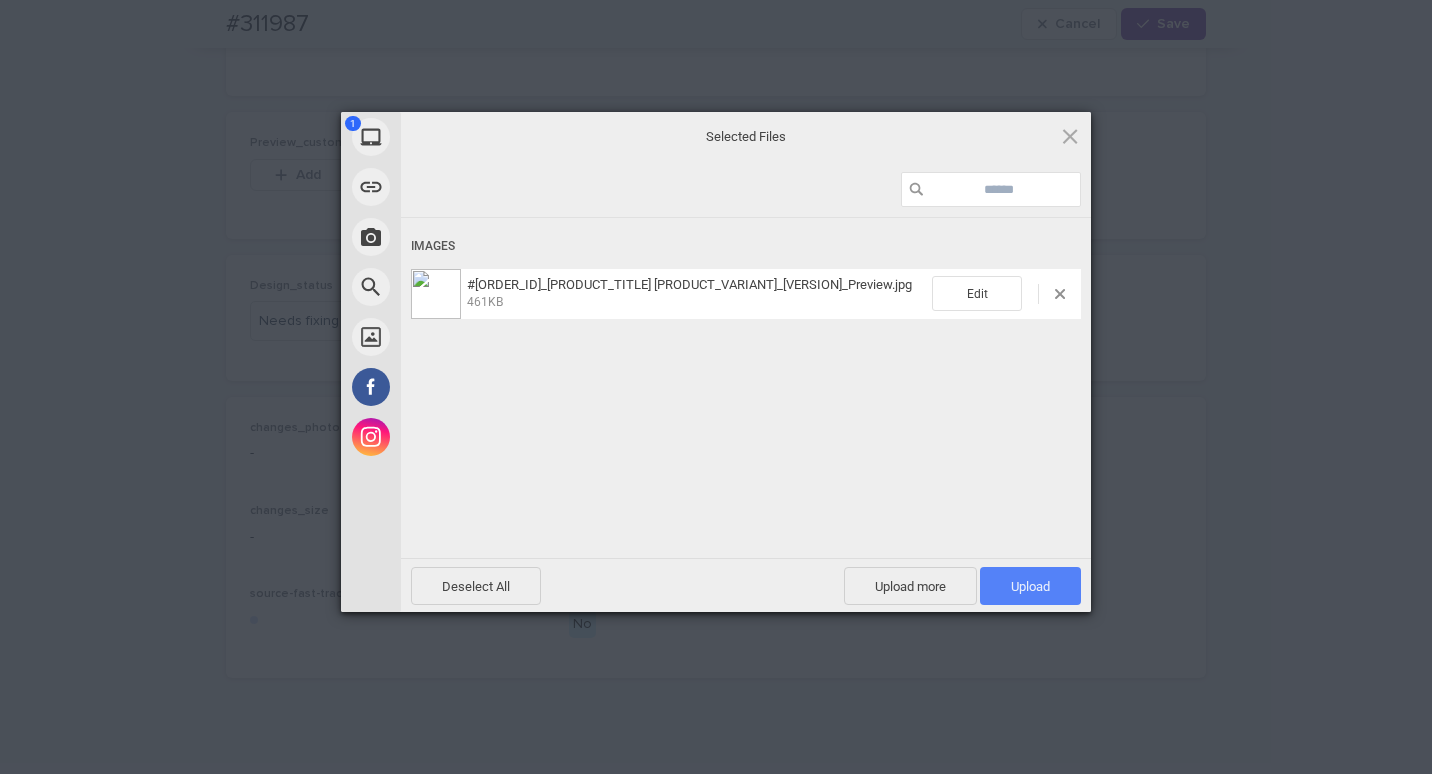 click on "Upload
1" at bounding box center (1030, 586) 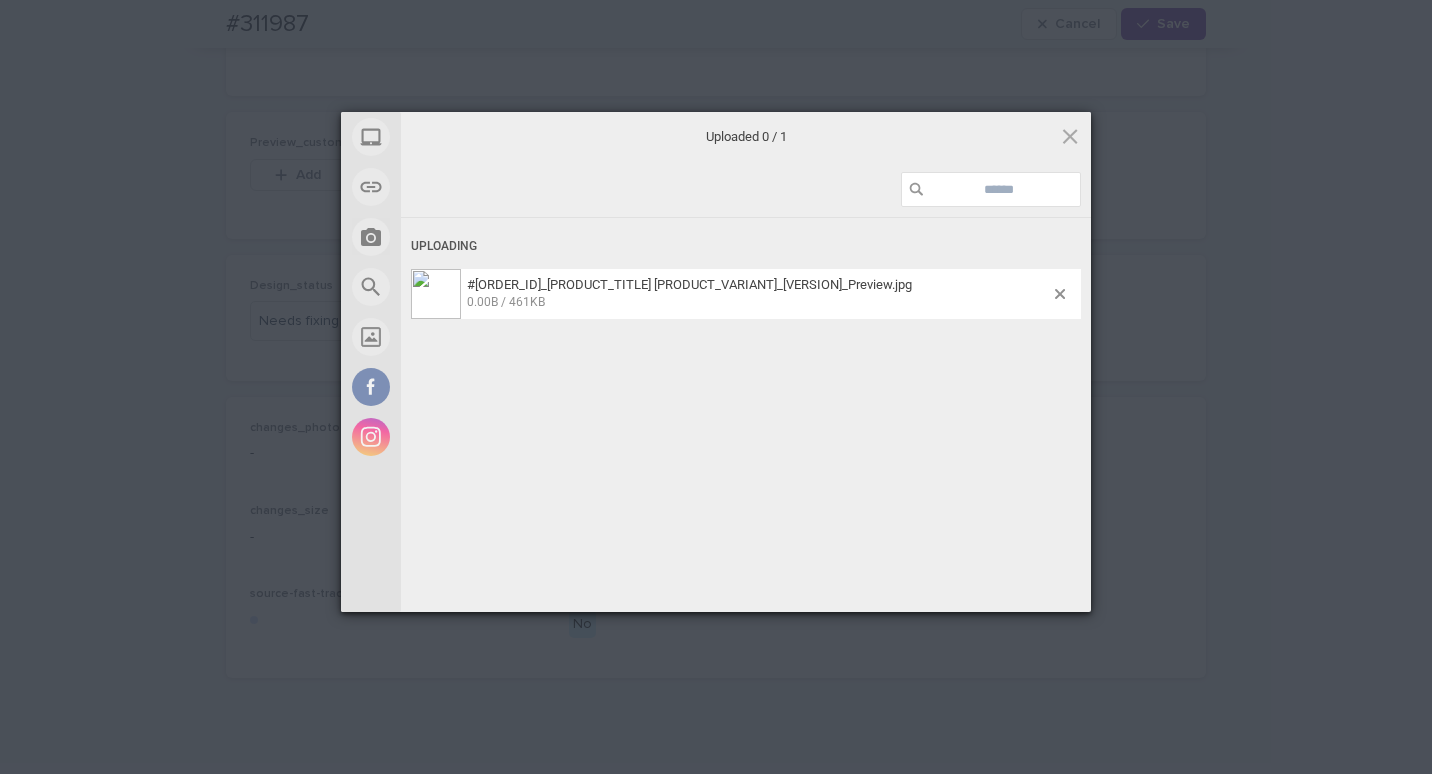 click on "My Device Link (URL) Take Photo Web Search Unsplash Facebook Instagram Uploaded 0 / 1 Uploading #311987_The Highlanders 12x16_V02_Preview.jpg 0.00B / 461KB Deselect All Upload more Upload 0 Powered by Filestack" at bounding box center (716, 387) 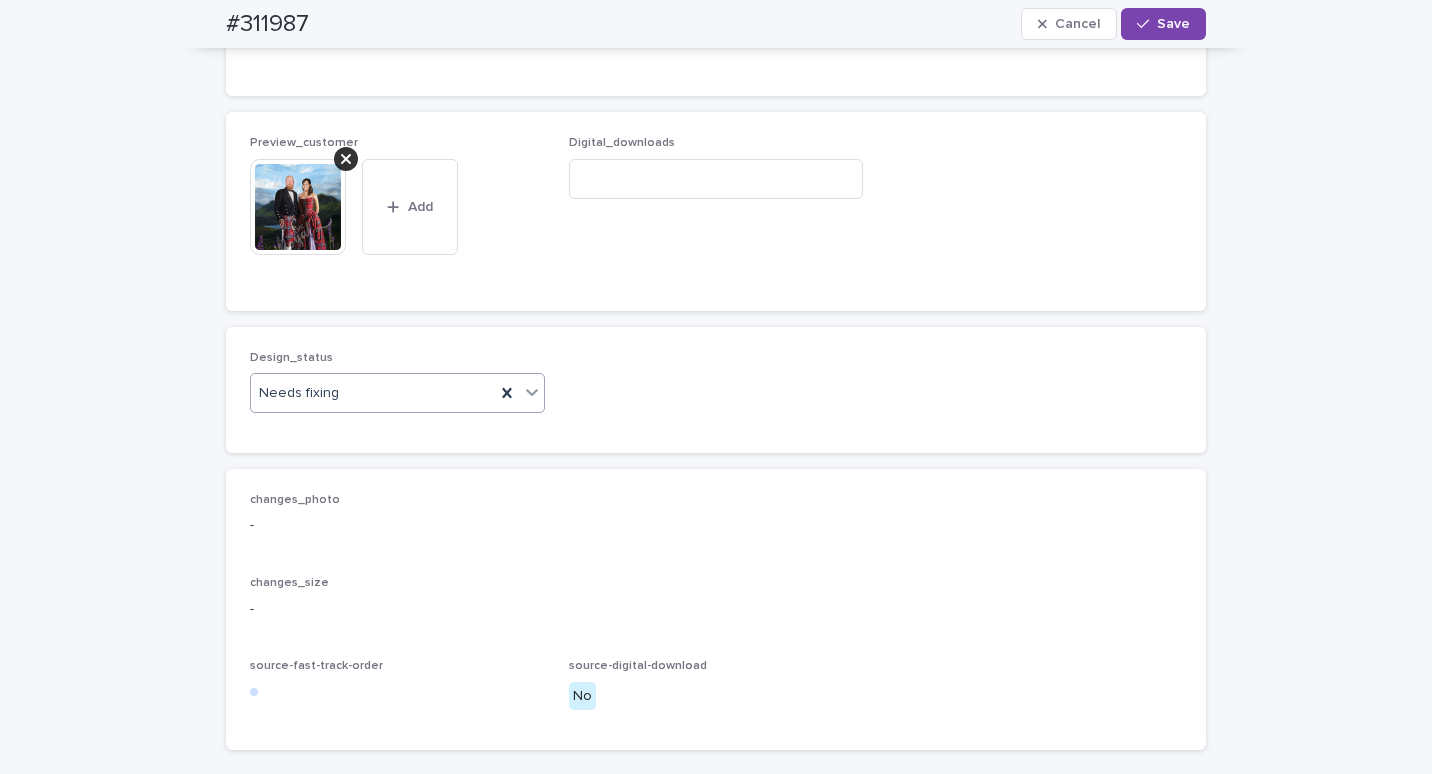 click at bounding box center (342, 393) 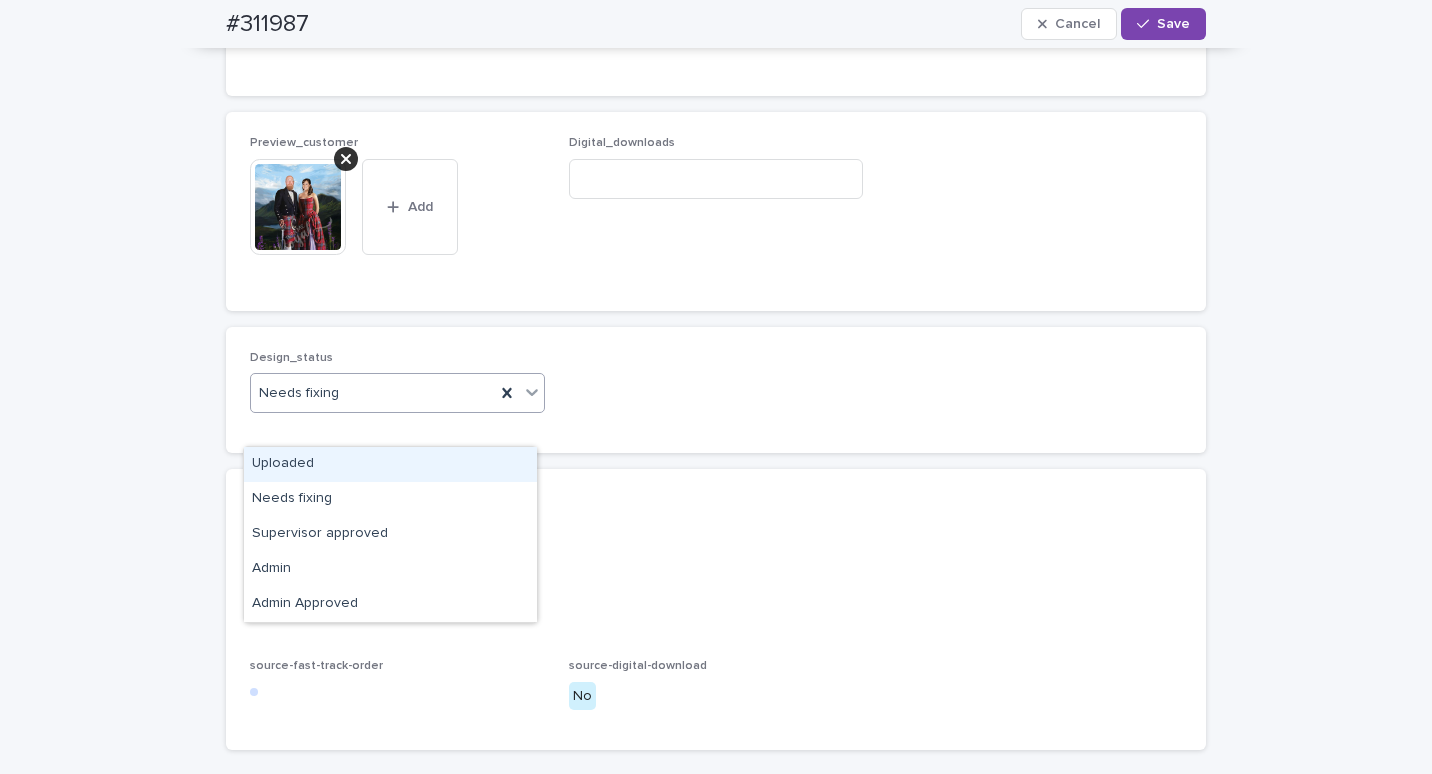 click on "Uploaded" at bounding box center (390, 464) 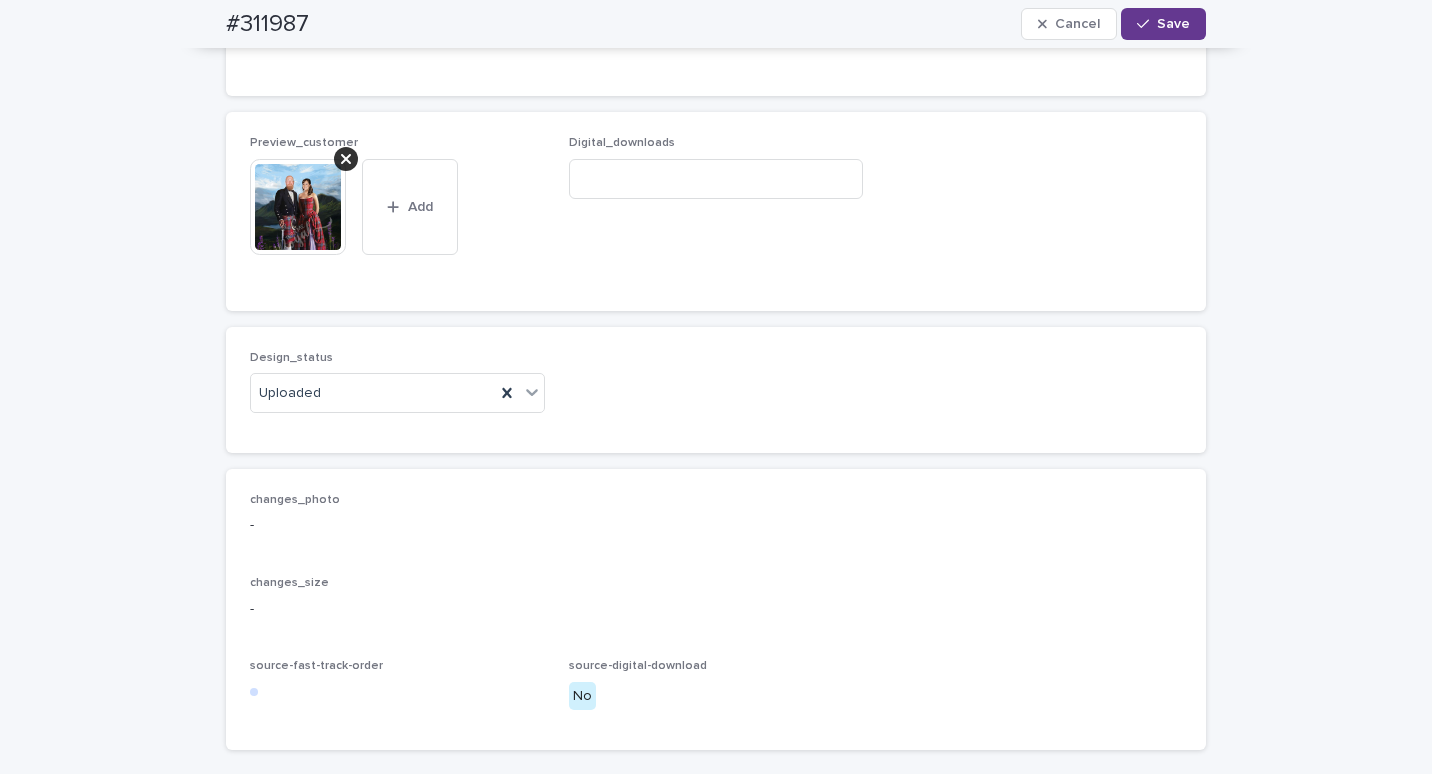 click on "Save" at bounding box center (1163, 24) 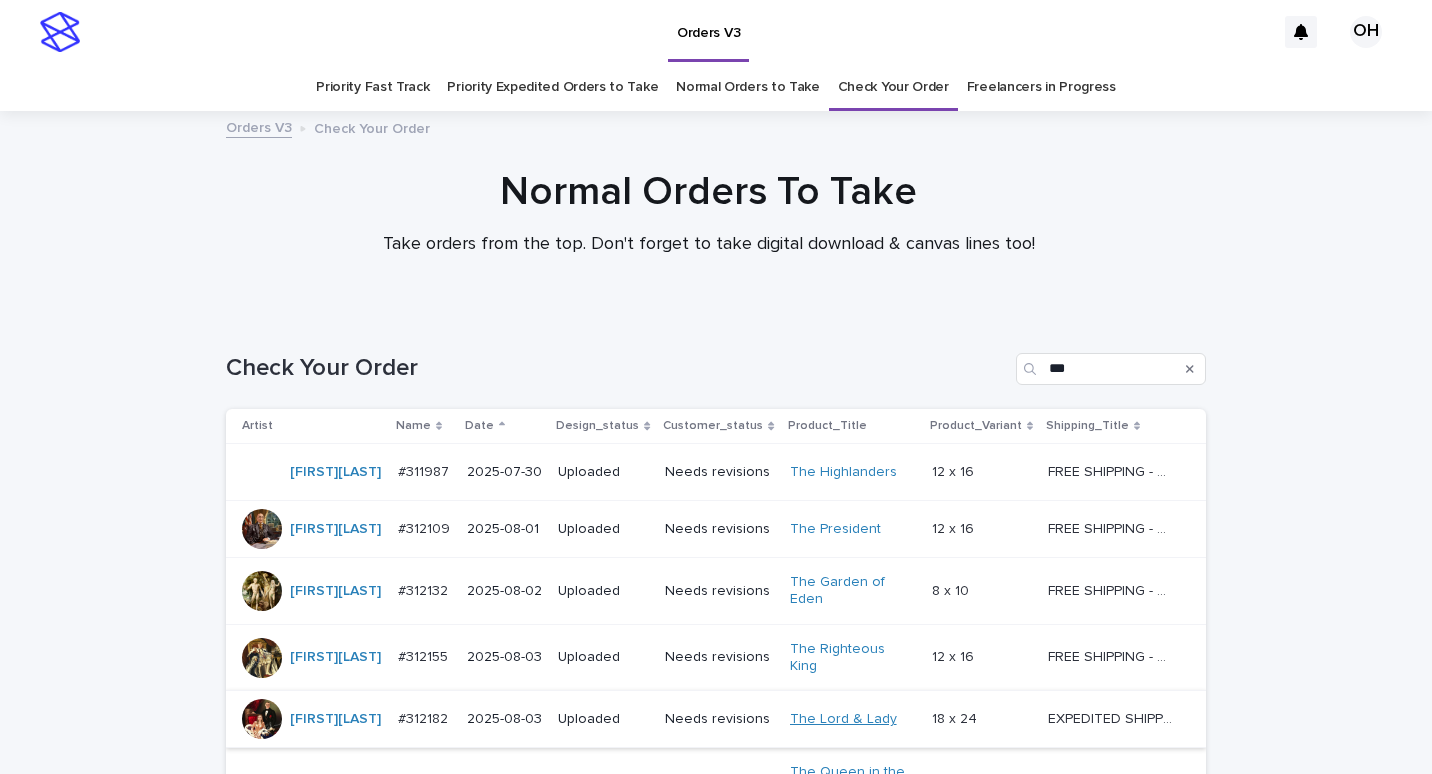 scroll, scrollTop: 362, scrollLeft: 0, axis: vertical 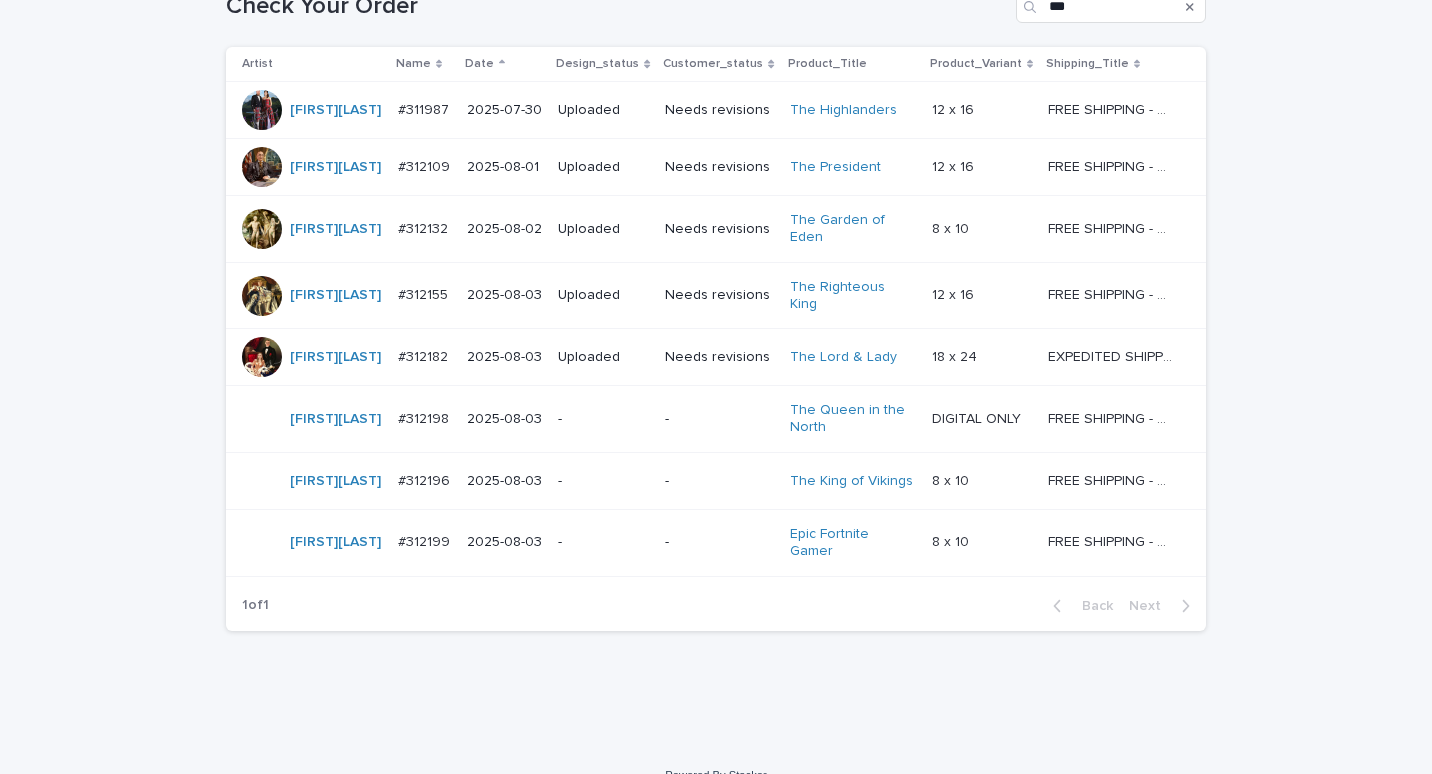 click on "#312199" at bounding box center (426, 540) 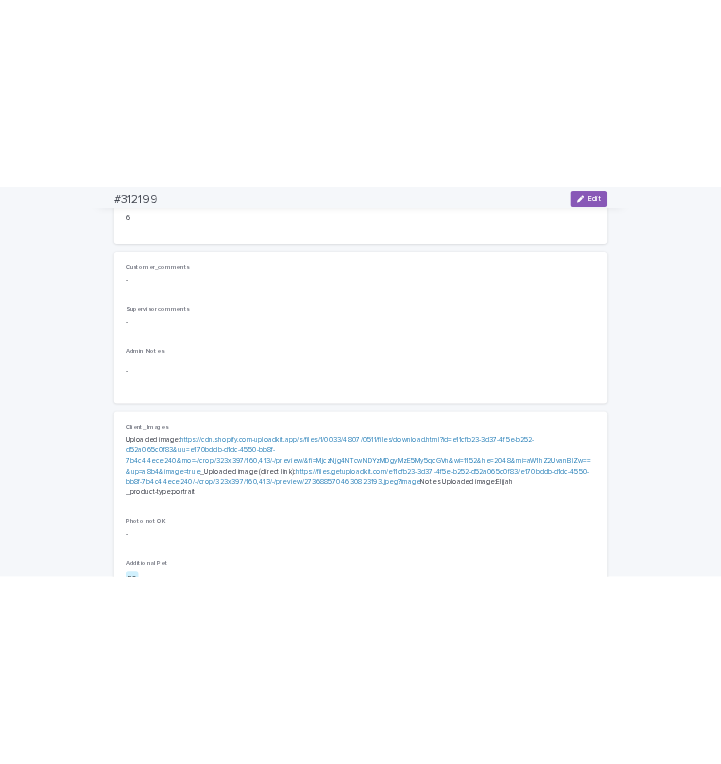 scroll, scrollTop: 542, scrollLeft: 0, axis: vertical 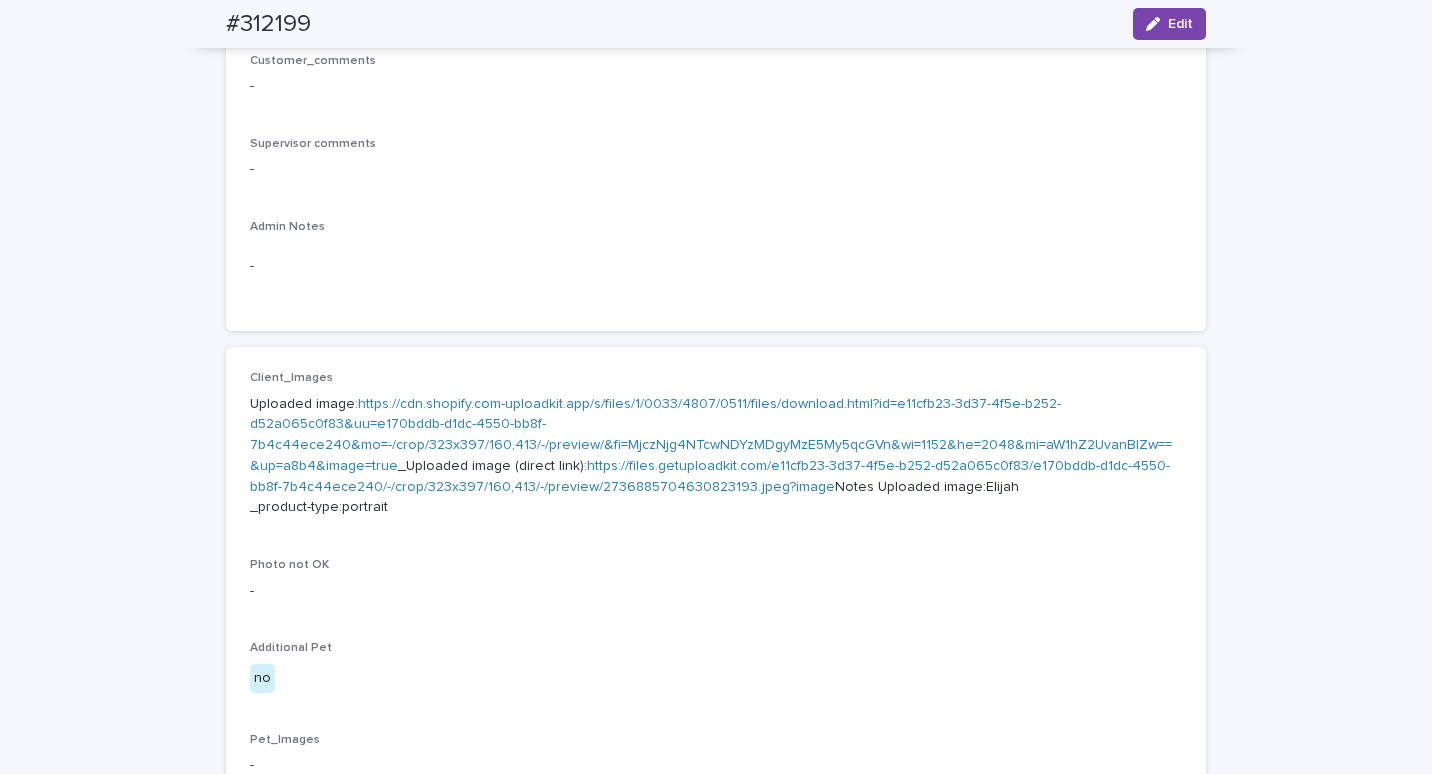 click on "https://cdn.shopify.com-uploadkit.app/s/files/1/0033/4807/0511/files/download.html?id=e11cfb23-3d37-4f5e-b252-d52a065c0f83&uu=e170bddb-d1dc-4550-bb8f-7b4c44ece240&mo=-/crop/323x397/160,413/-/preview/&fi=MjczNjg4NTcwNDYzMDgyMzE5My5qcGVn&wi=1152&he=2048&mi=aW1hZ2UvanBlZw==&up=a8b4&image=true" at bounding box center [711, 435] 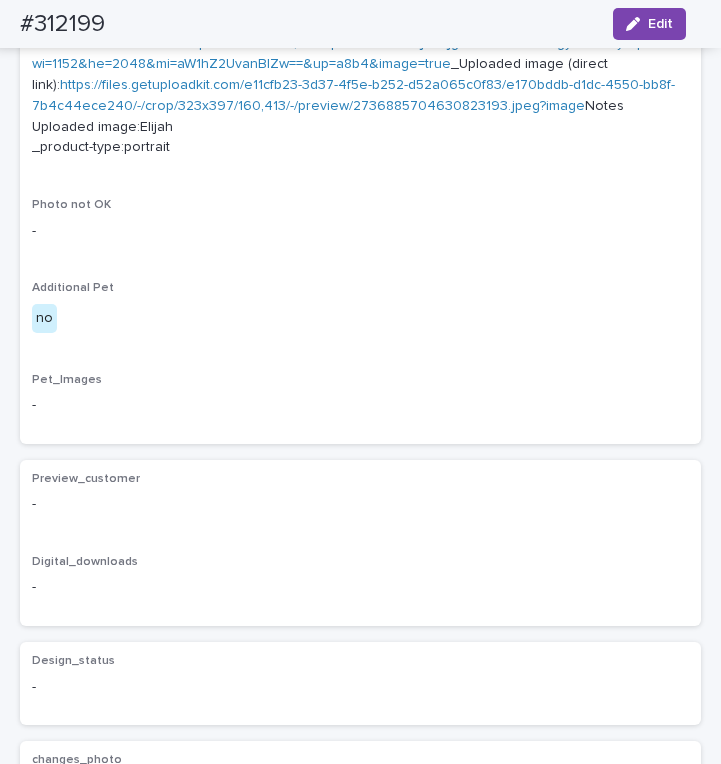 scroll, scrollTop: 1277, scrollLeft: 0, axis: vertical 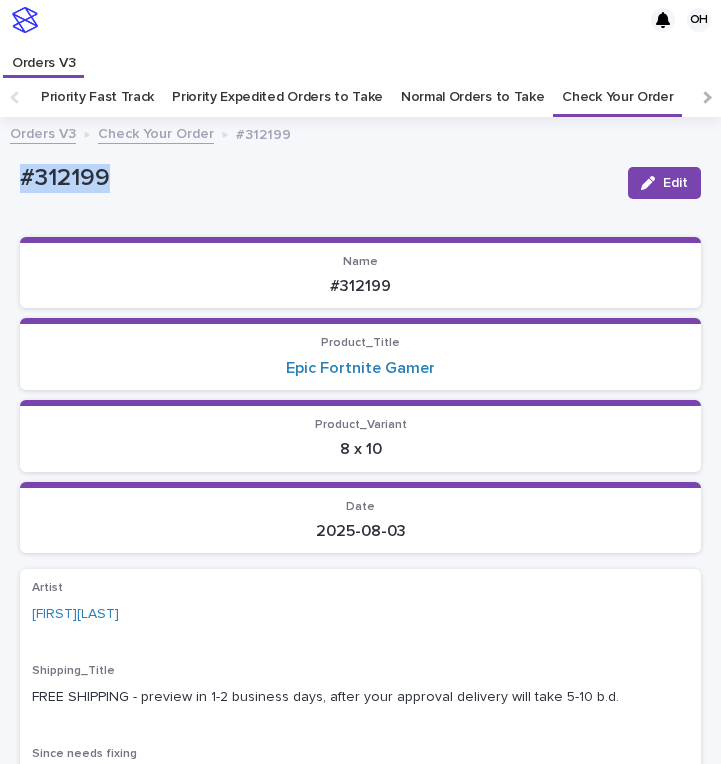 drag, startPoint x: 161, startPoint y: 193, endPoint x: -45, endPoint y: 174, distance: 206.87436 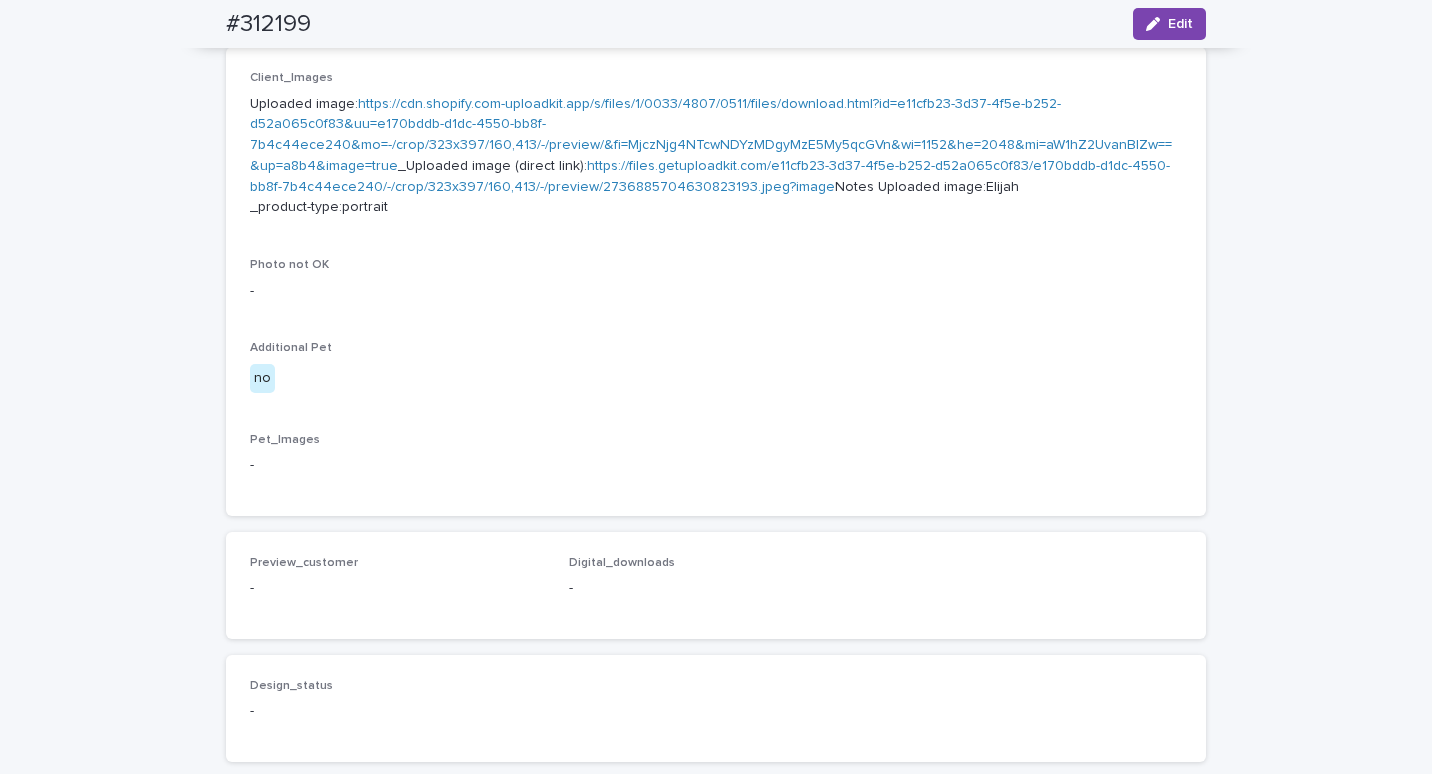 drag, startPoint x: 1183, startPoint y: 16, endPoint x: 890, endPoint y: 192, distance: 341.79672 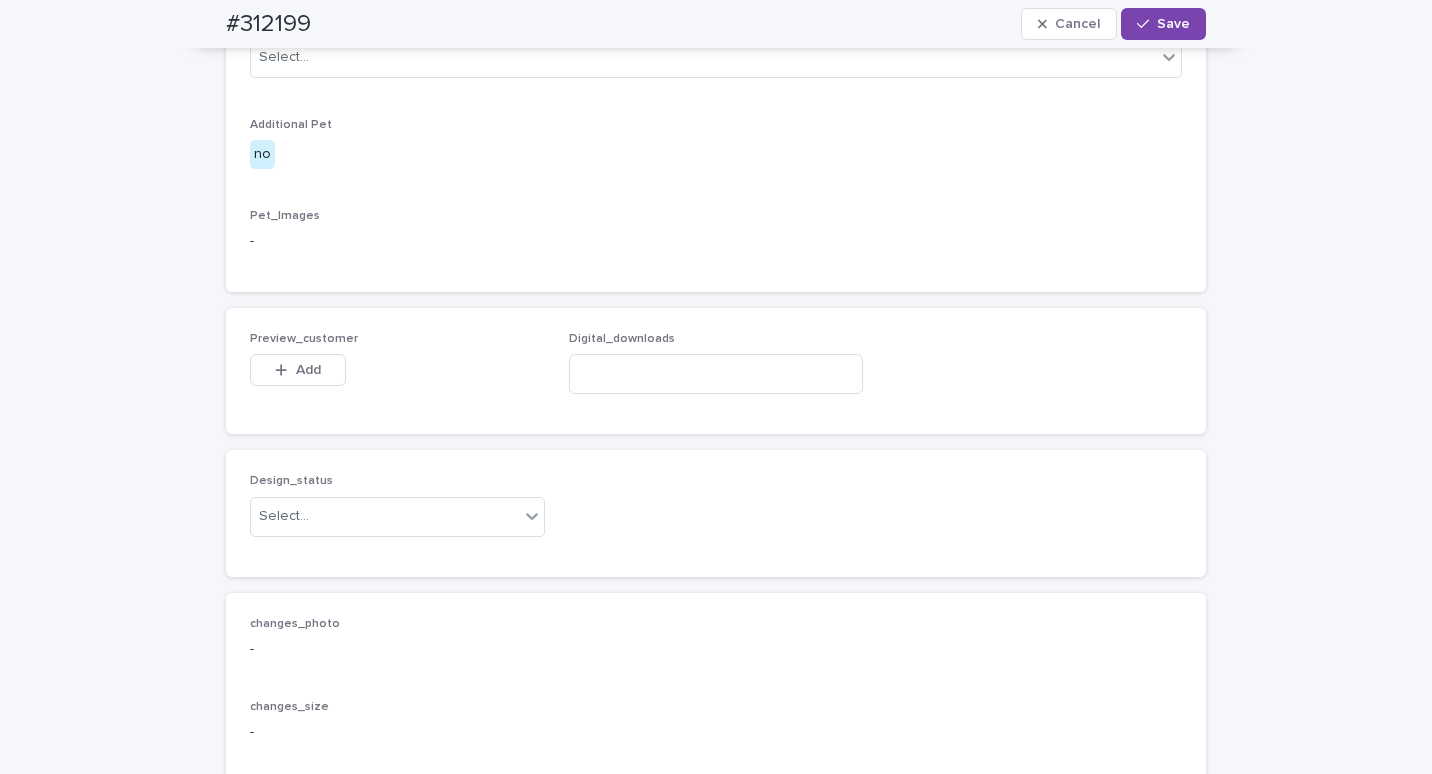 scroll, scrollTop: 1400, scrollLeft: 0, axis: vertical 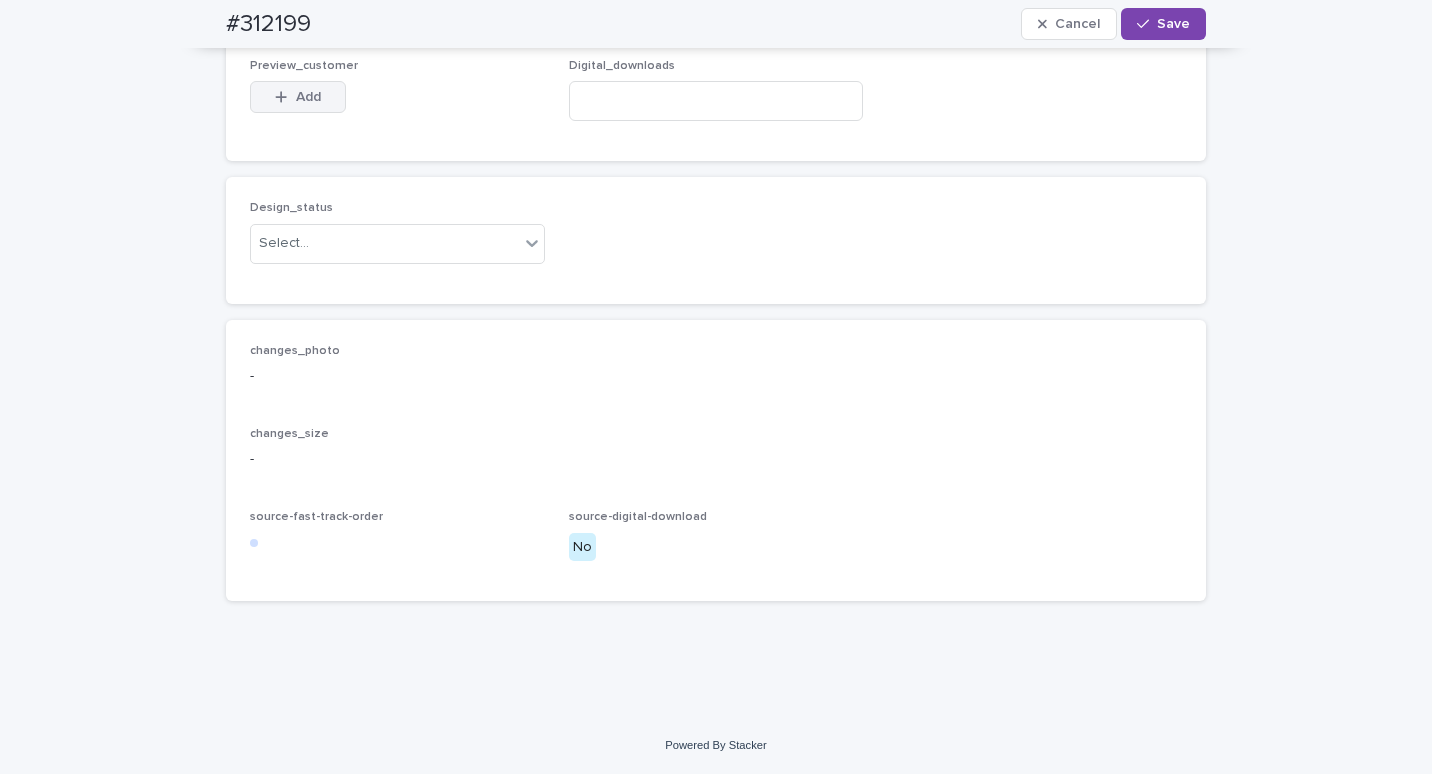 click on "Add" at bounding box center [308, 97] 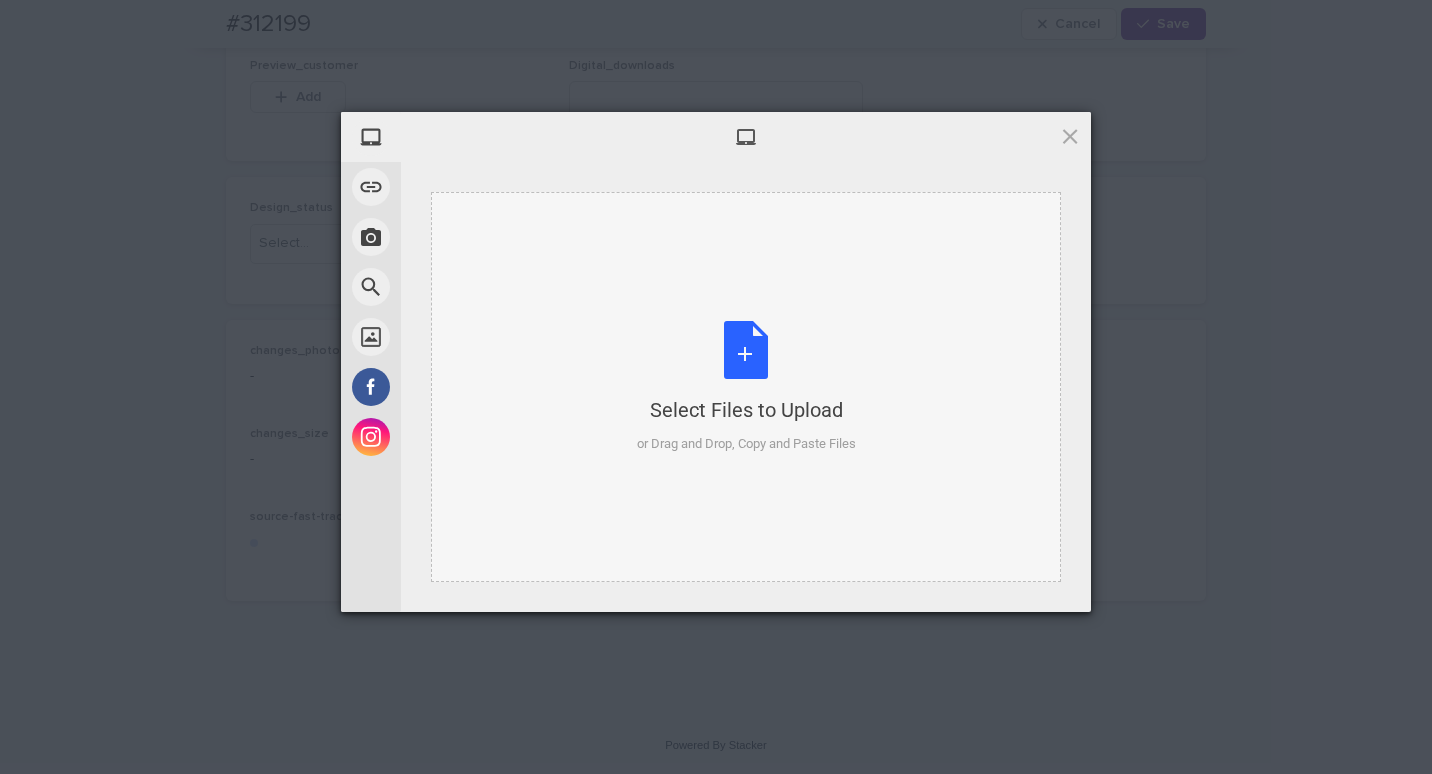 click on "Select Files to Upload
or Drag and Drop, Copy and Paste Files" at bounding box center (746, 387) 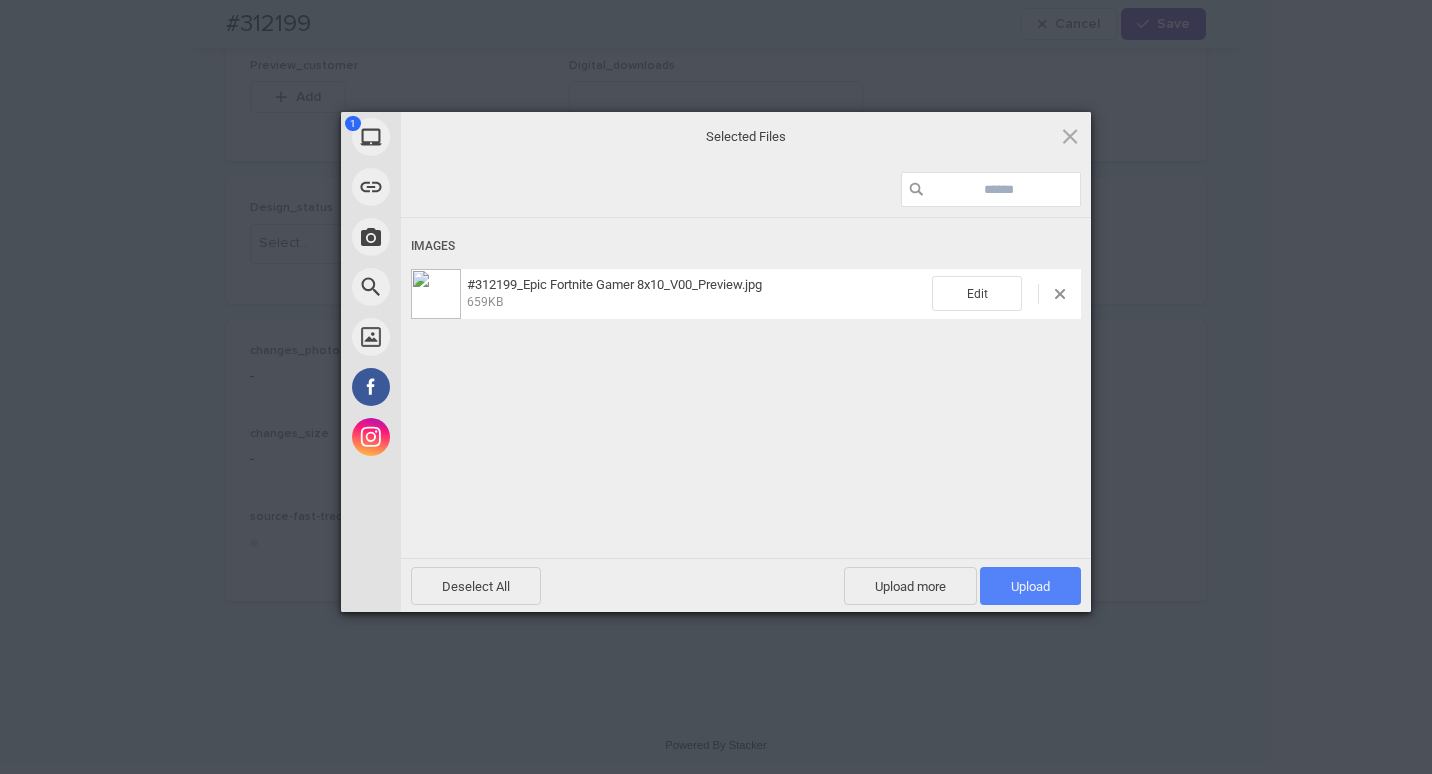 click on "Upload
1" at bounding box center (1030, 586) 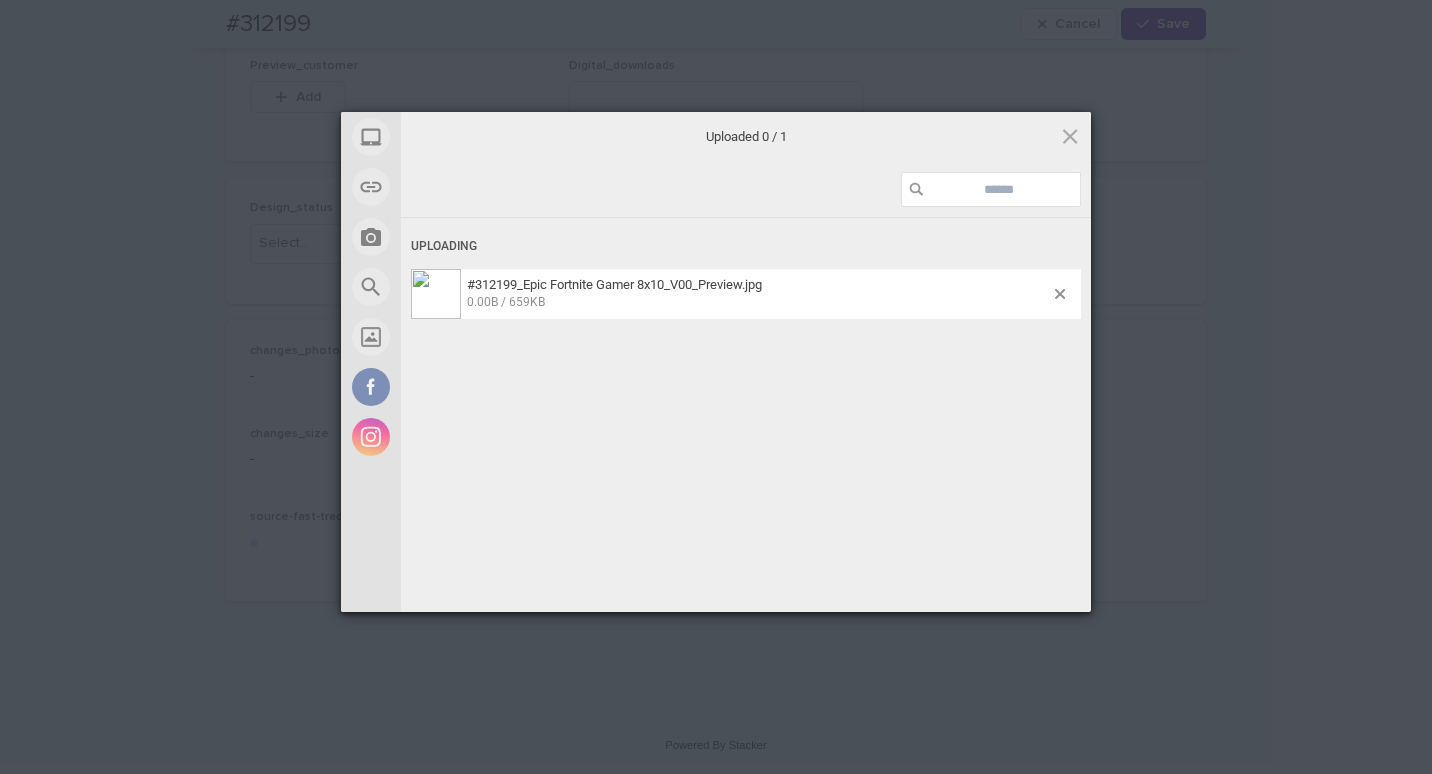 click on "My Device         Link (URL)         Take Photo         Web Search         Unsplash         Facebook         Instagram
Uploaded 0 / 1
Uploading
#312199_Epic Fortnite Gamer 8x10_V00_Preview.jpg
0.00B /
659KB
Deselect All
Upload more
Upload
0
Powered by   Filestack" at bounding box center (716, 387) 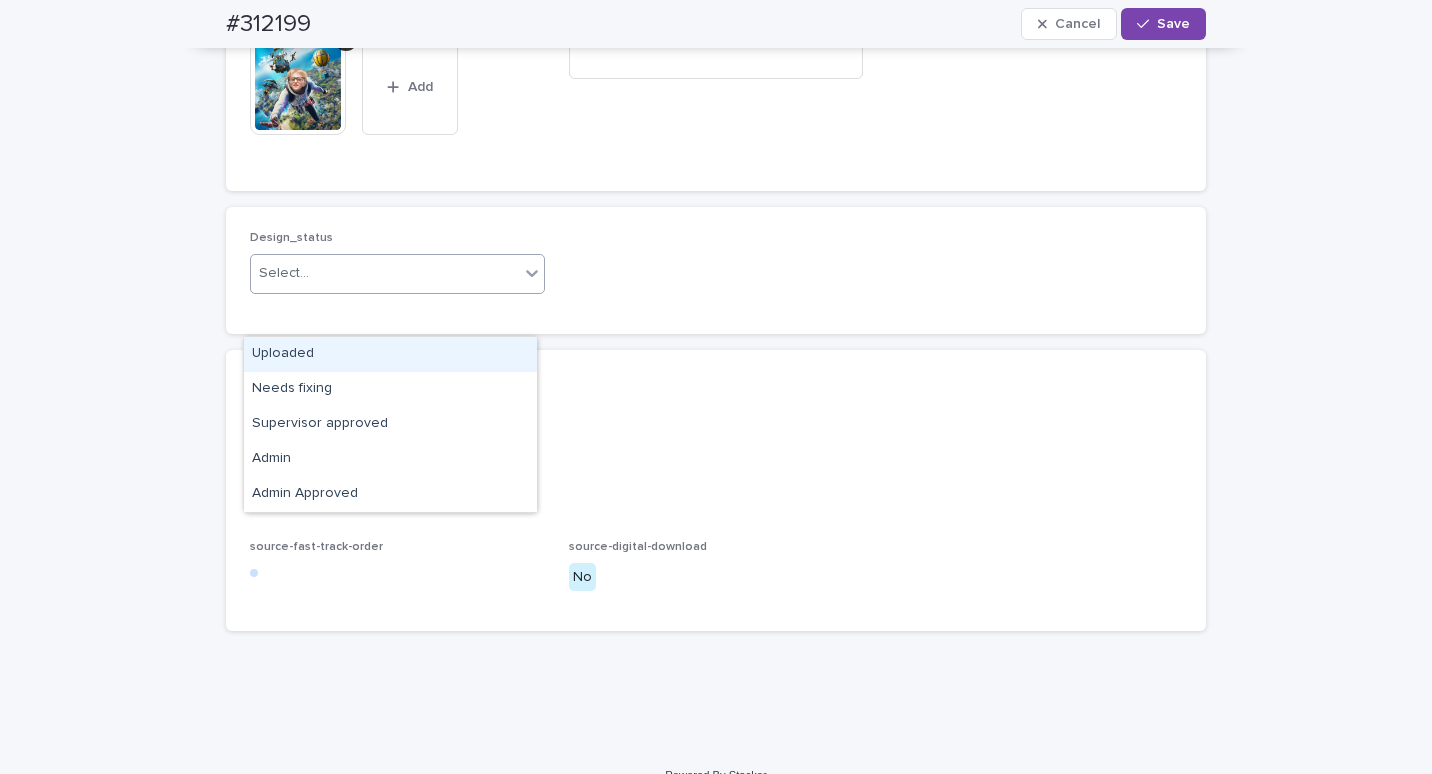 drag, startPoint x: 392, startPoint y: 322, endPoint x: 395, endPoint y: 311, distance: 11.401754 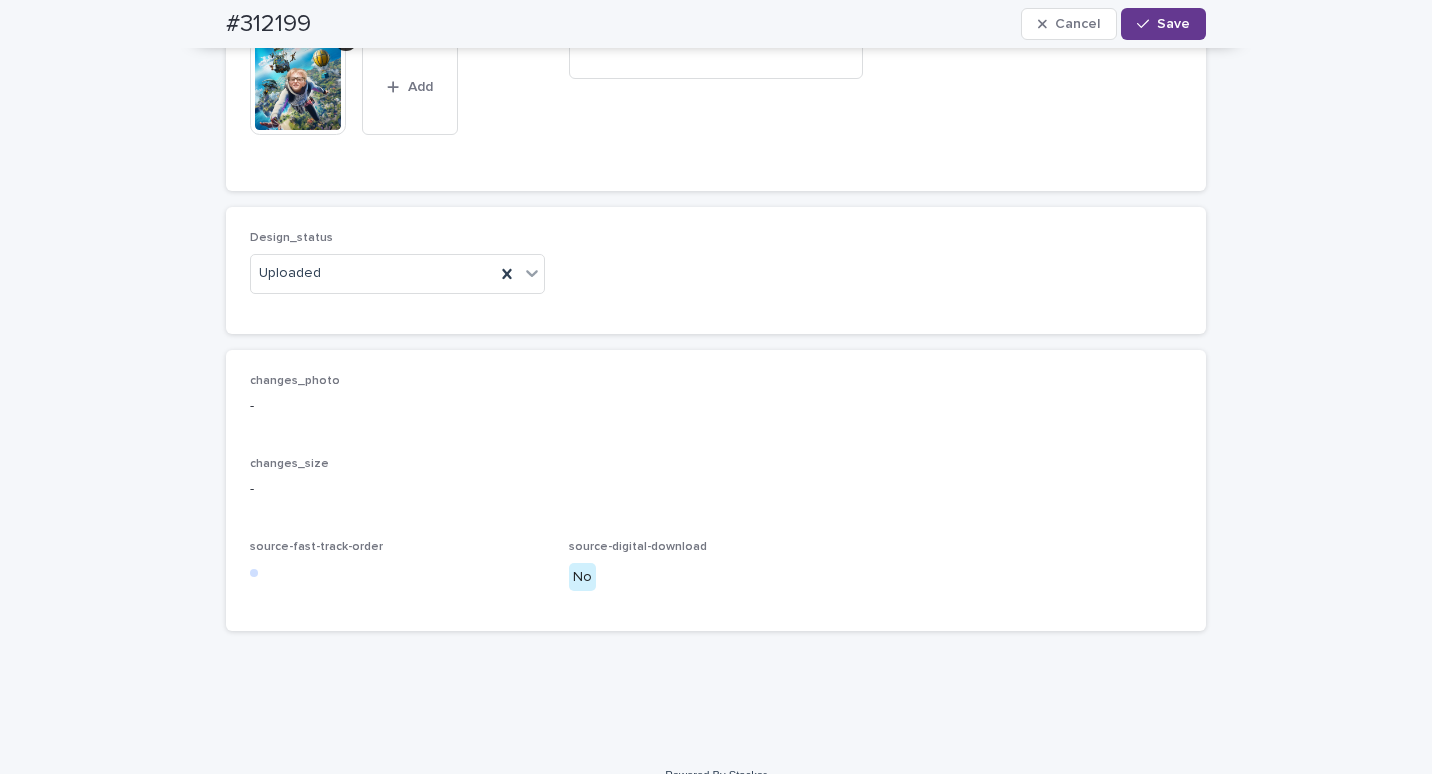 click on "Save" at bounding box center [1163, 24] 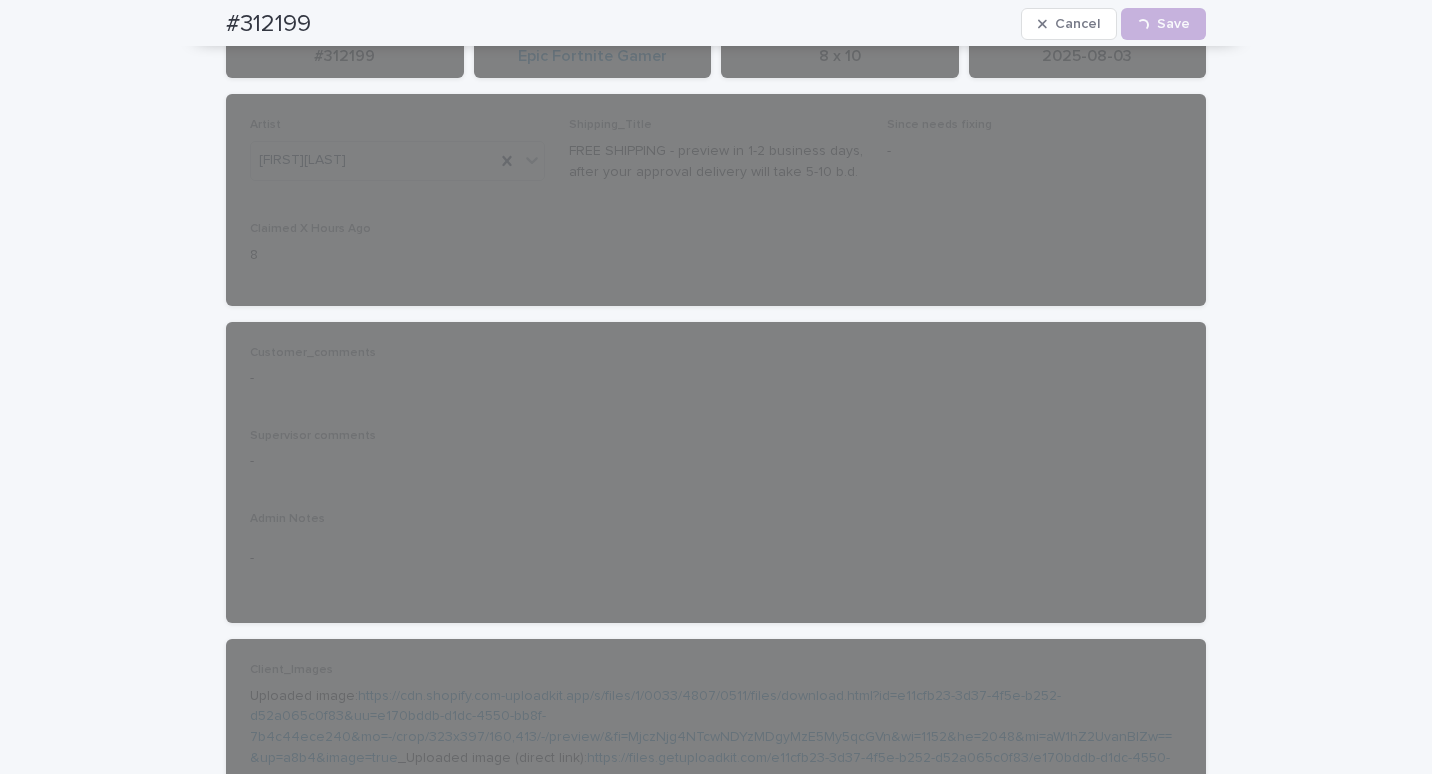 scroll, scrollTop: 0, scrollLeft: 0, axis: both 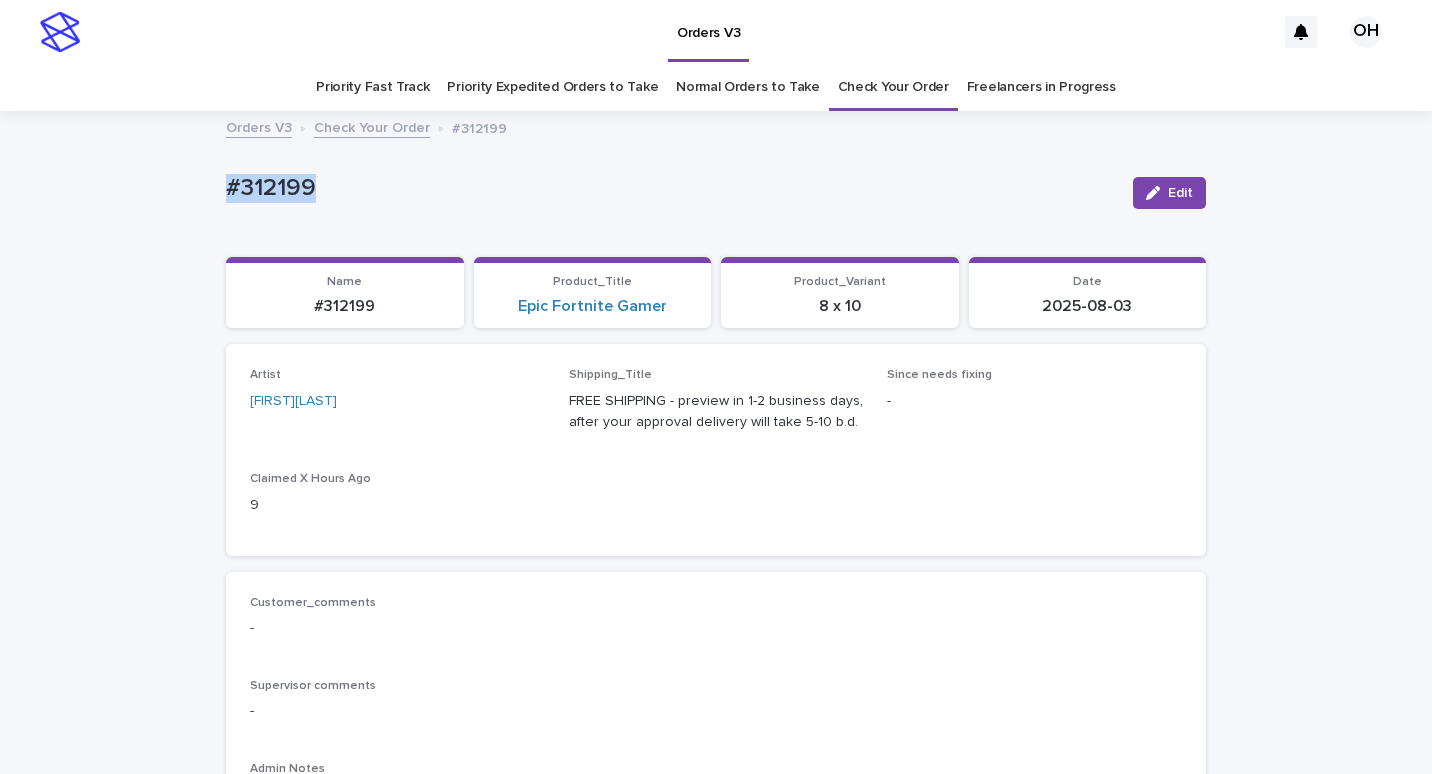 drag, startPoint x: 424, startPoint y: 205, endPoint x: 186, endPoint y: 182, distance: 239.10876 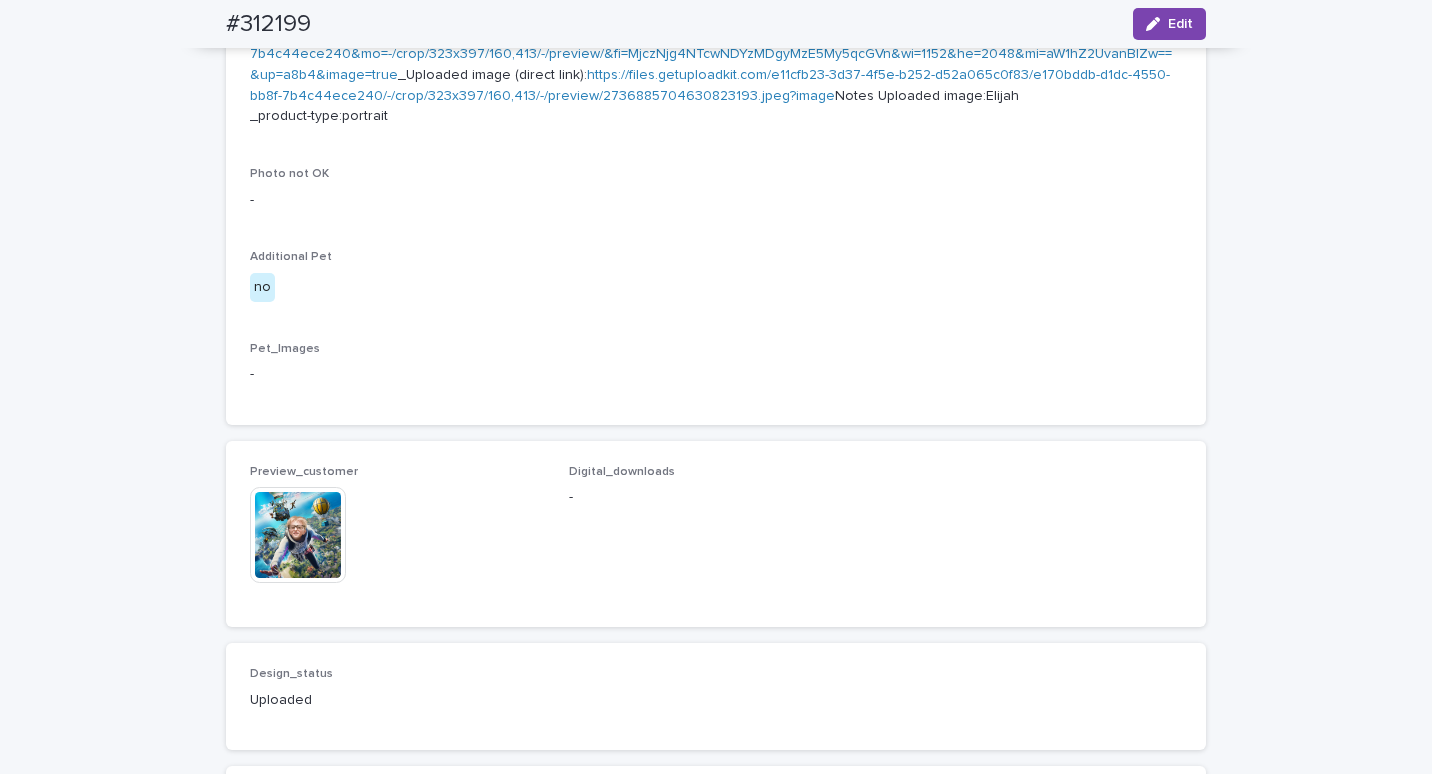 scroll, scrollTop: 921, scrollLeft: 0, axis: vertical 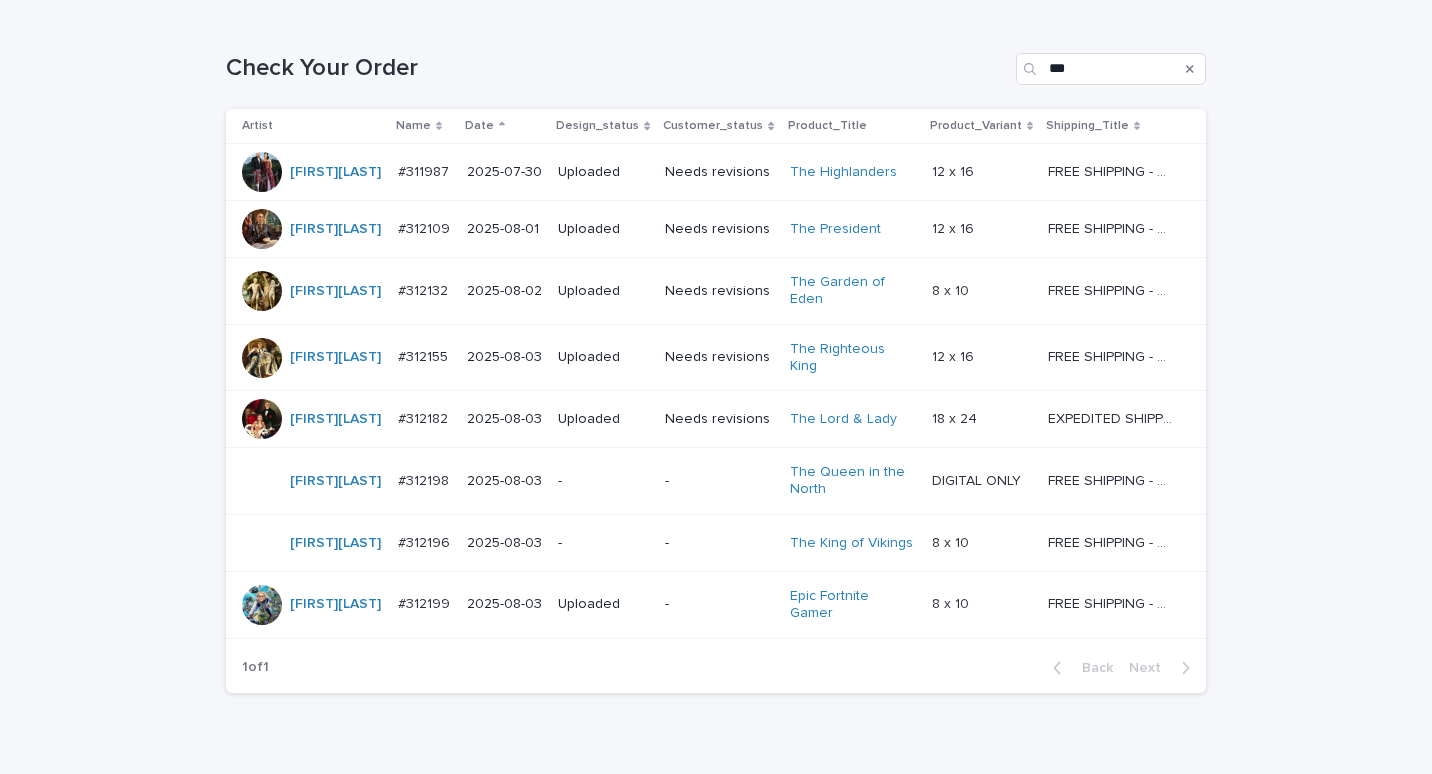 click on "#312198" at bounding box center [425, 479] 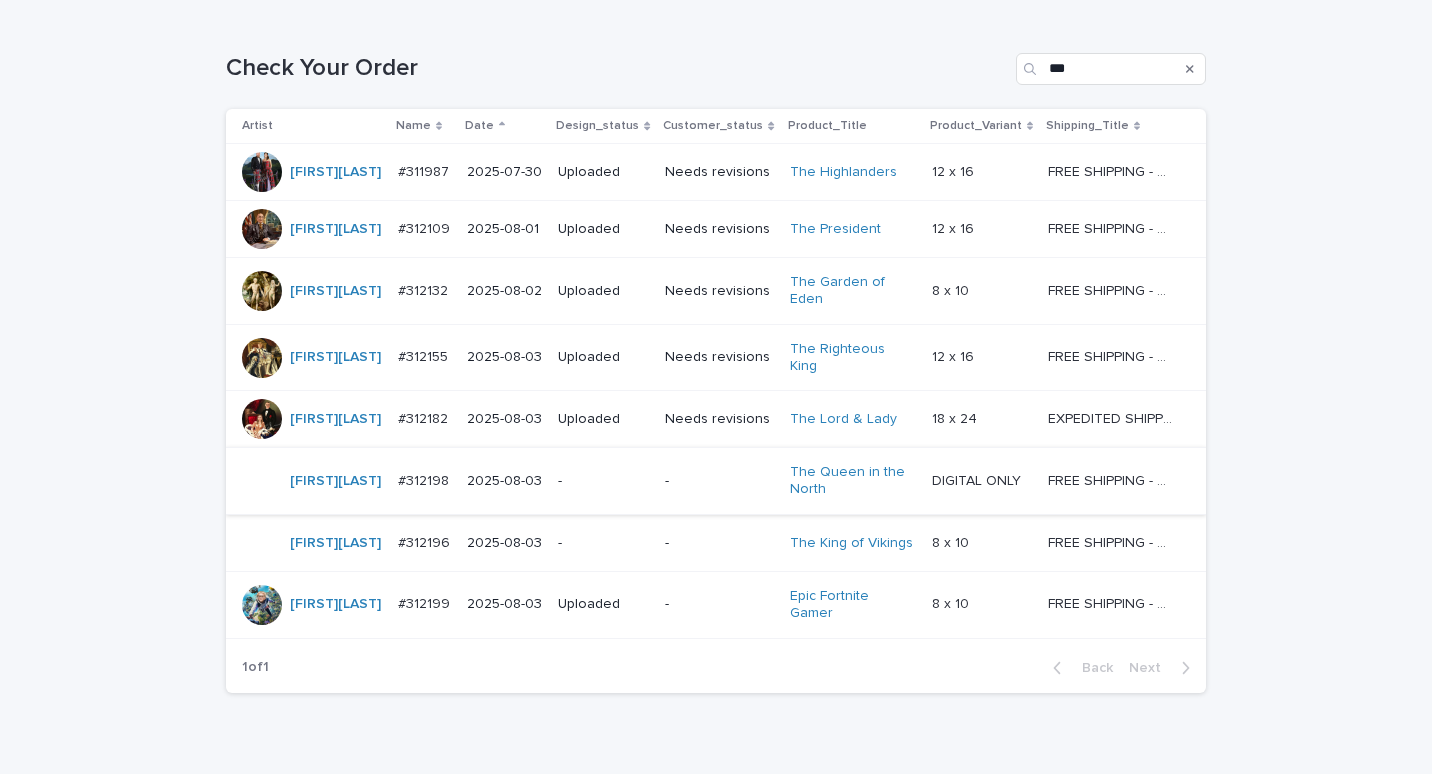 scroll, scrollTop: 0, scrollLeft: 0, axis: both 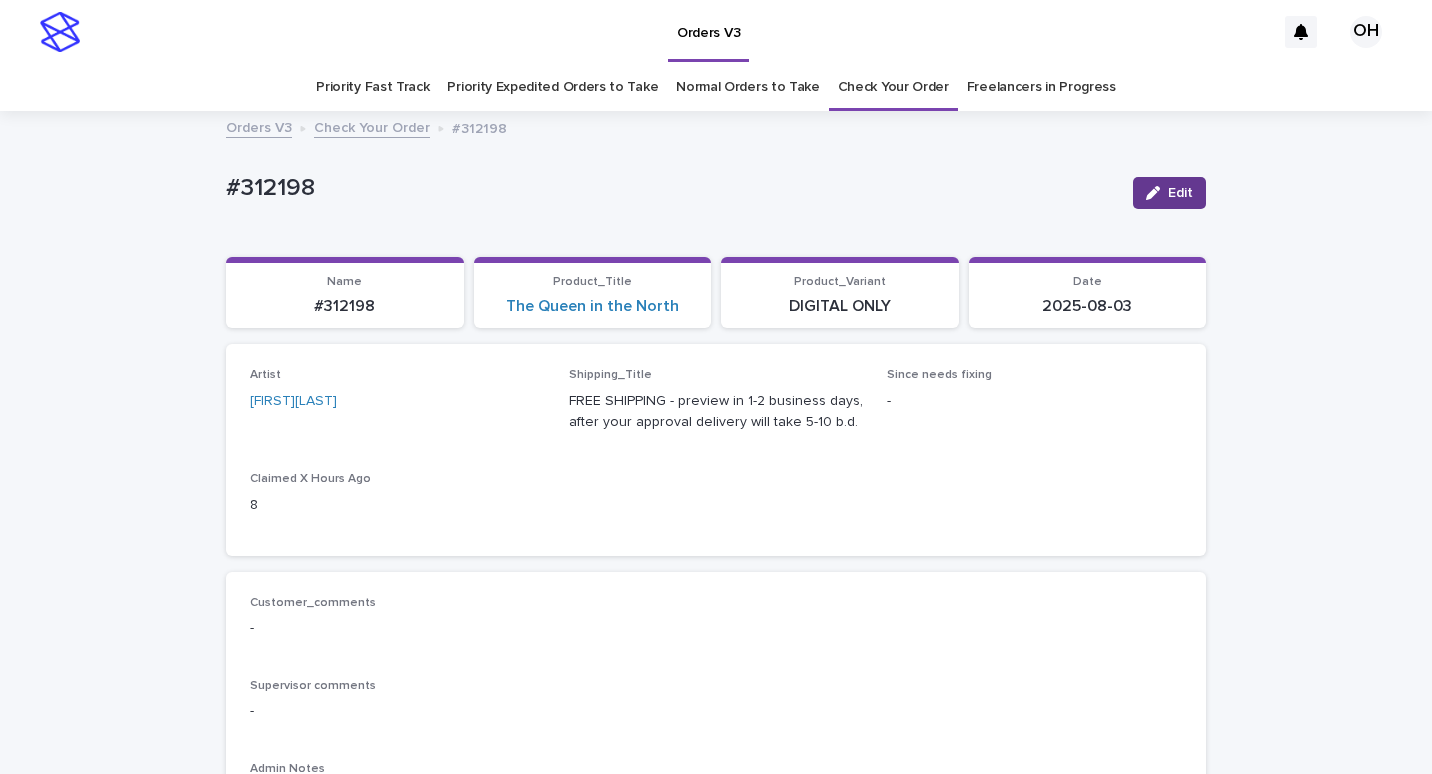 click on "Edit" at bounding box center [1180, 193] 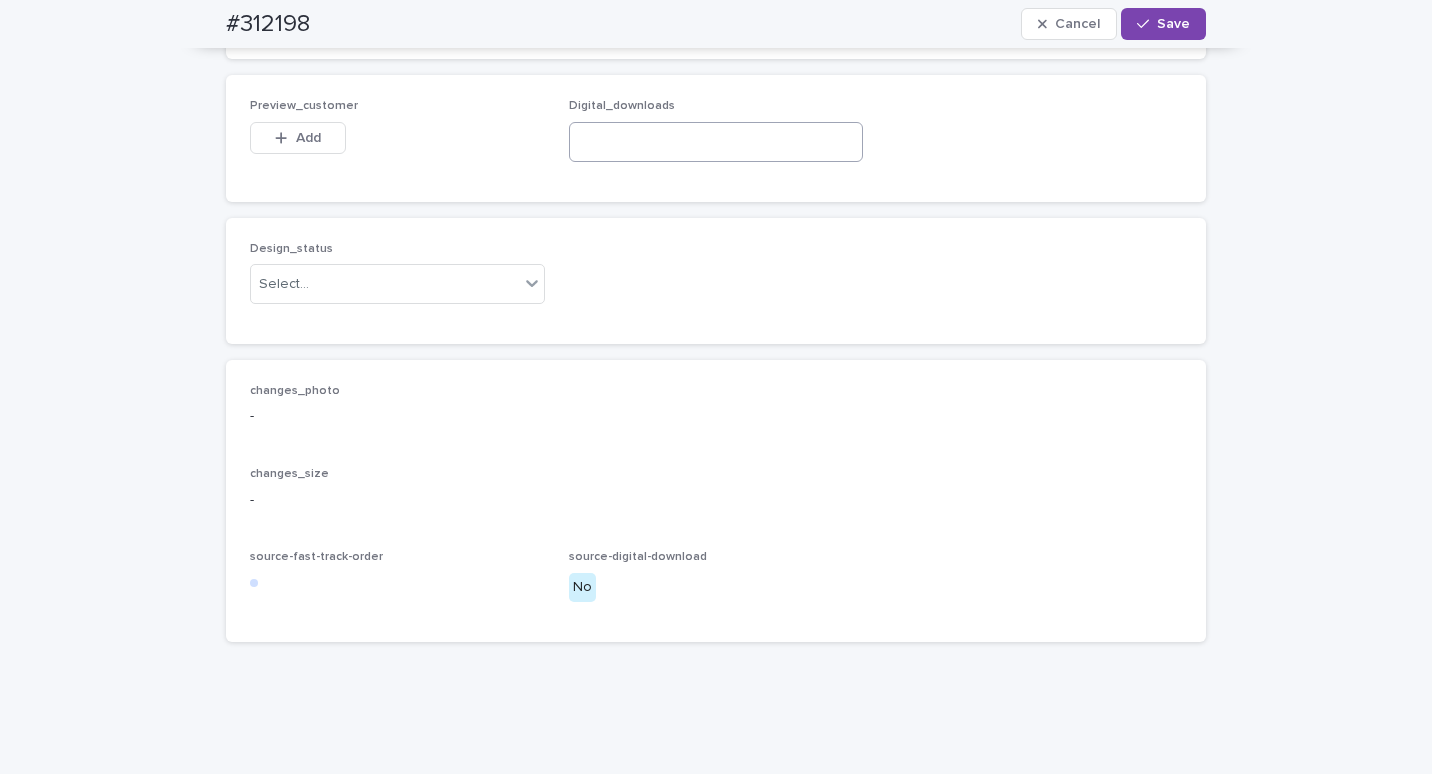 scroll, scrollTop: 1200, scrollLeft: 0, axis: vertical 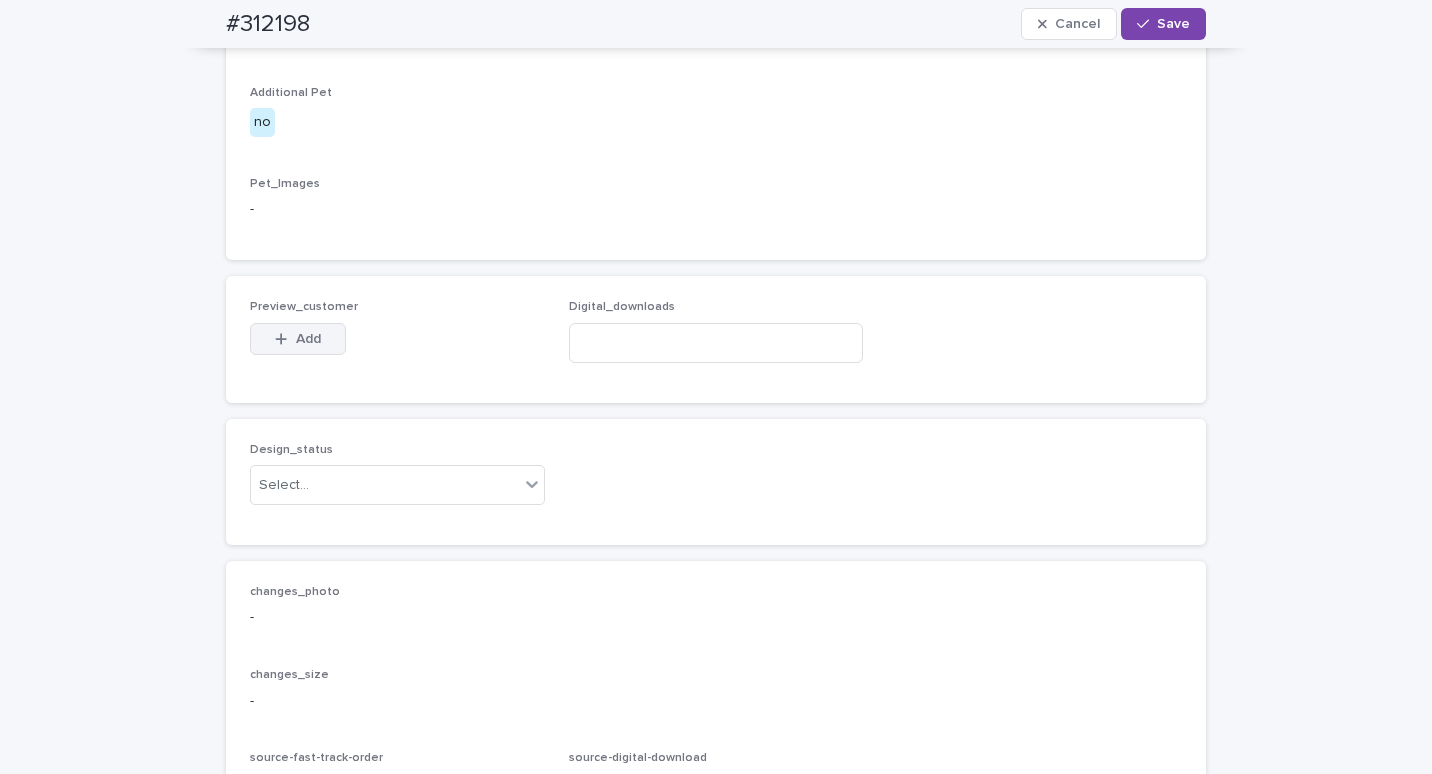 click on "Add" at bounding box center [298, 339] 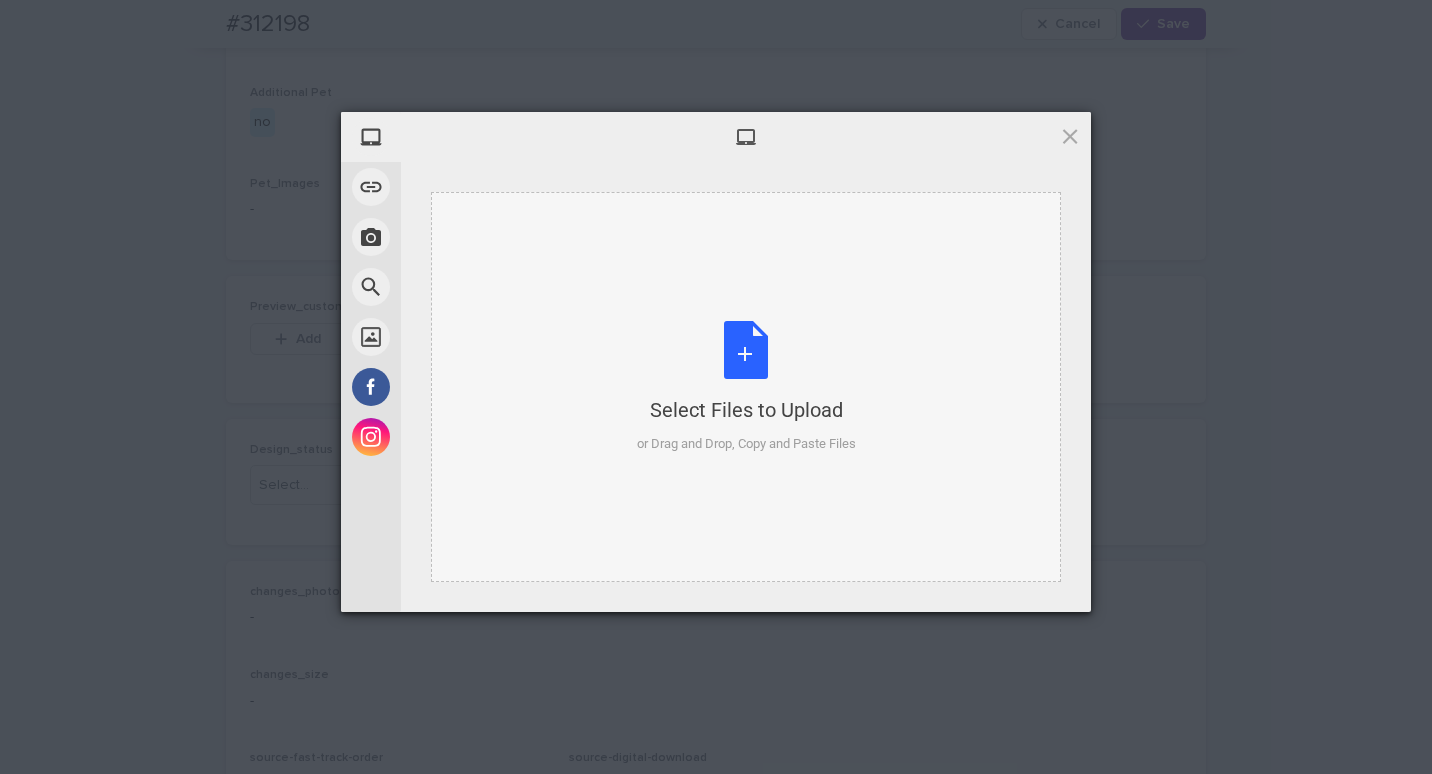click on "Select Files to Upload
or Drag and Drop, Copy and Paste Files" at bounding box center (746, 387) 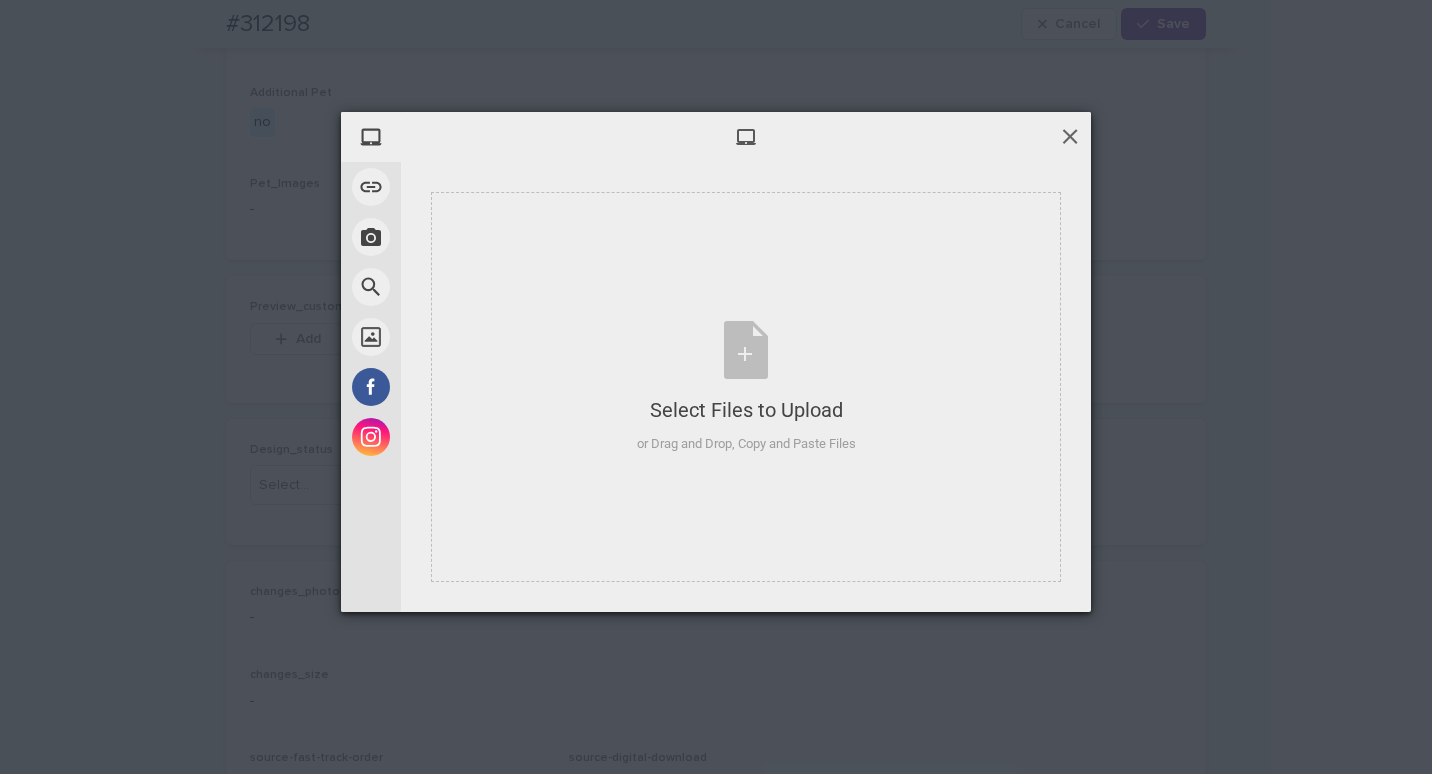 click at bounding box center [1070, 136] 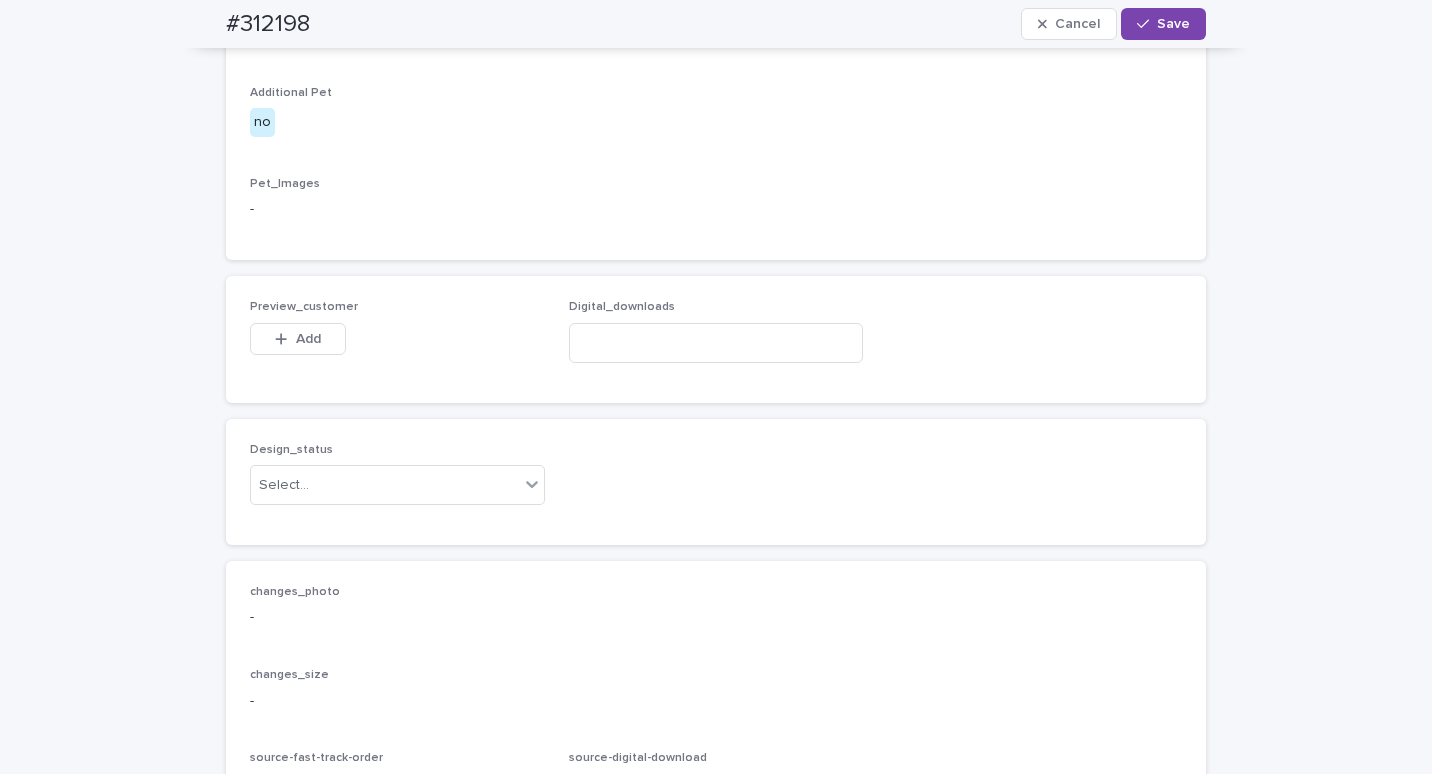 scroll, scrollTop: 1524, scrollLeft: 0, axis: vertical 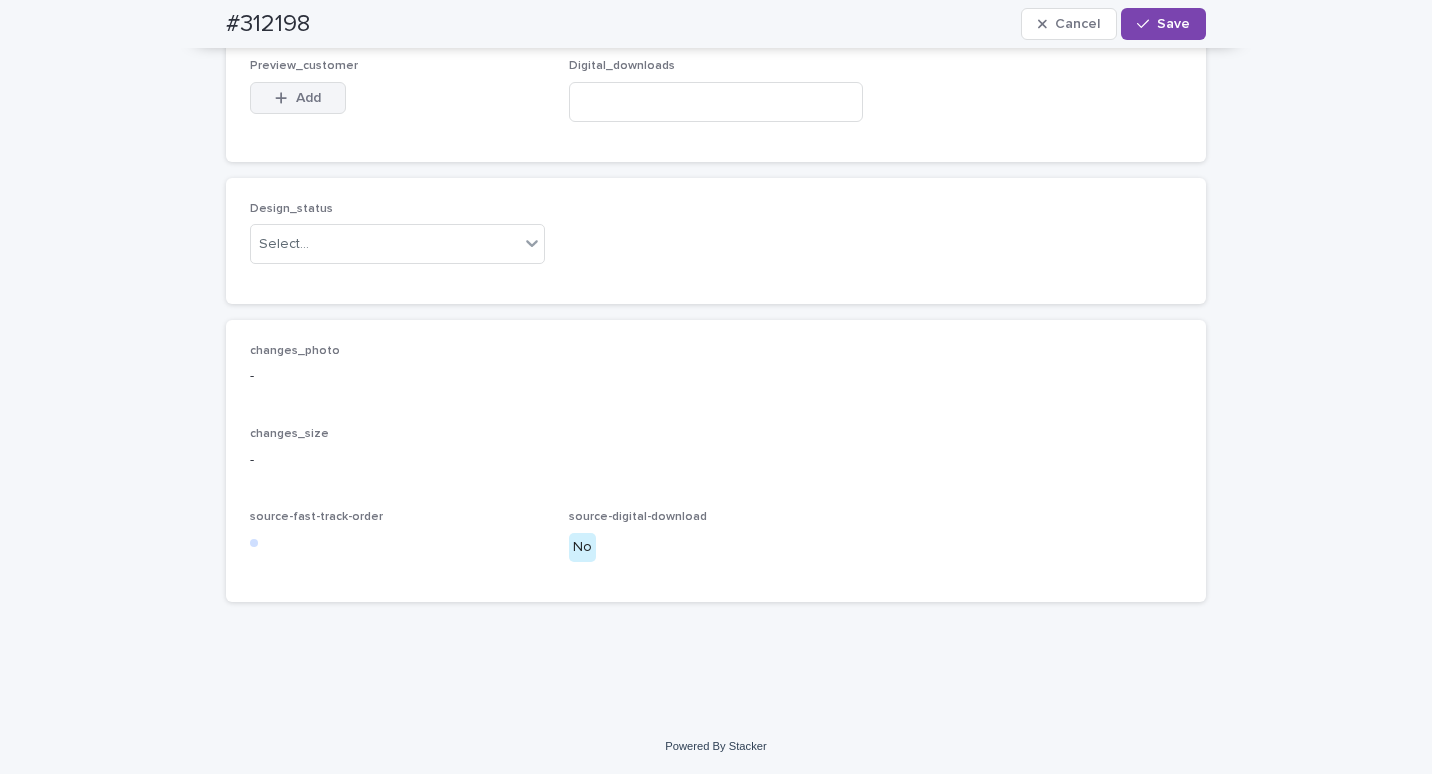 click at bounding box center [285, 98] 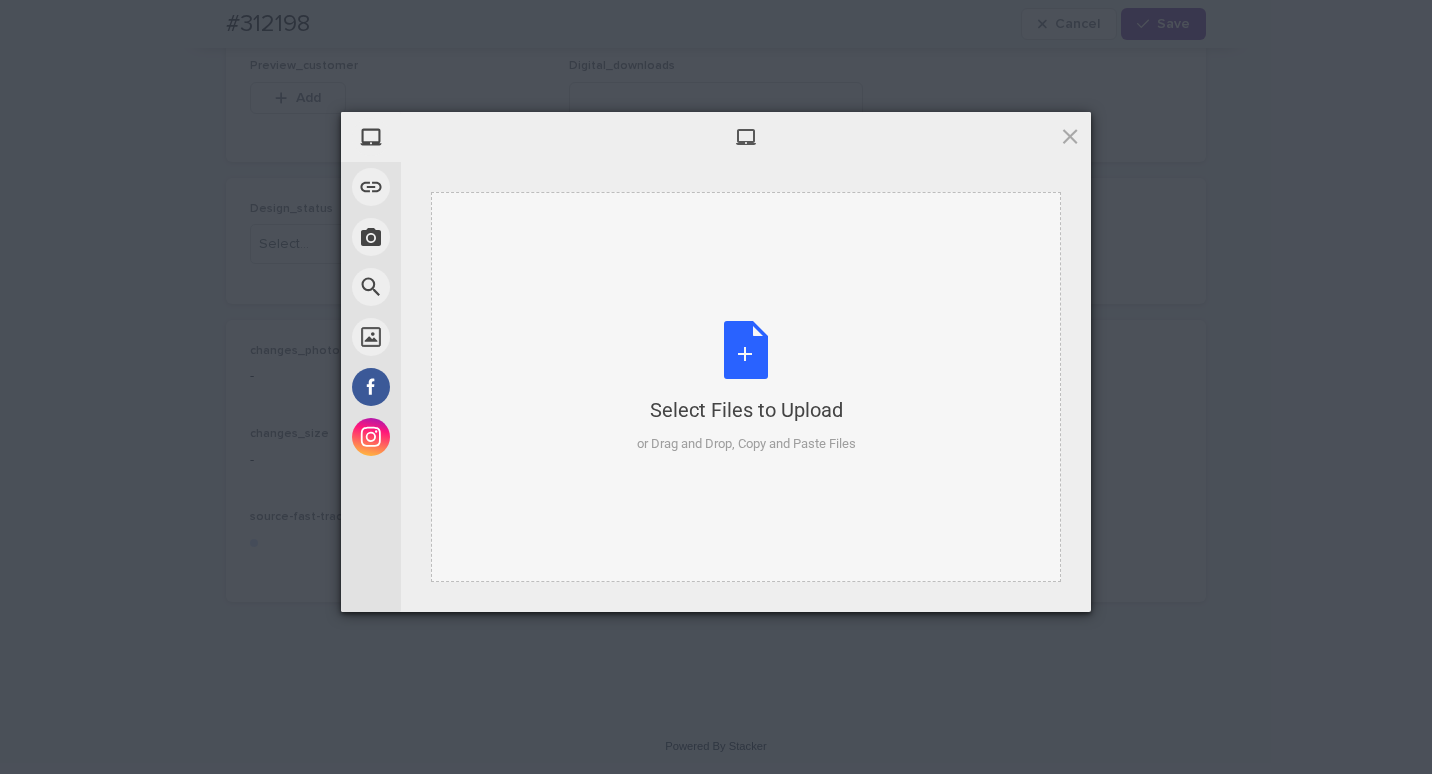 click on "Select Files to Upload
or Drag and Drop, Copy and Paste Files" at bounding box center [746, 387] 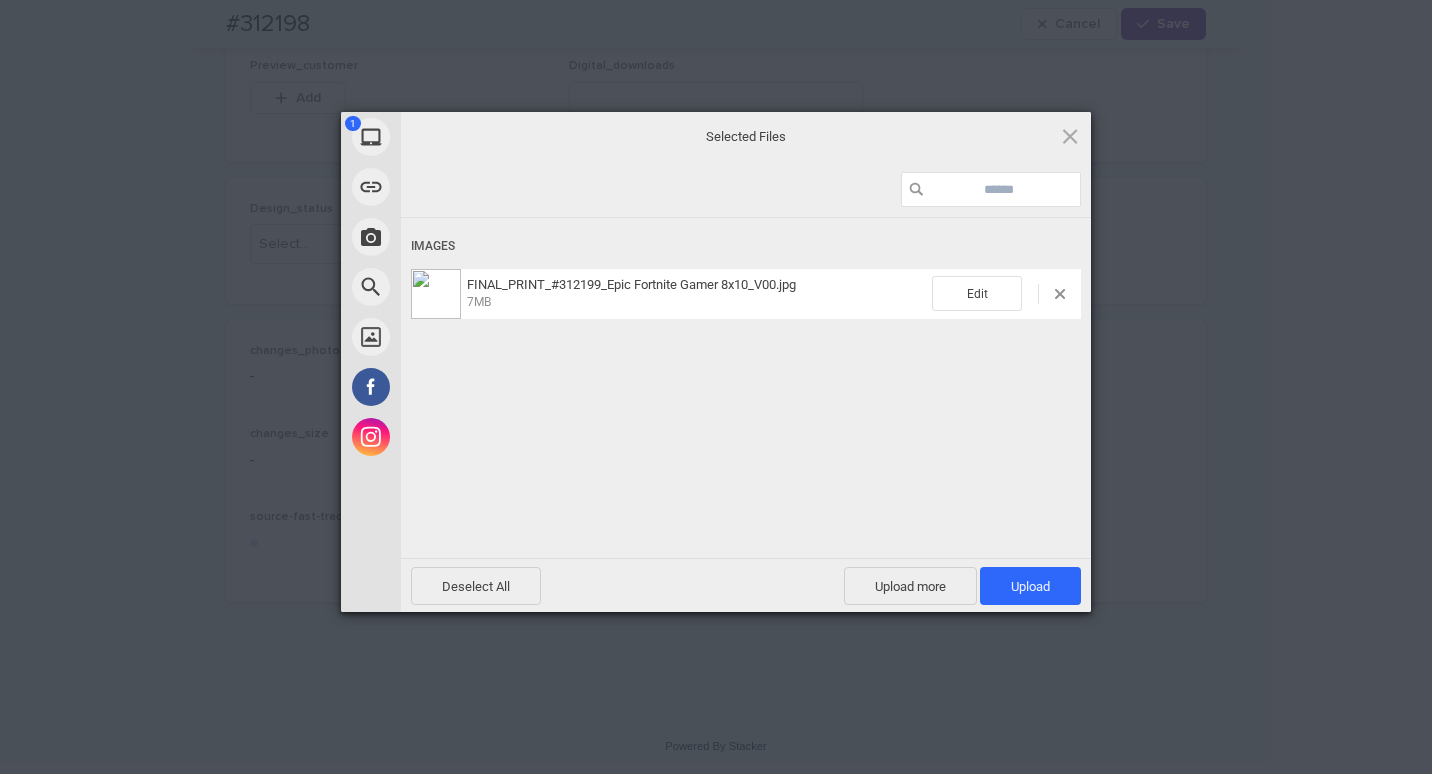 click at bounding box center (1038, 294) 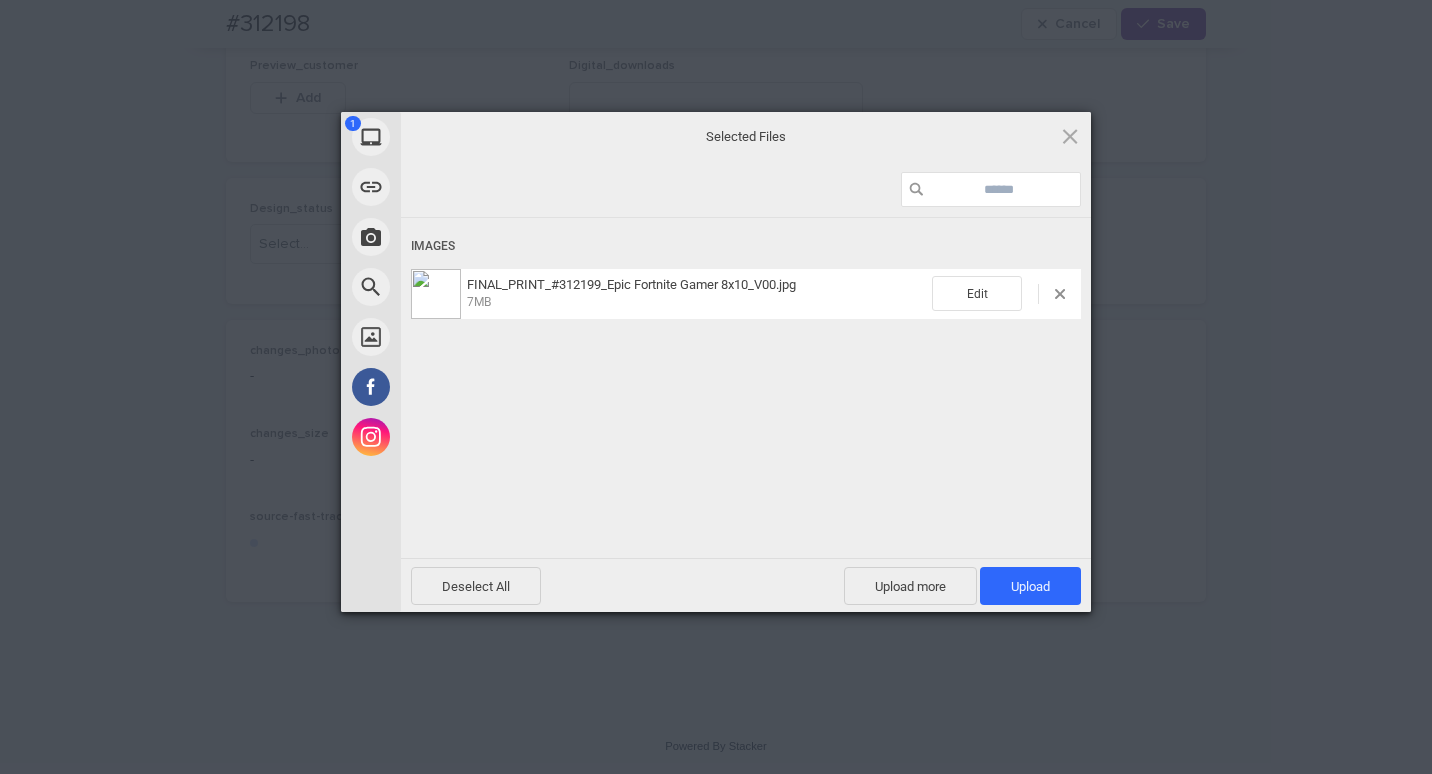click on "Edit" at bounding box center [1006, 293] 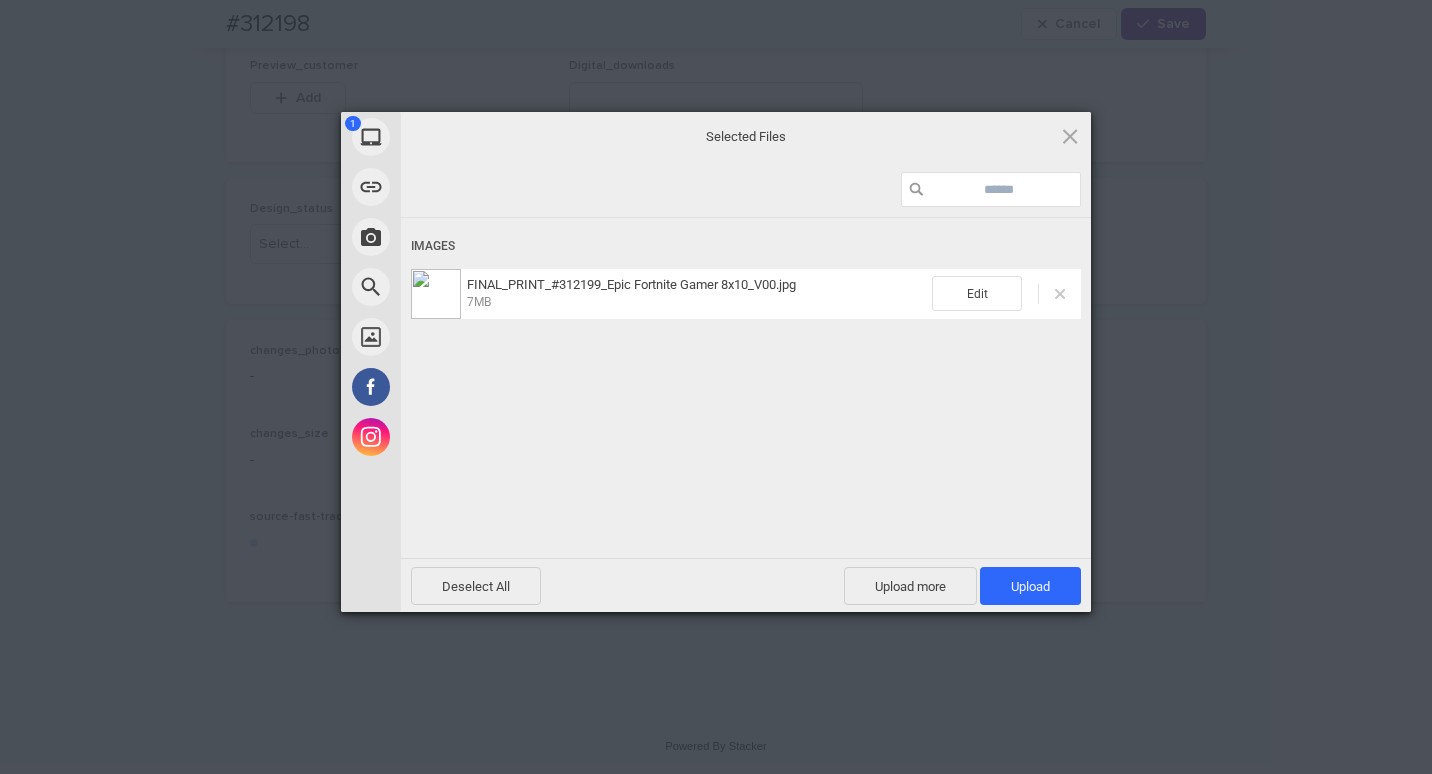 click at bounding box center [1060, 294] 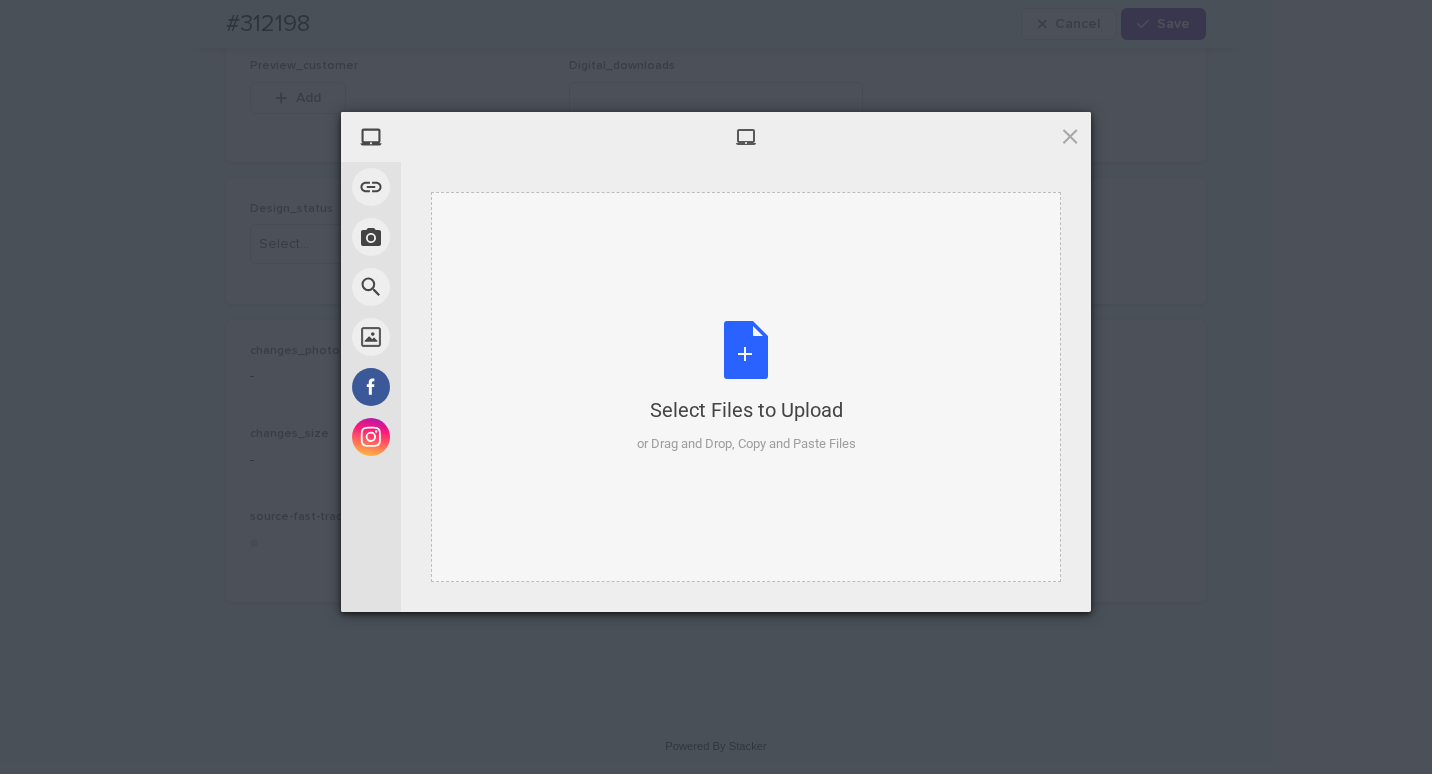 click on "Select Files to Upload
or Drag and Drop, Copy and Paste Files" at bounding box center (746, 387) 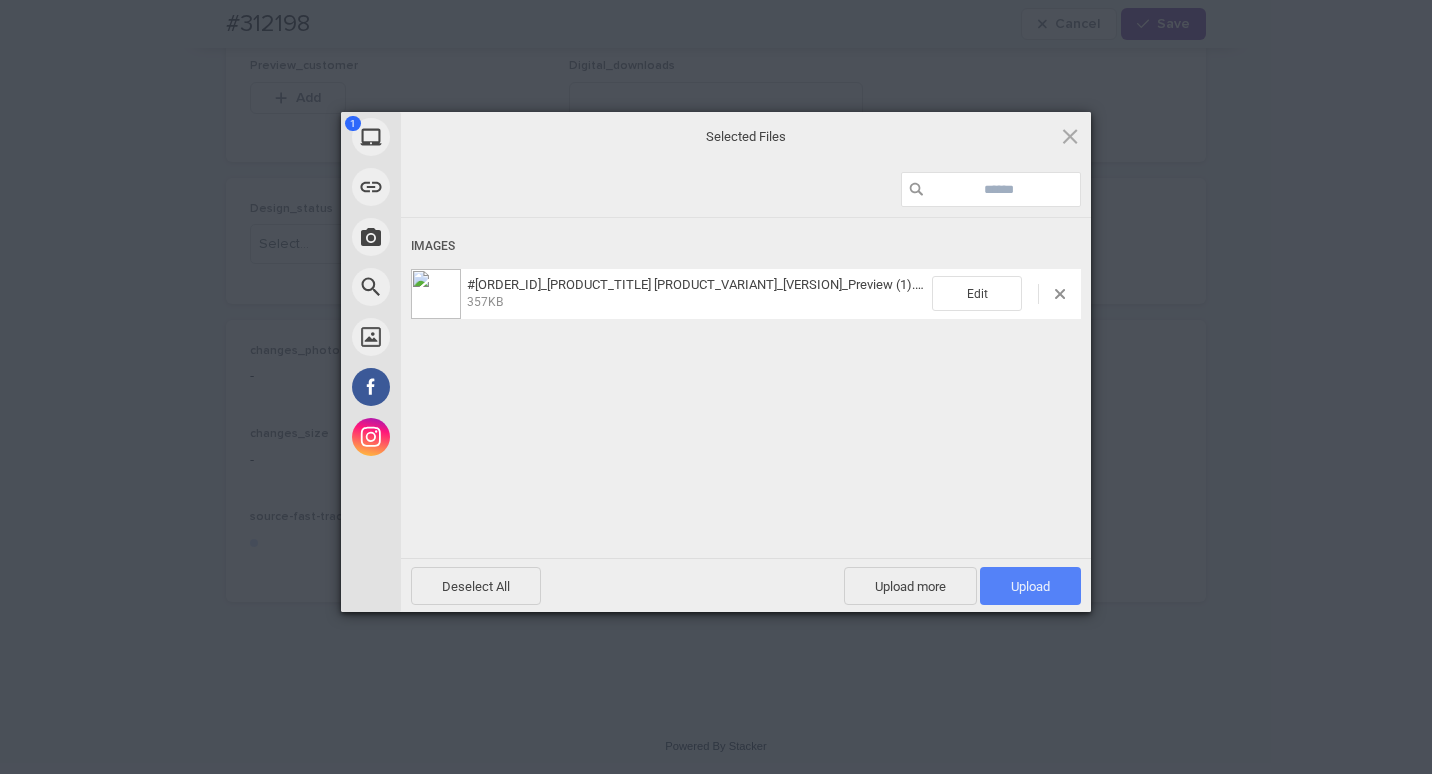 click on "Upload
1" at bounding box center [1030, 586] 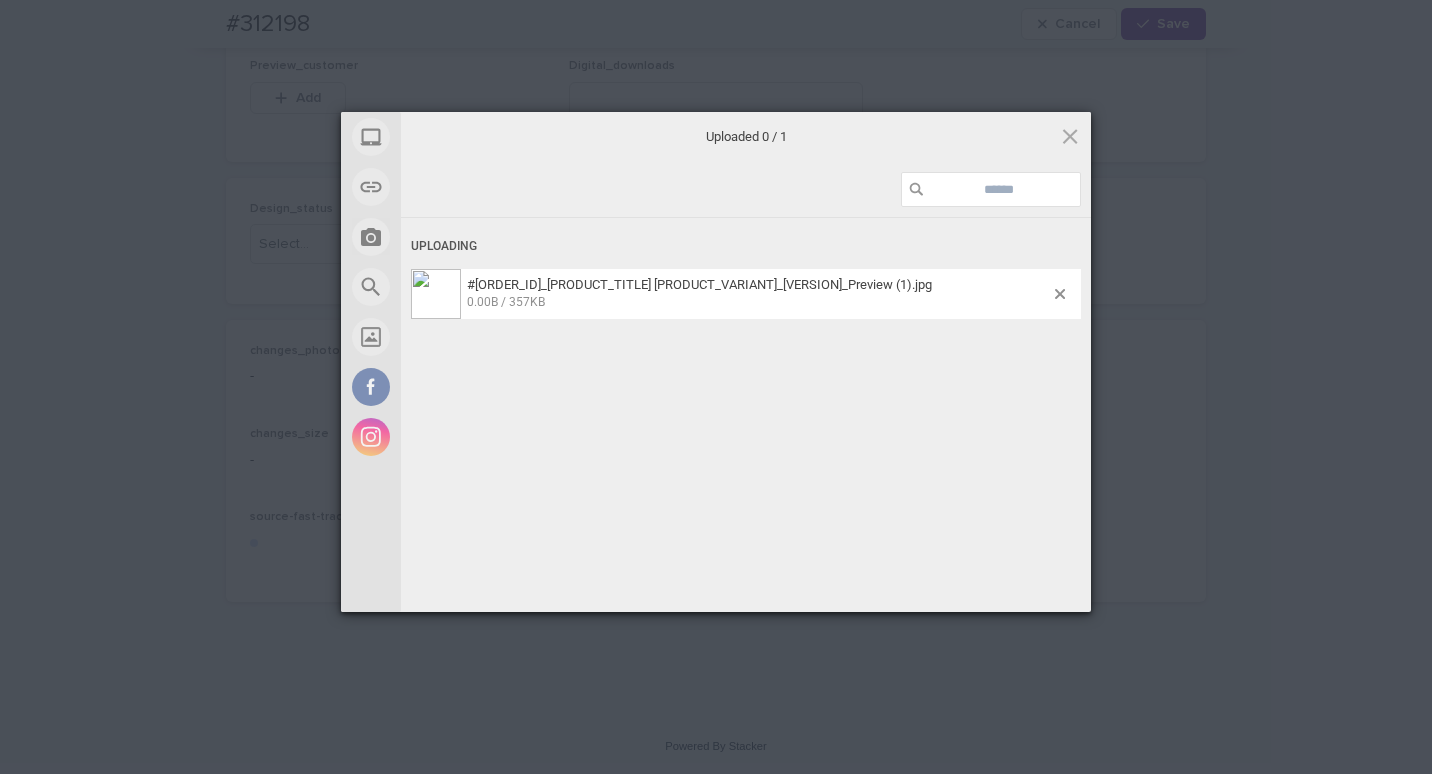 click on "My Device Link (URL) Take Photo Web Search Unsplash Facebook Instagram Uploaded 0 / 1 Uploading #312198_The Queen in the North 18x24_V00_Preview (1).jpg 0.00B / 357KB Deselect All Upload more Upload 0 Powered by Filestack" at bounding box center [716, 387] 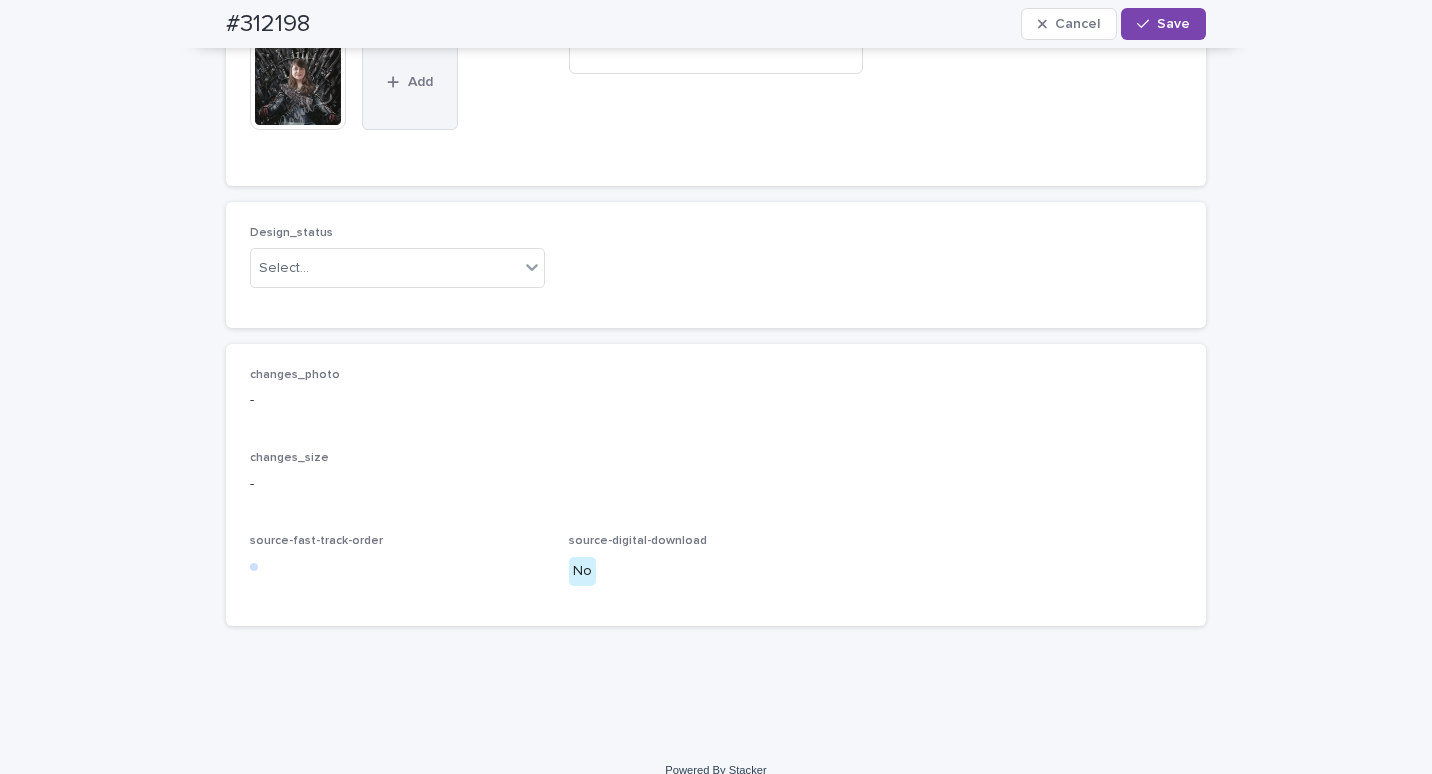 scroll, scrollTop: 1196, scrollLeft: 0, axis: vertical 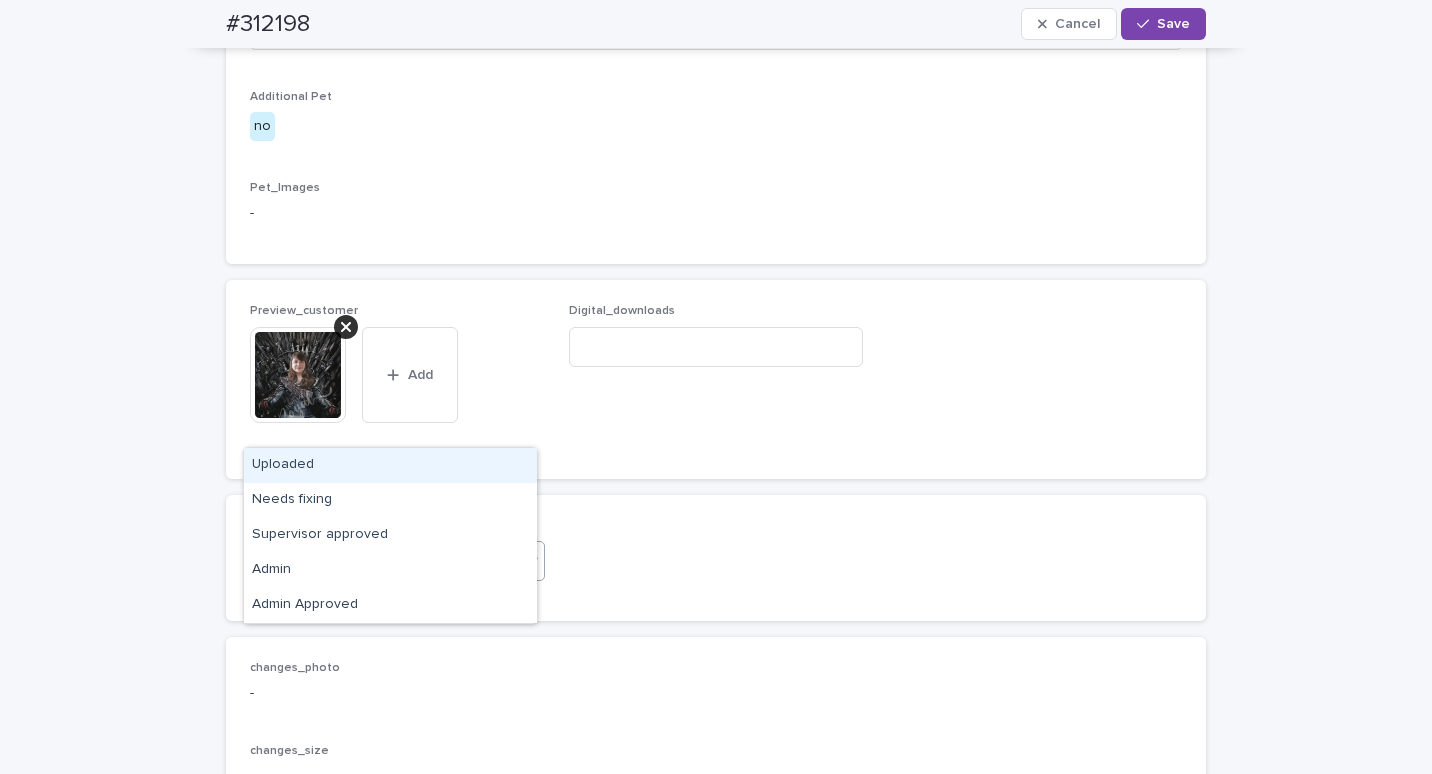 click on "Select..." at bounding box center [385, 561] 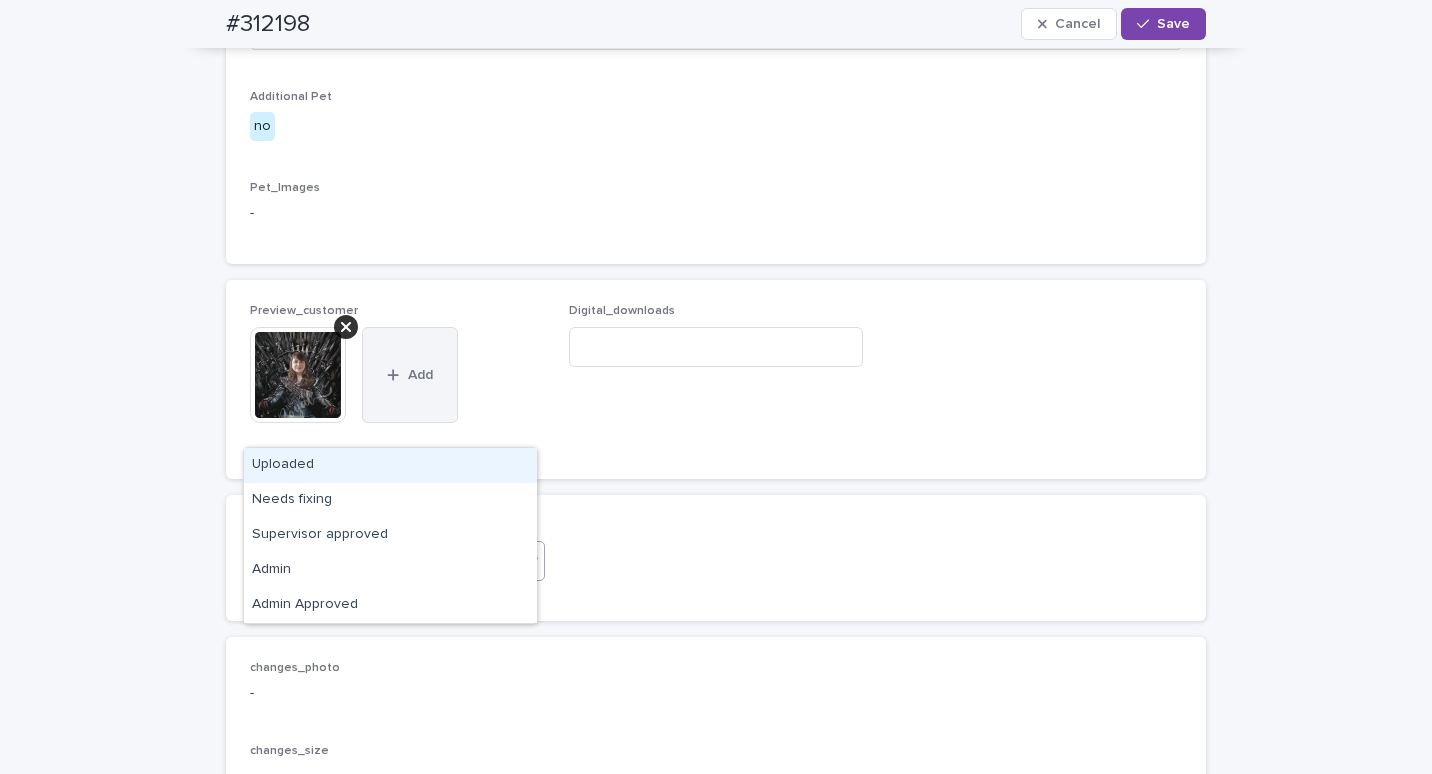 click on "Add" at bounding box center (410, 375) 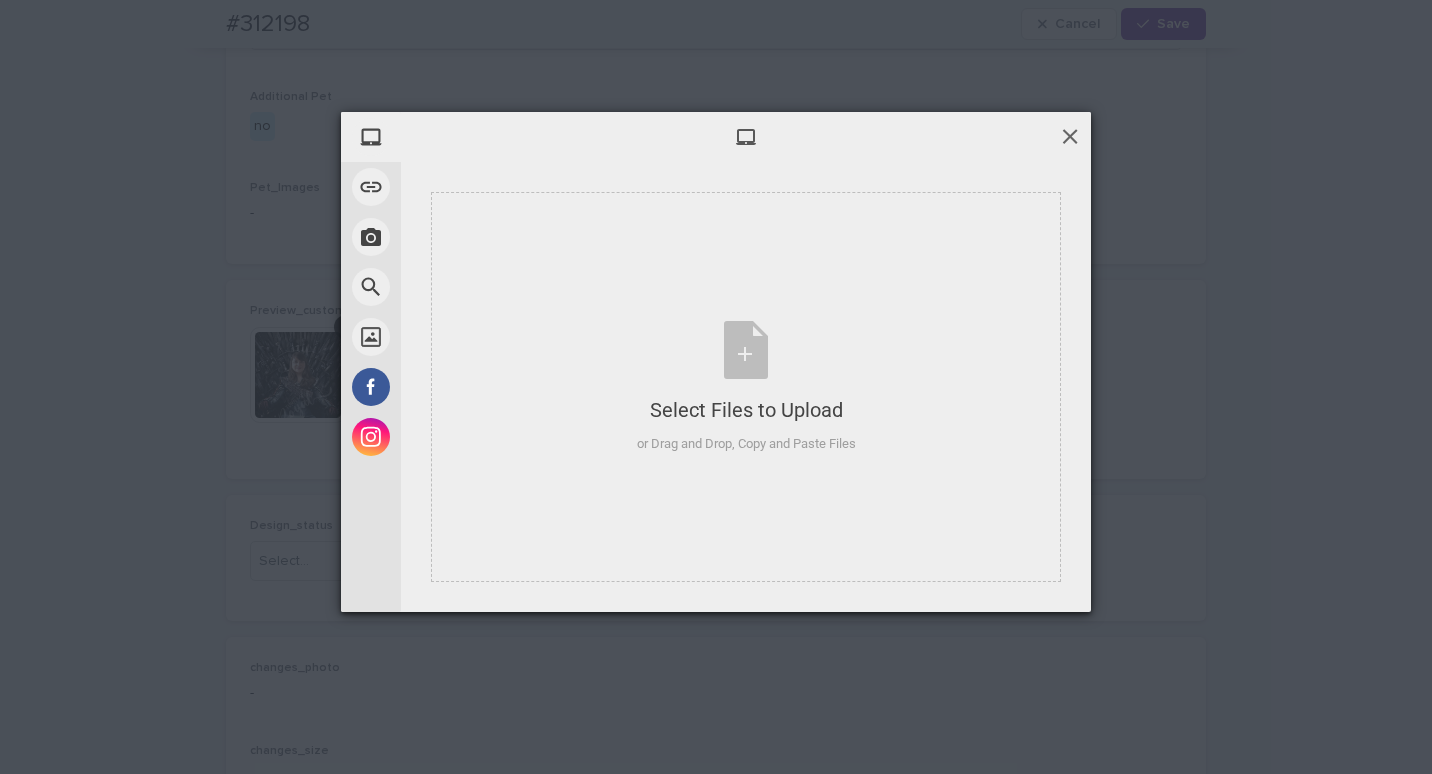 click at bounding box center [1070, 136] 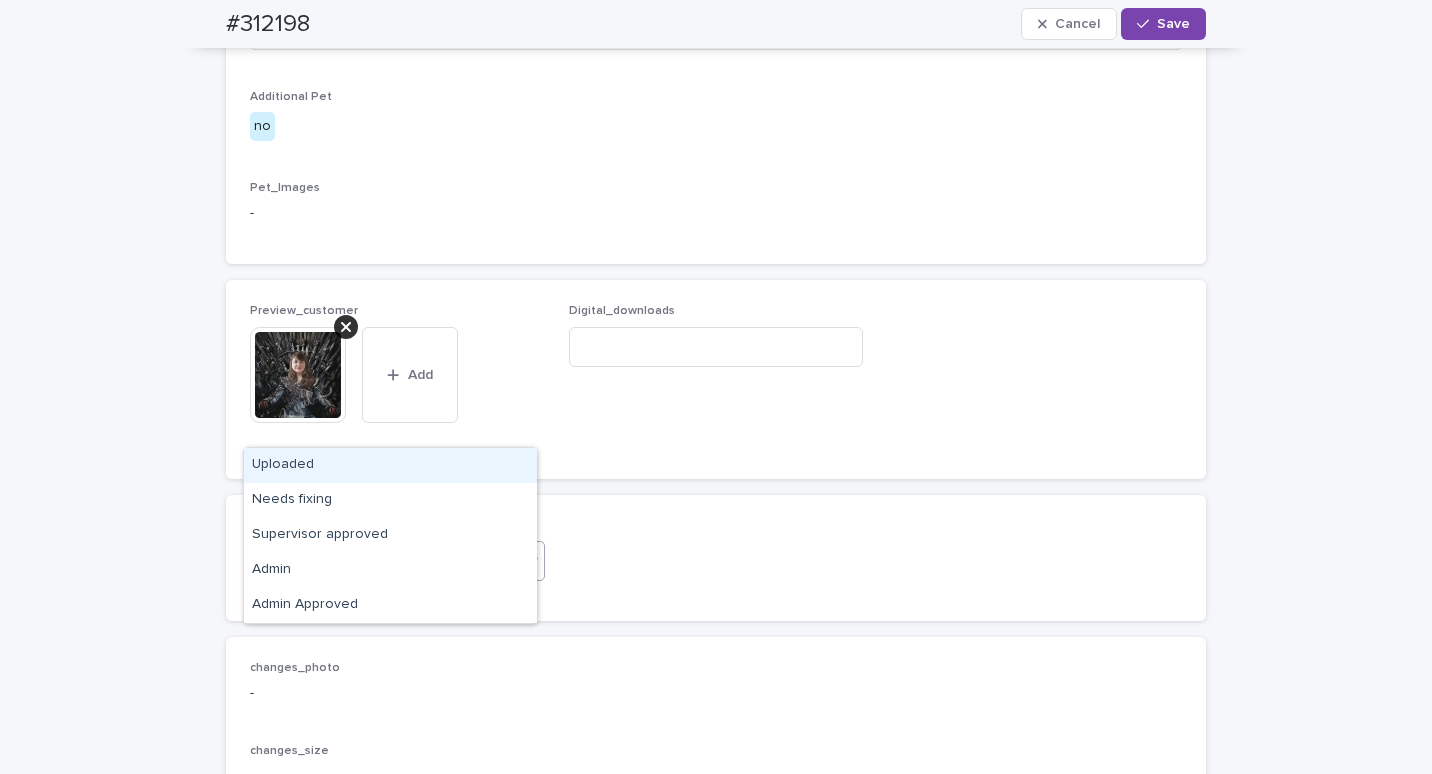 click on "Select..." at bounding box center [385, 561] 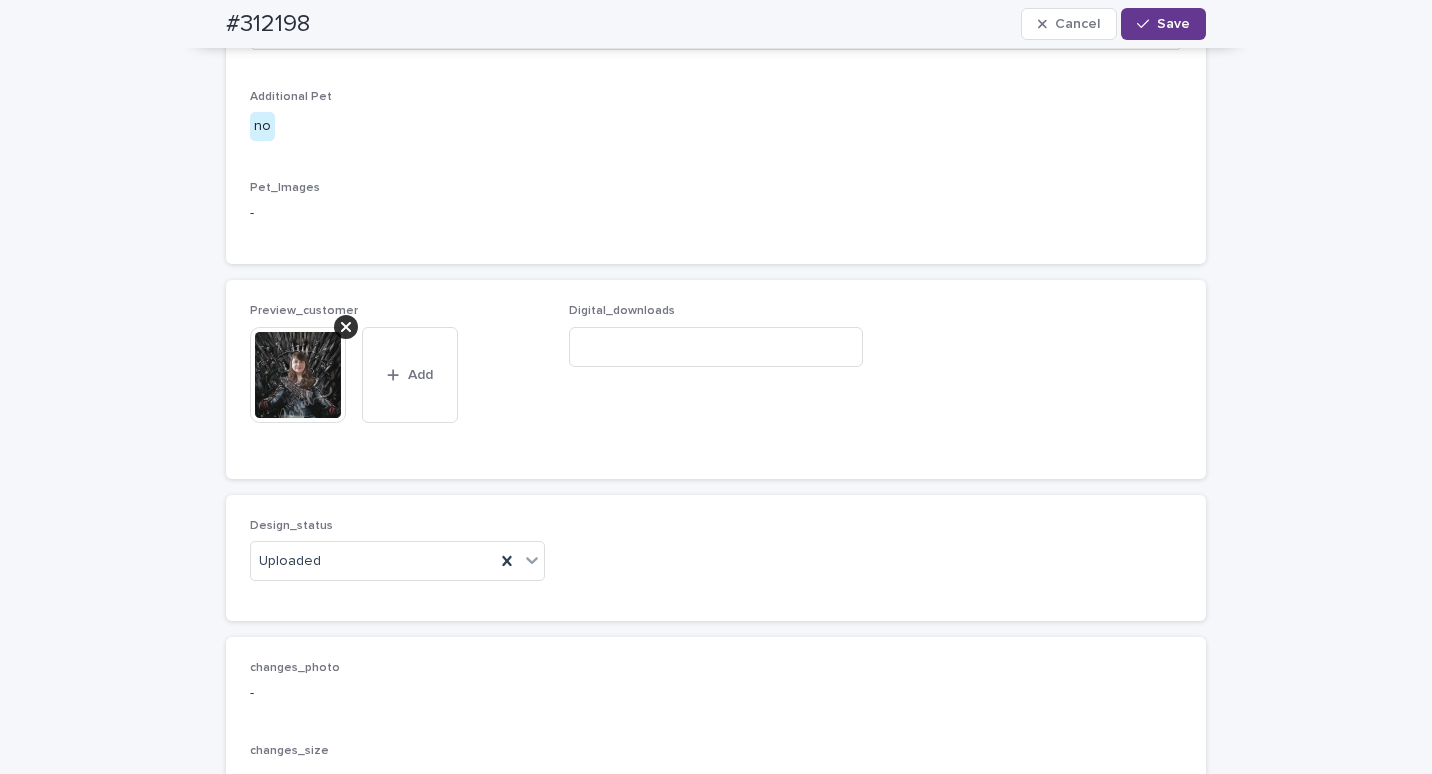 click on "Save" at bounding box center (1173, 24) 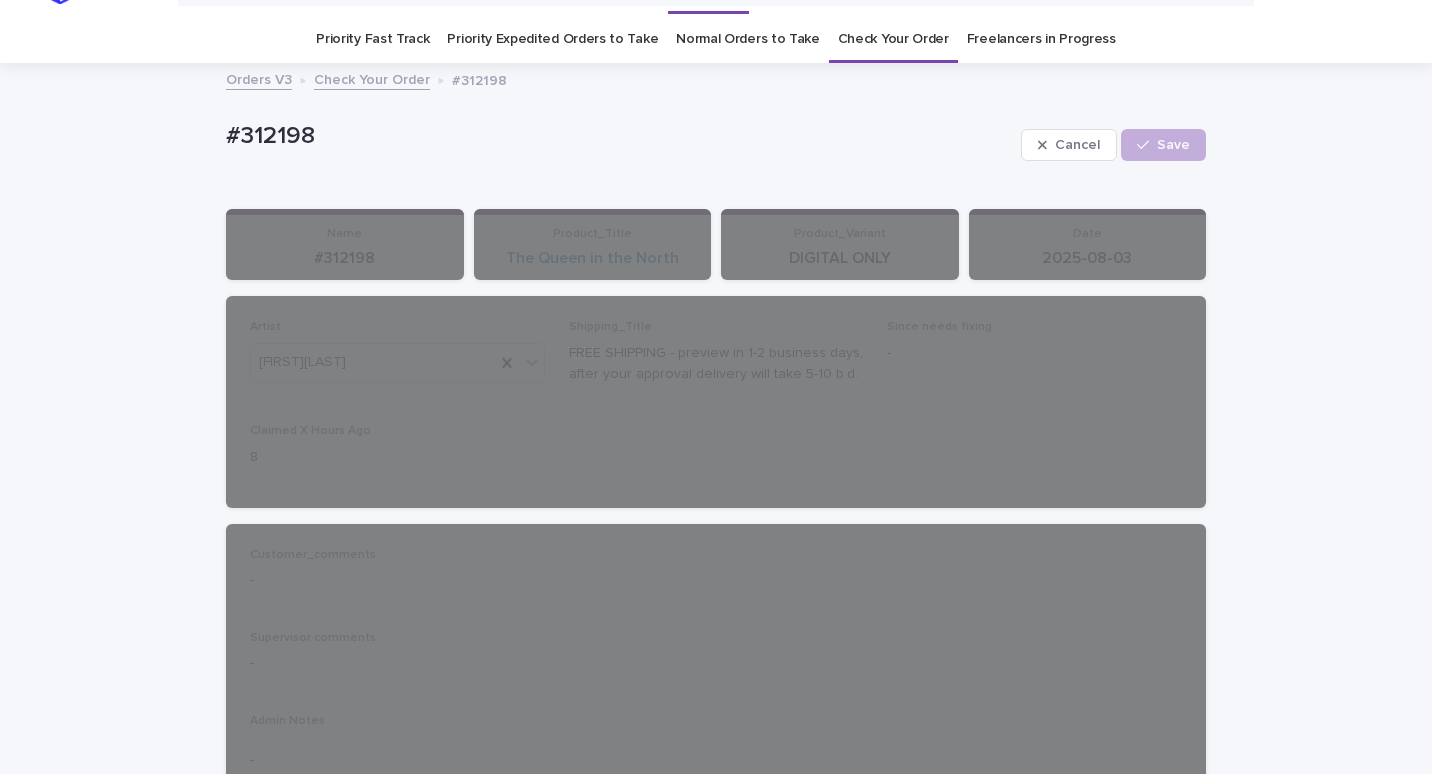 scroll, scrollTop: 0, scrollLeft: 0, axis: both 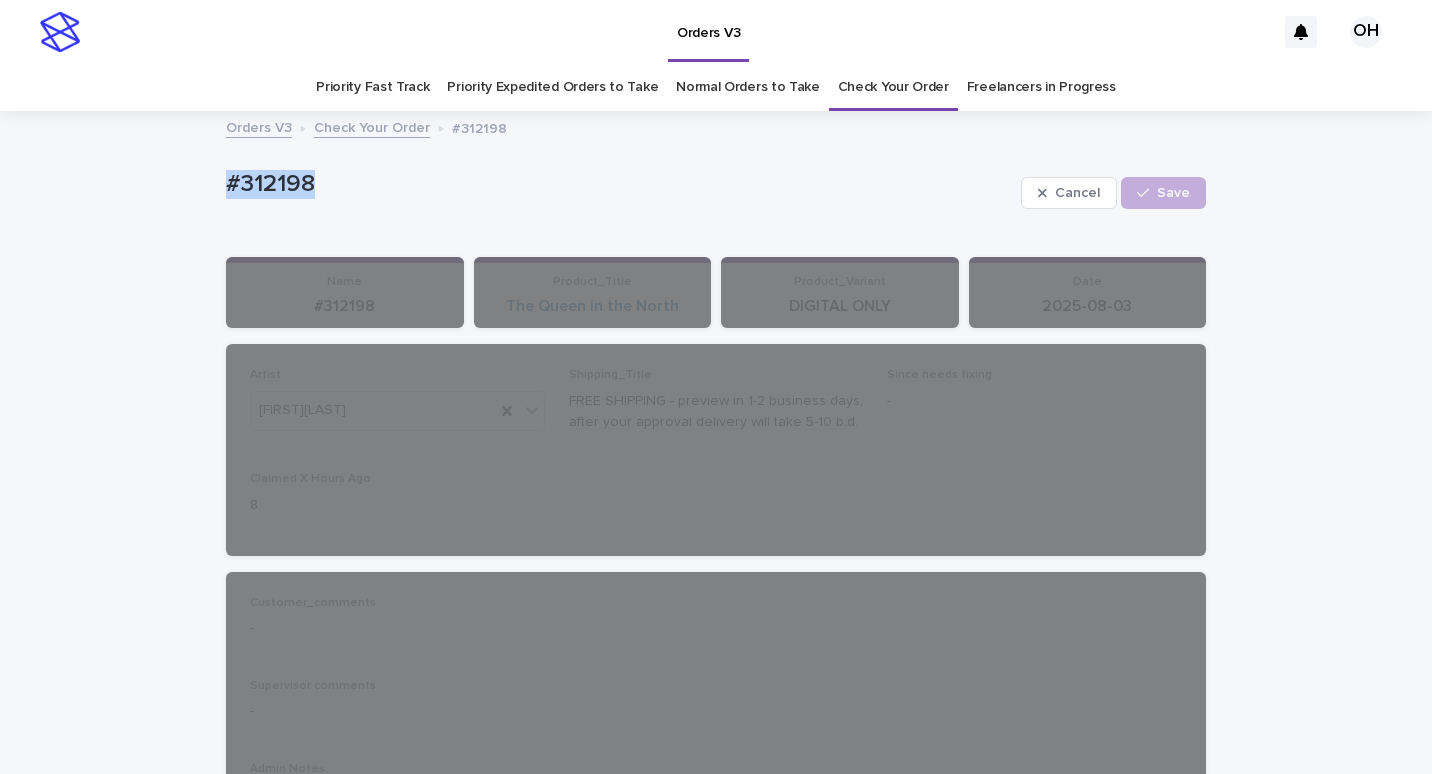 drag, startPoint x: 330, startPoint y: 178, endPoint x: 245, endPoint y: 171, distance: 85.28775 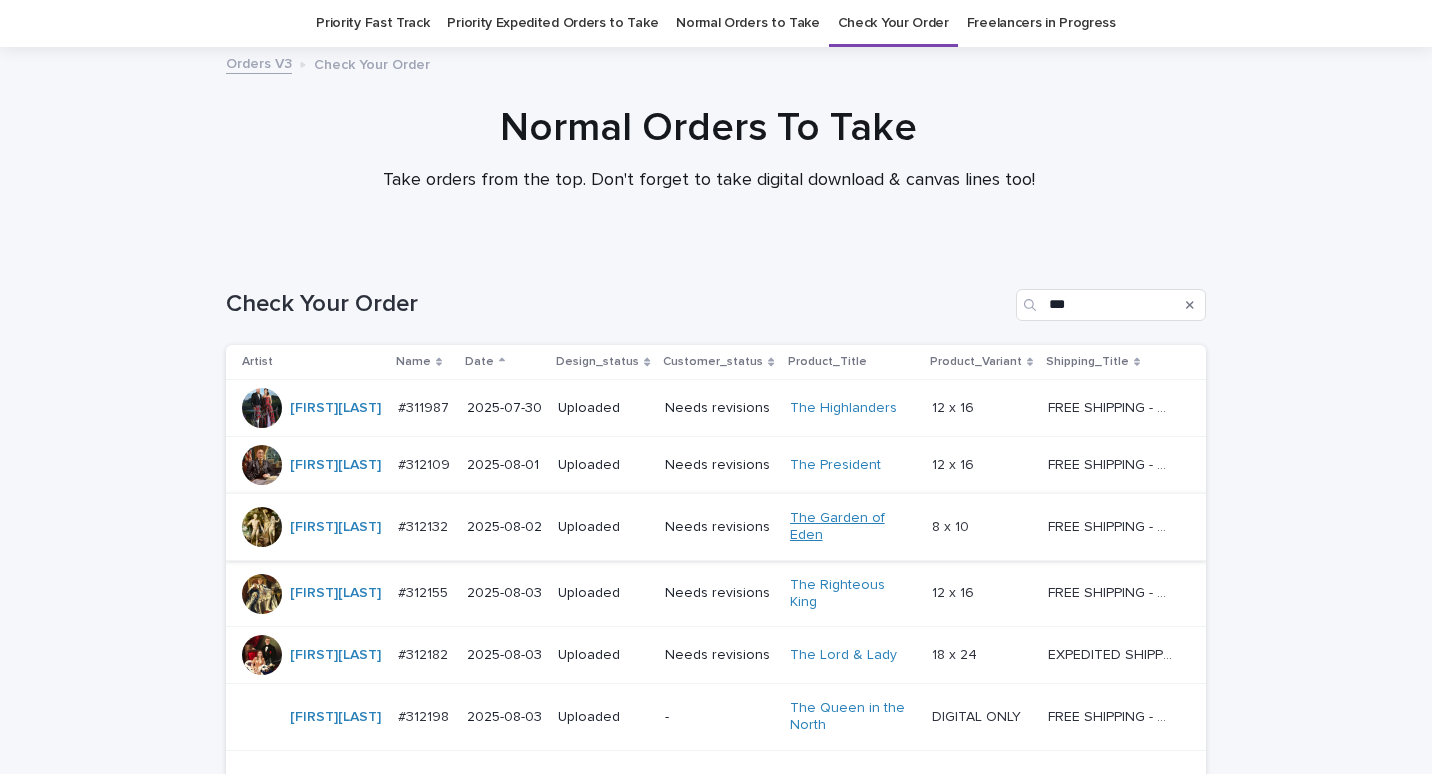 scroll, scrollTop: 362, scrollLeft: 0, axis: vertical 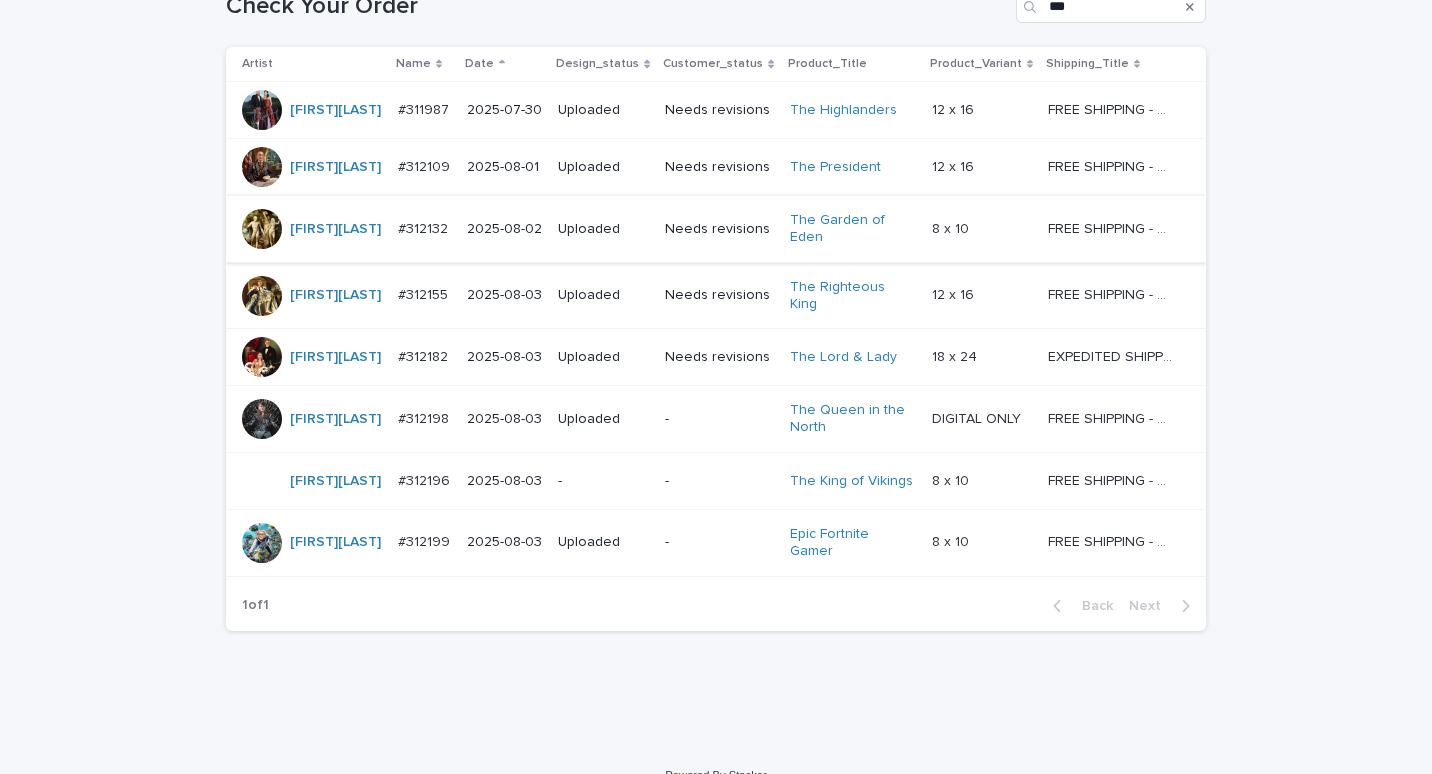 click on "#312196" at bounding box center (426, 479) 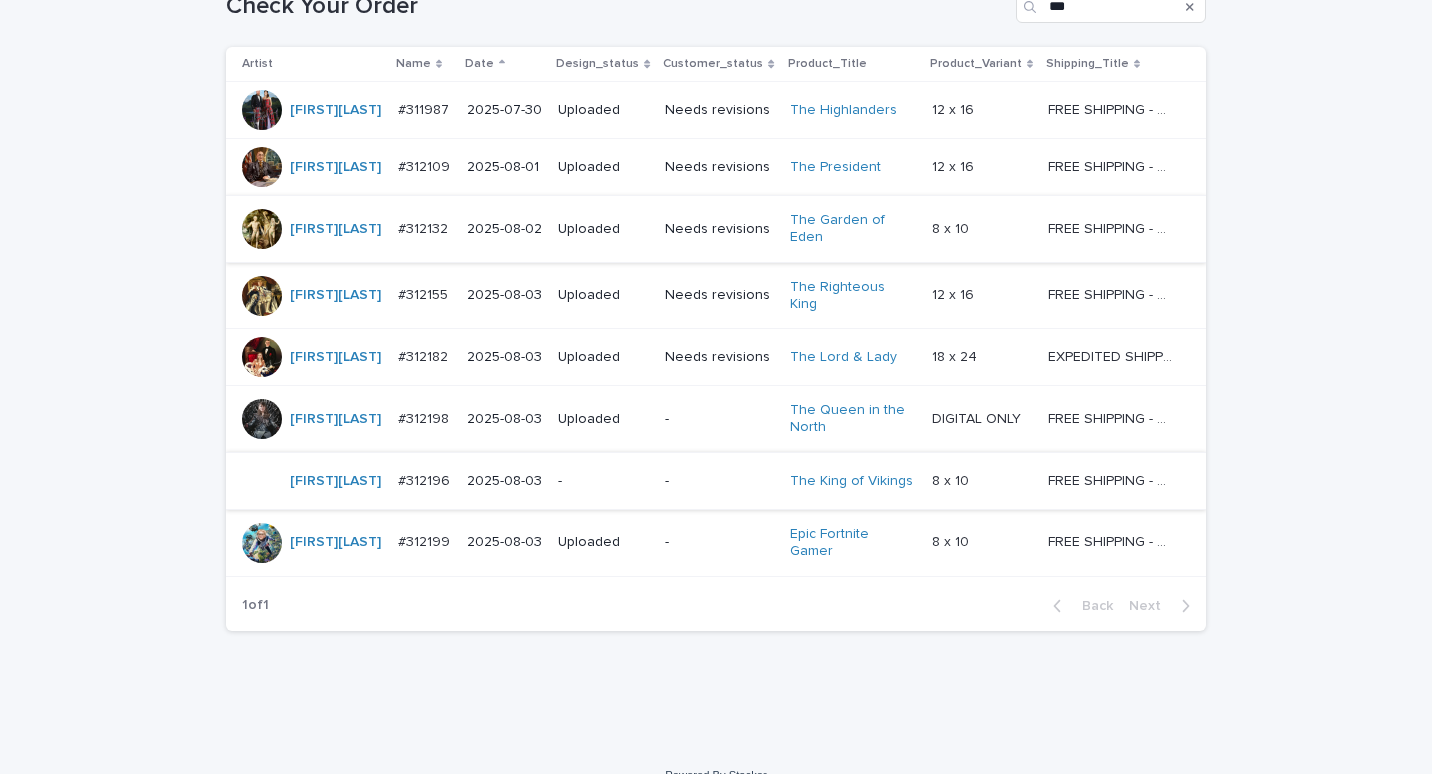 scroll, scrollTop: 0, scrollLeft: 0, axis: both 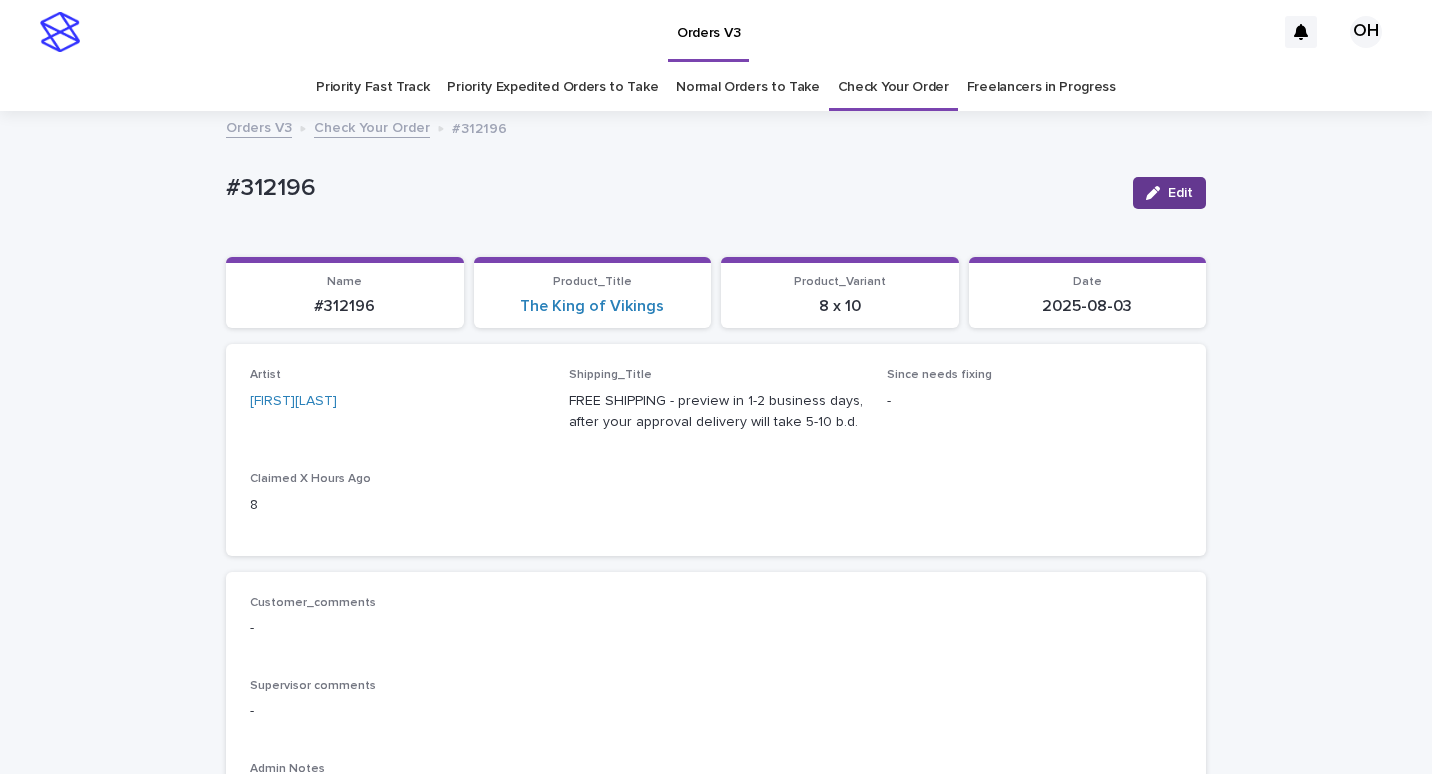click on "Edit" at bounding box center [1180, 193] 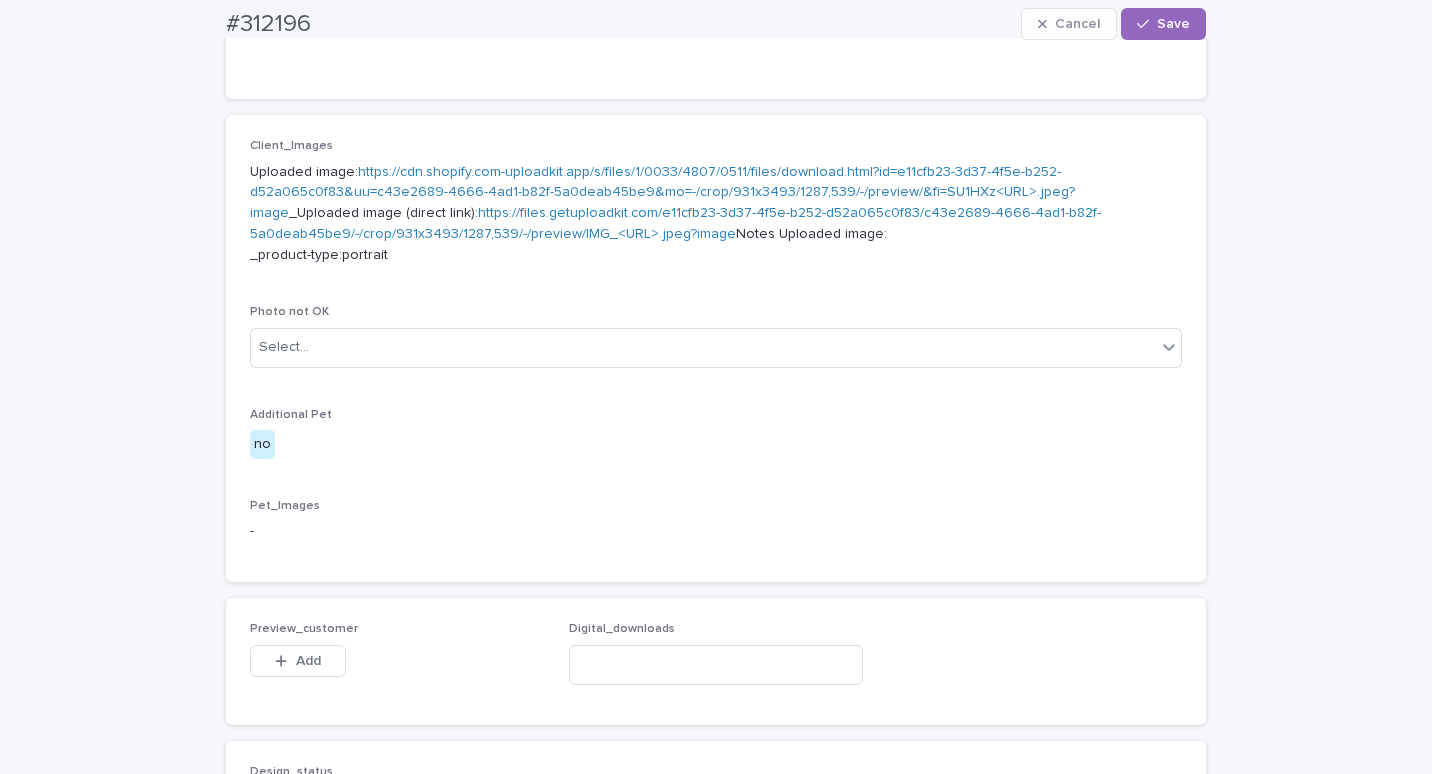 scroll, scrollTop: 900, scrollLeft: 0, axis: vertical 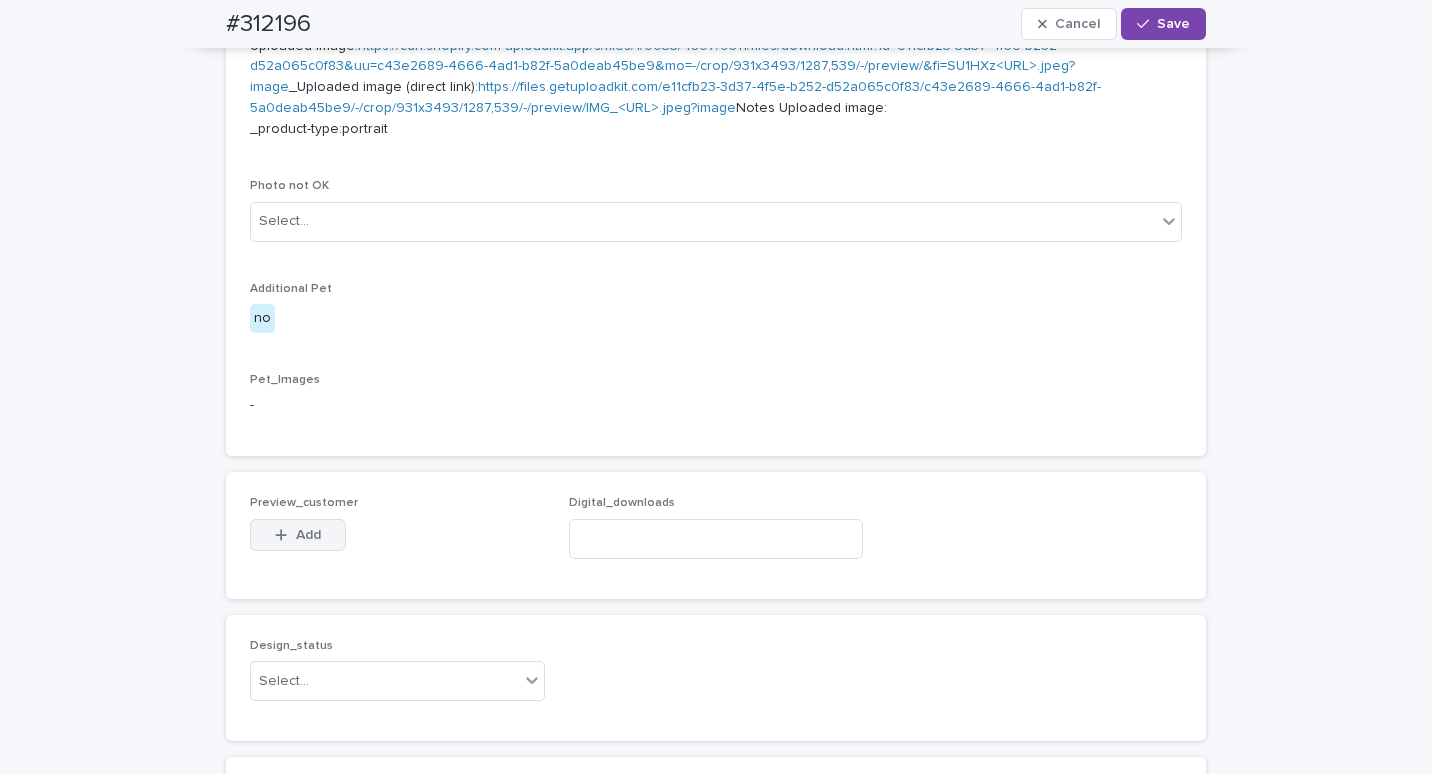 click on "Add" at bounding box center [308, 535] 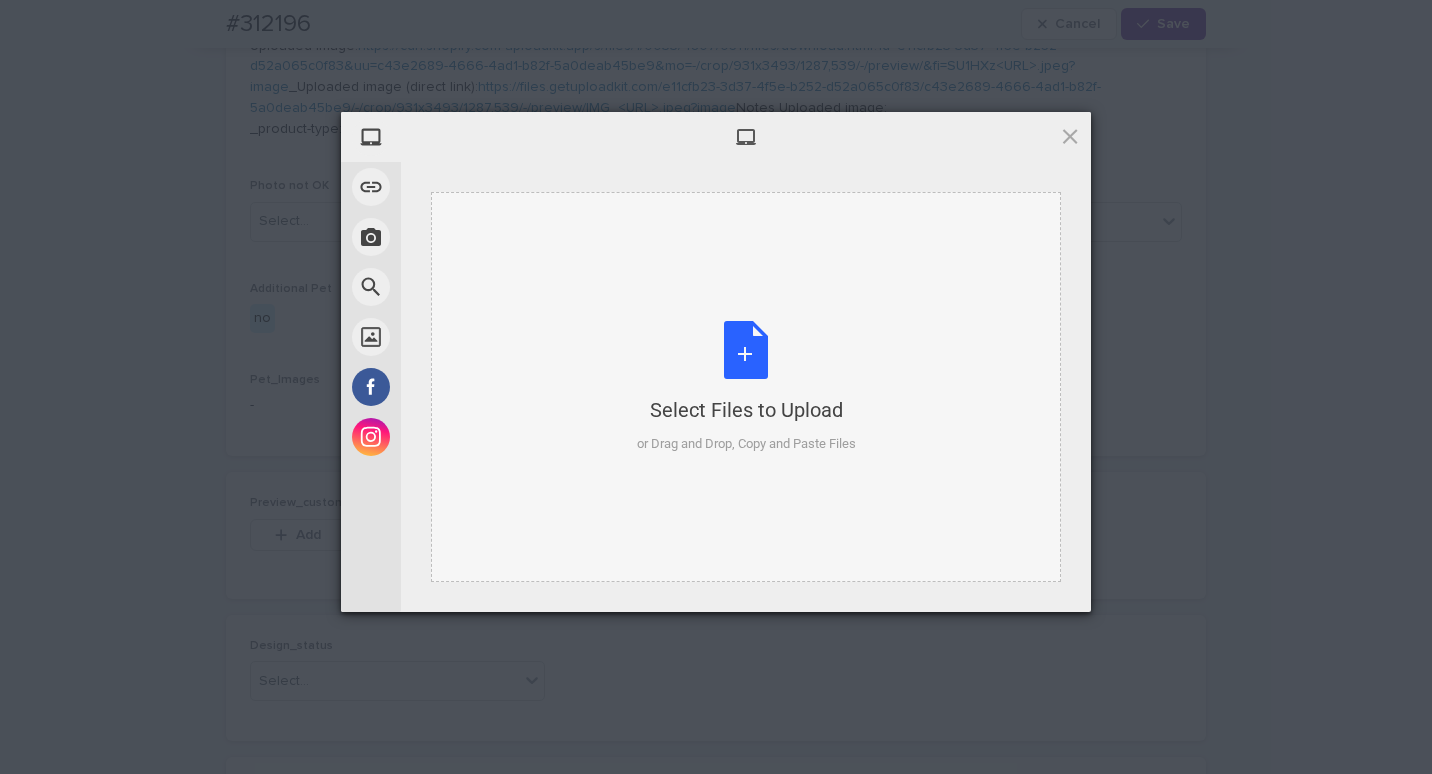 click on "Select Files to Upload
or Drag and Drop, Copy and Paste Files" at bounding box center [746, 387] 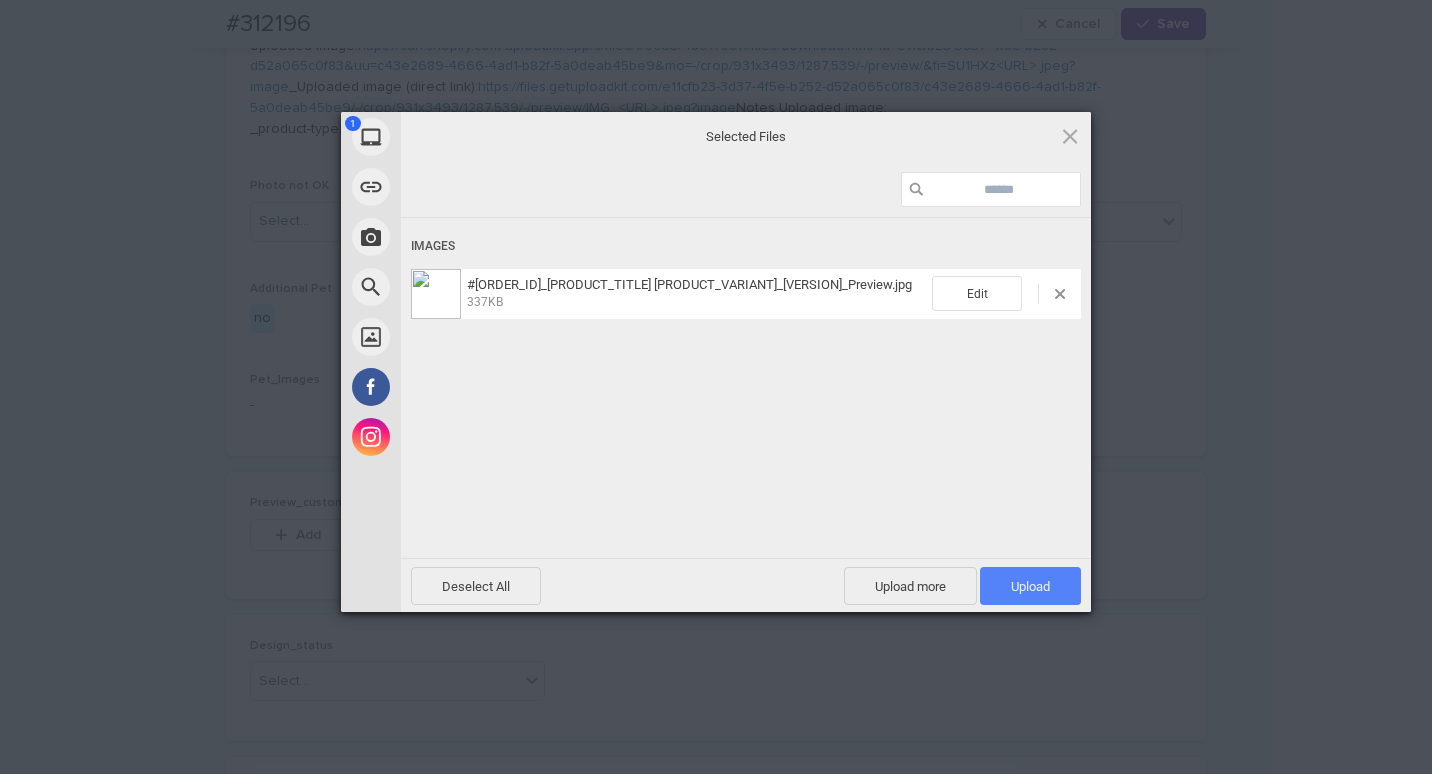 drag, startPoint x: 1015, startPoint y: 593, endPoint x: 1027, endPoint y: 588, distance: 13 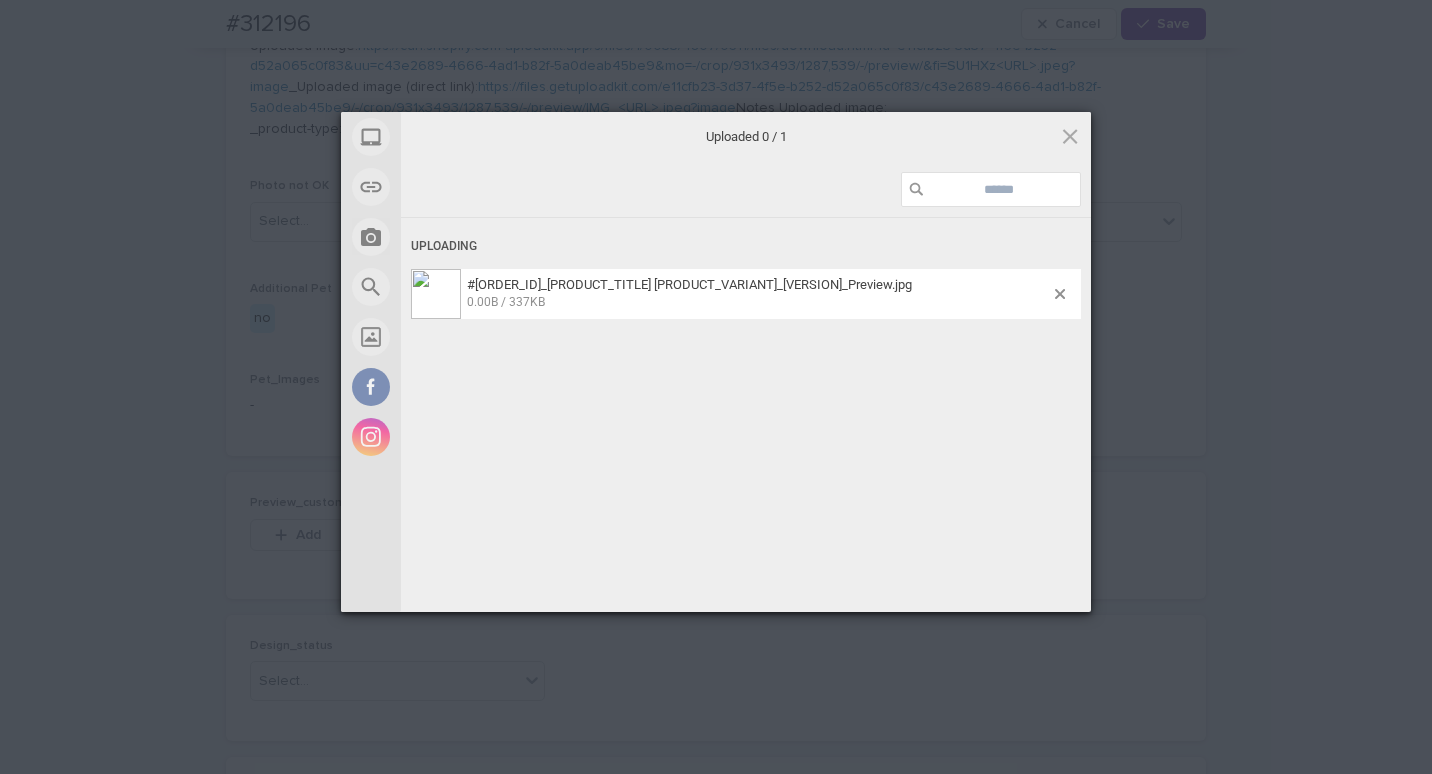 click on "My Device         Link (URL)         Take Photo         Web Search         Unsplash         Facebook         Instagram
Uploaded 0 / 1
Uploading
#[ORDER_ID]_[PRODUCT_TITLE] [PRODUCT_VARIANT]_[VERSION]_Preview.jpg
0.00B /
337KB
Deselect All
Upload more
Upload
0
Powered by   Filestack" at bounding box center [716, 387] 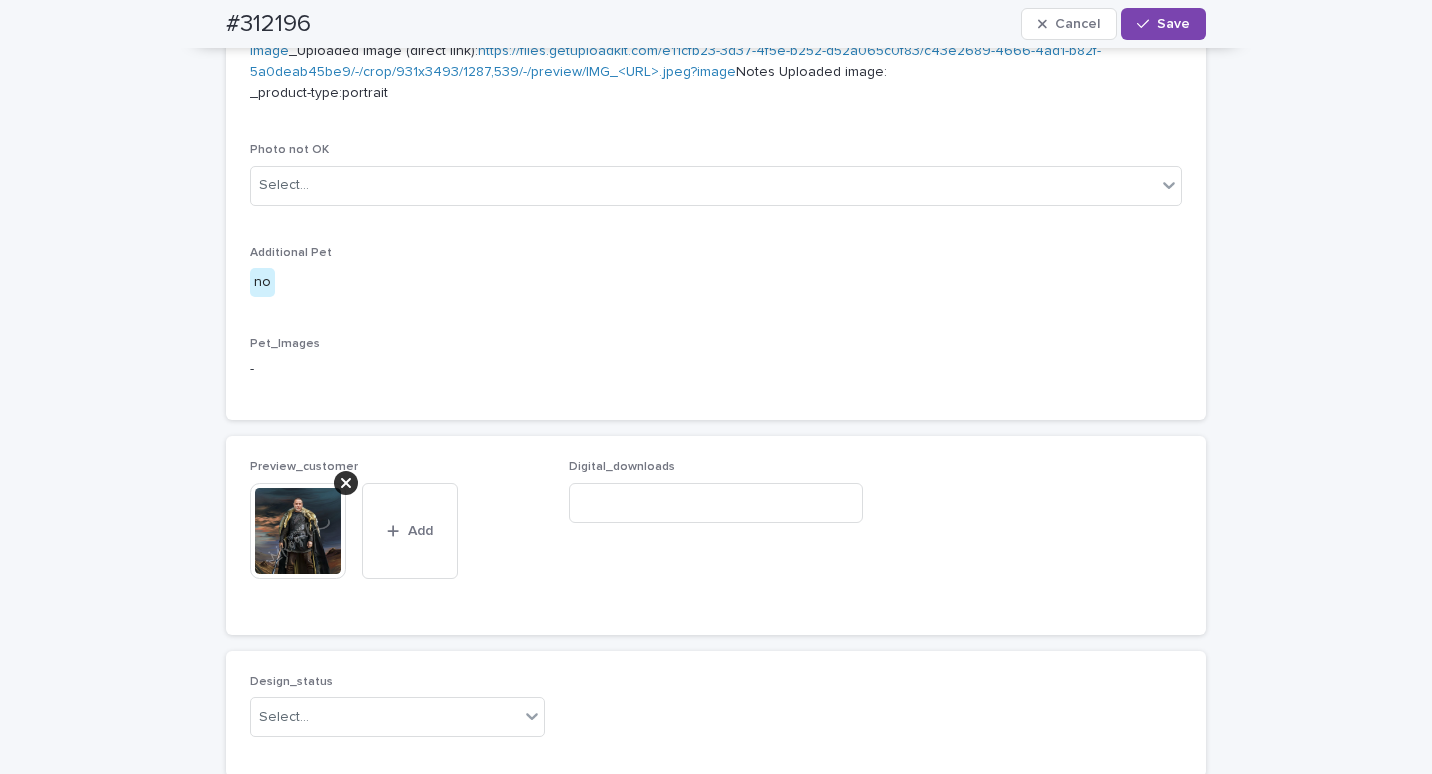 scroll, scrollTop: 1236, scrollLeft: 0, axis: vertical 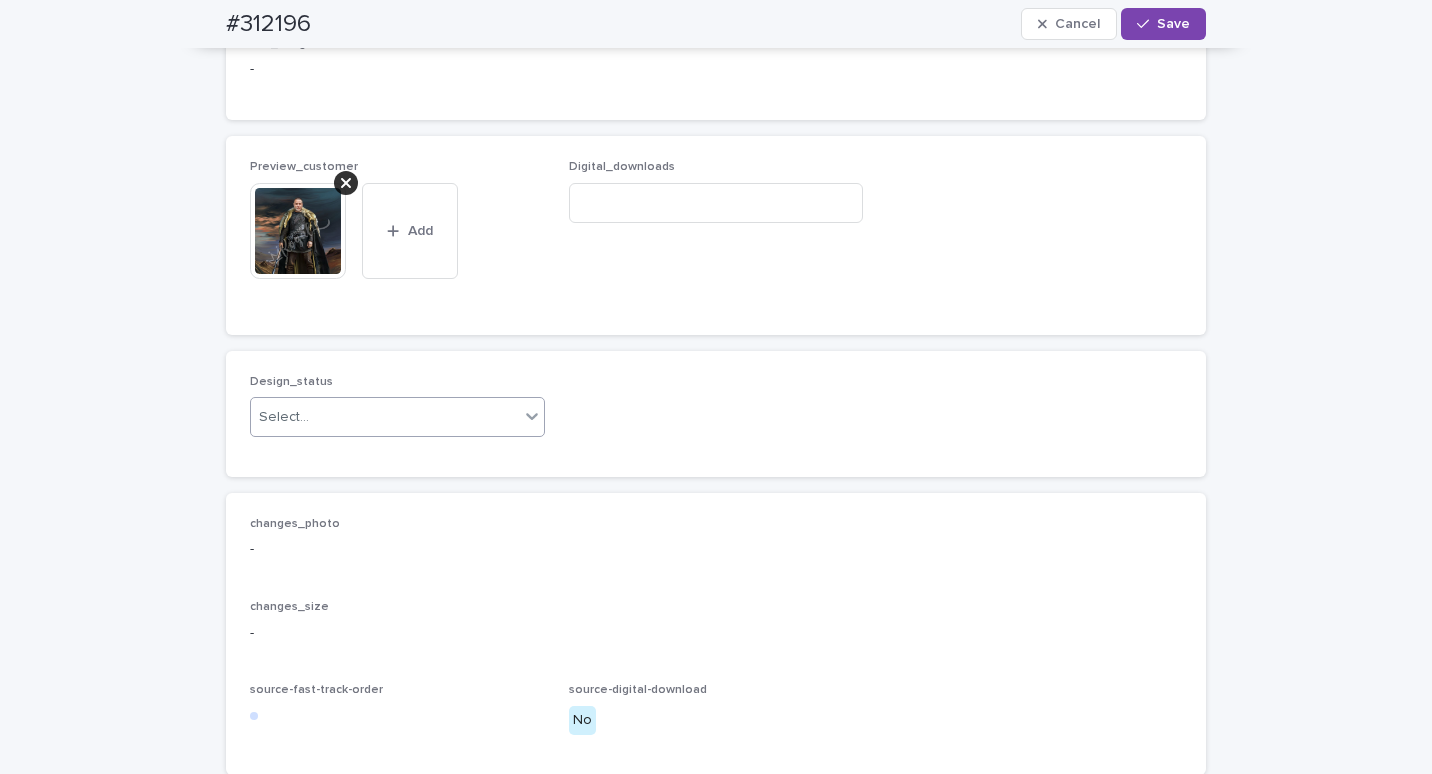 click on "Select..." at bounding box center [385, 417] 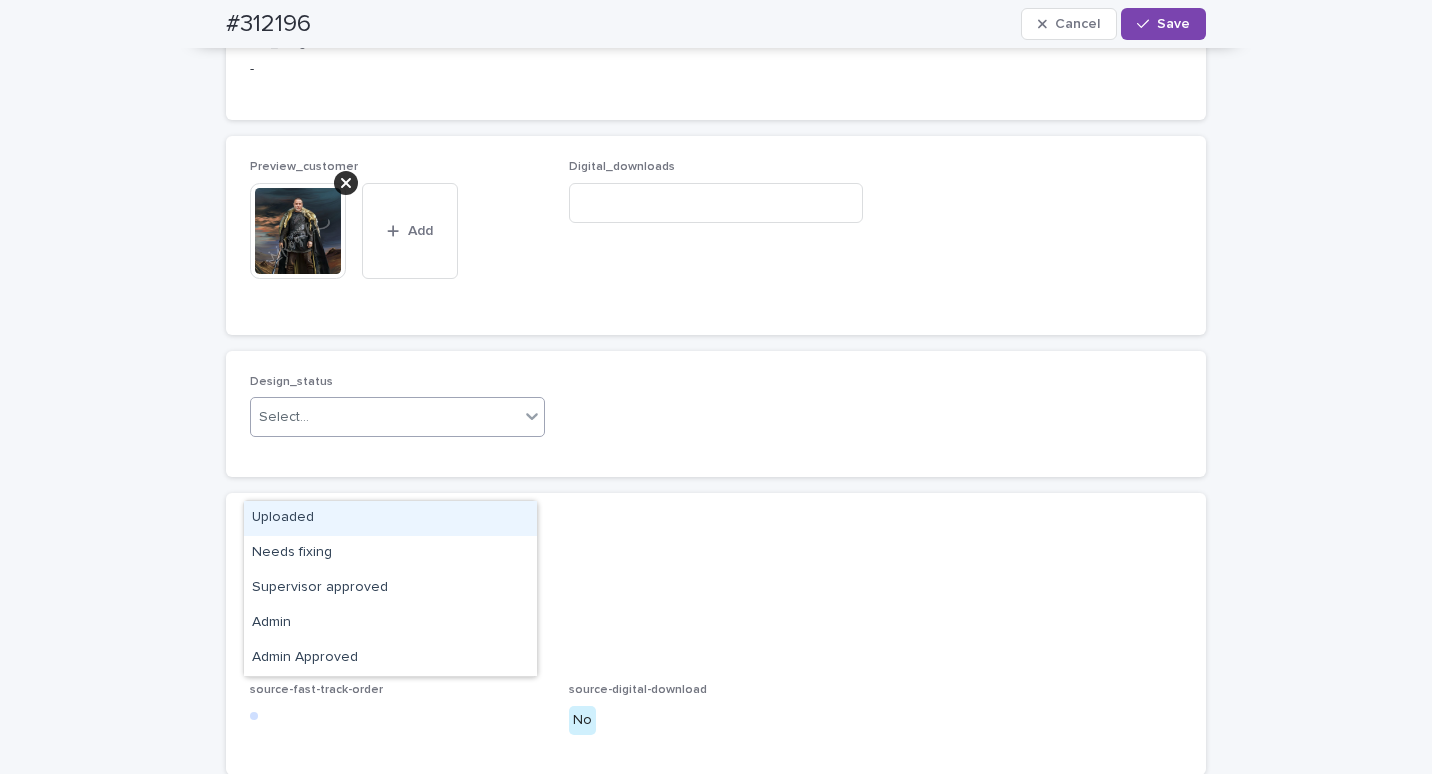 click on "Uploaded" at bounding box center [390, 518] 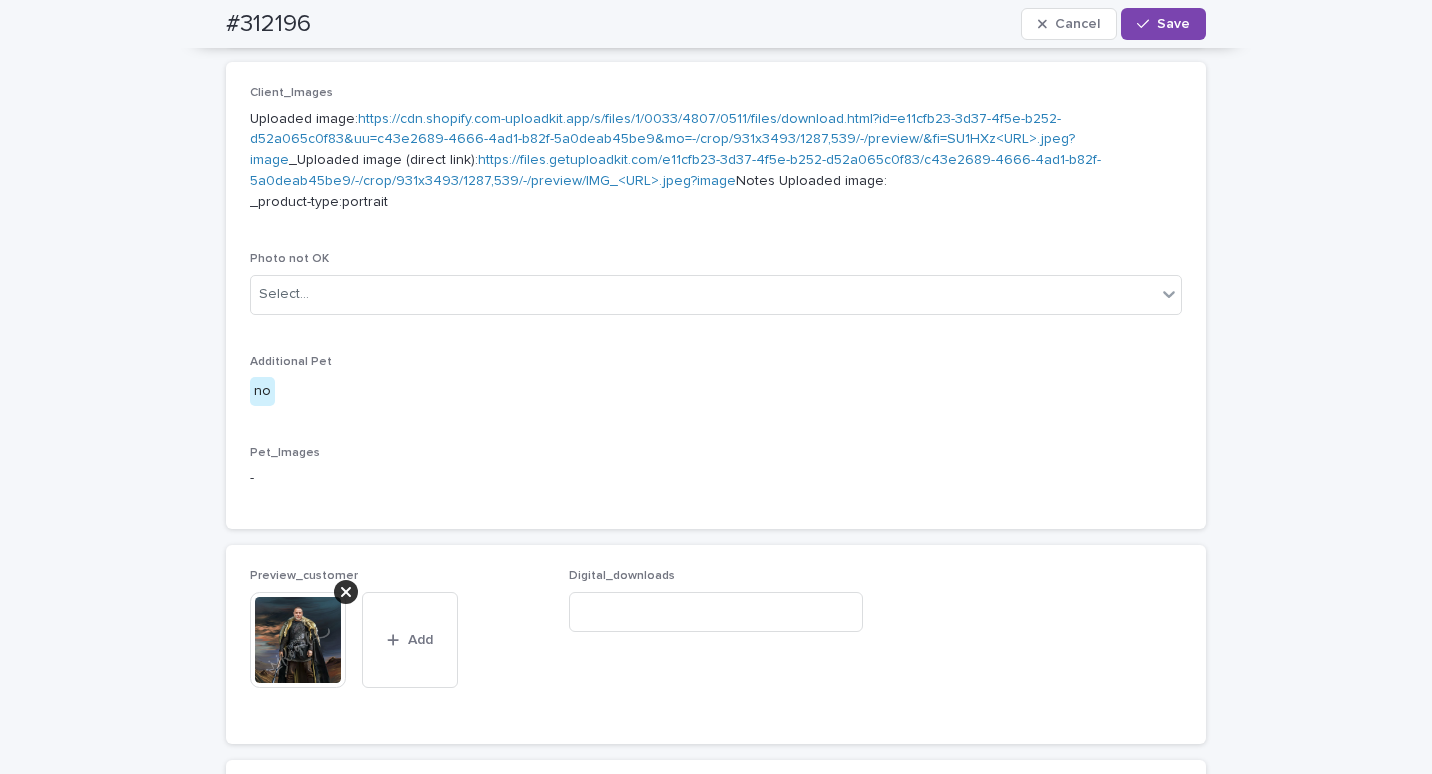 scroll, scrollTop: 736, scrollLeft: 0, axis: vertical 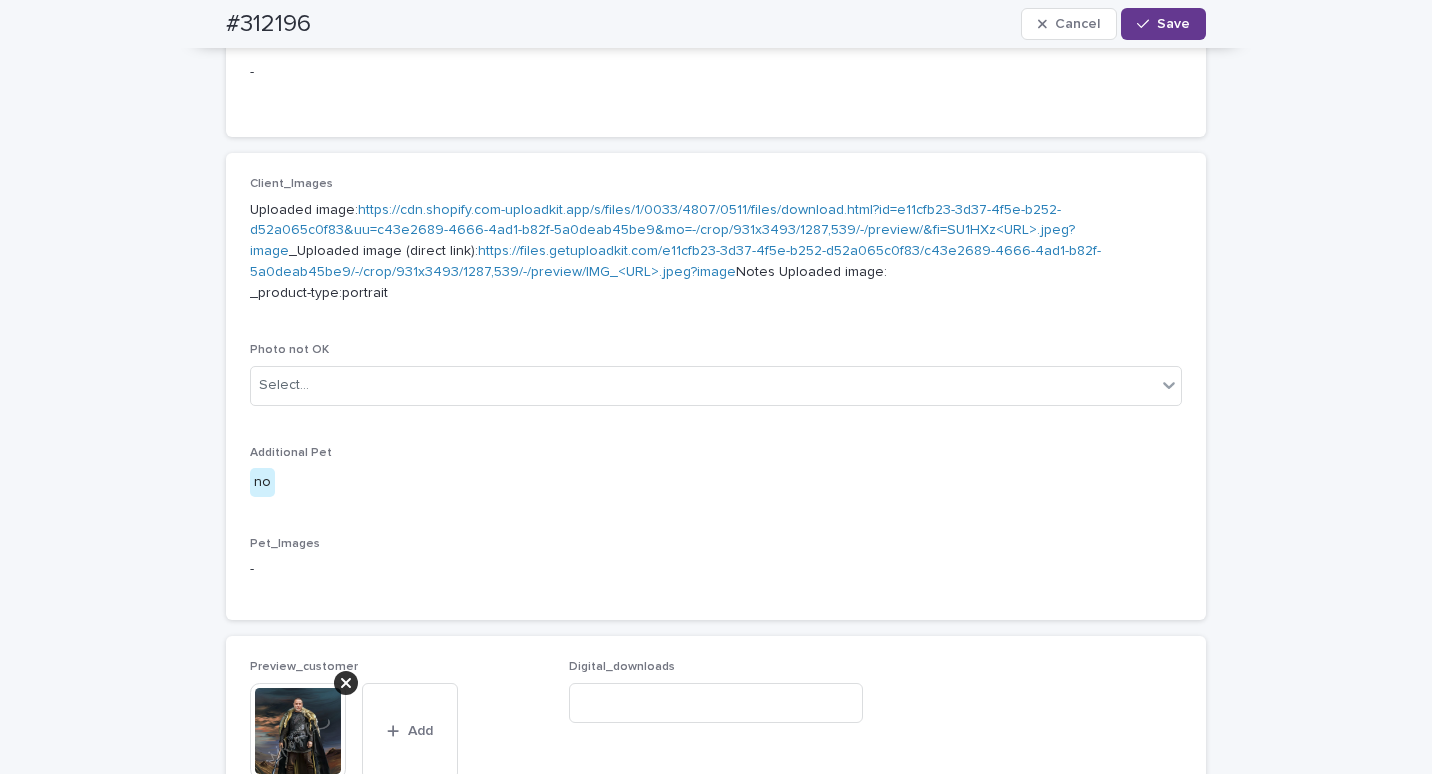 click on "Save" at bounding box center [1163, 24] 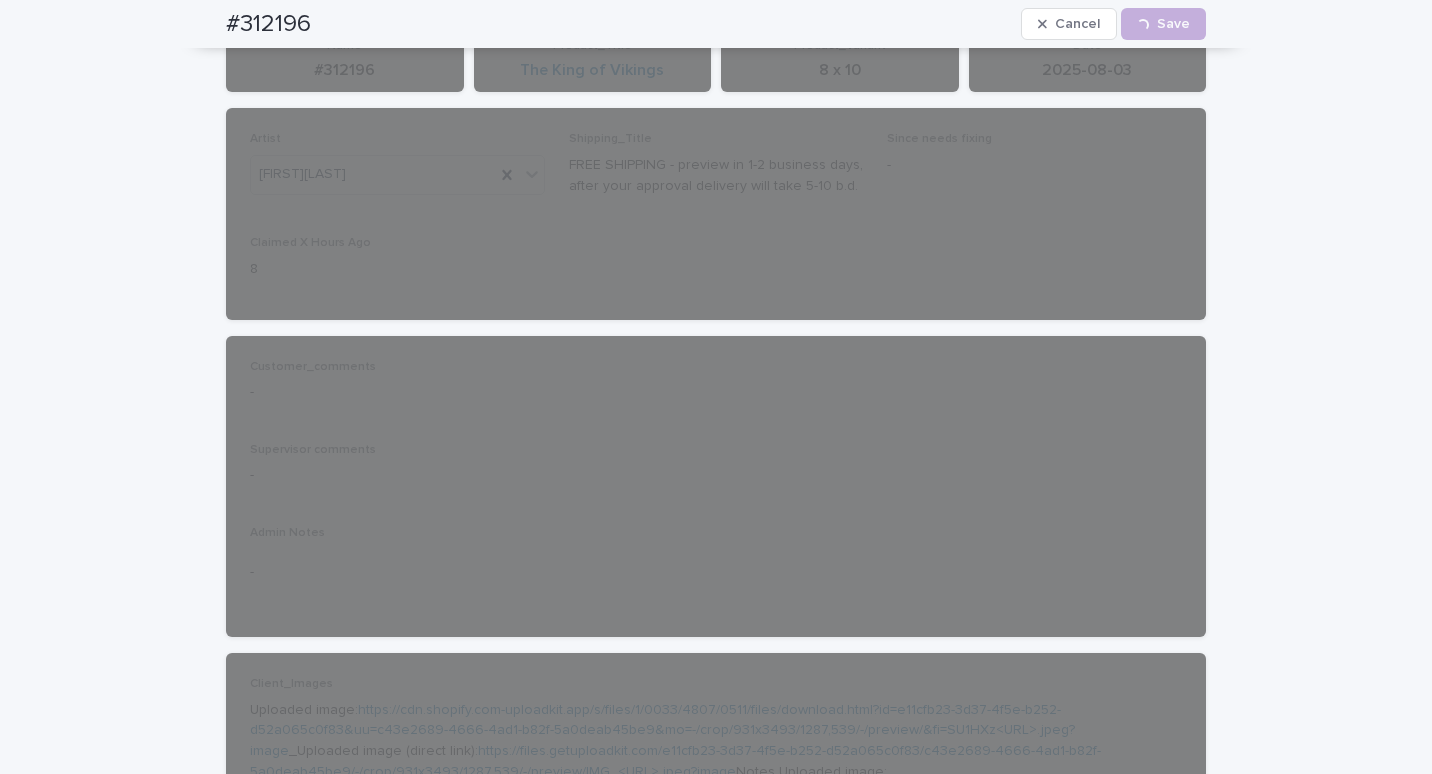 scroll, scrollTop: 0, scrollLeft: 0, axis: both 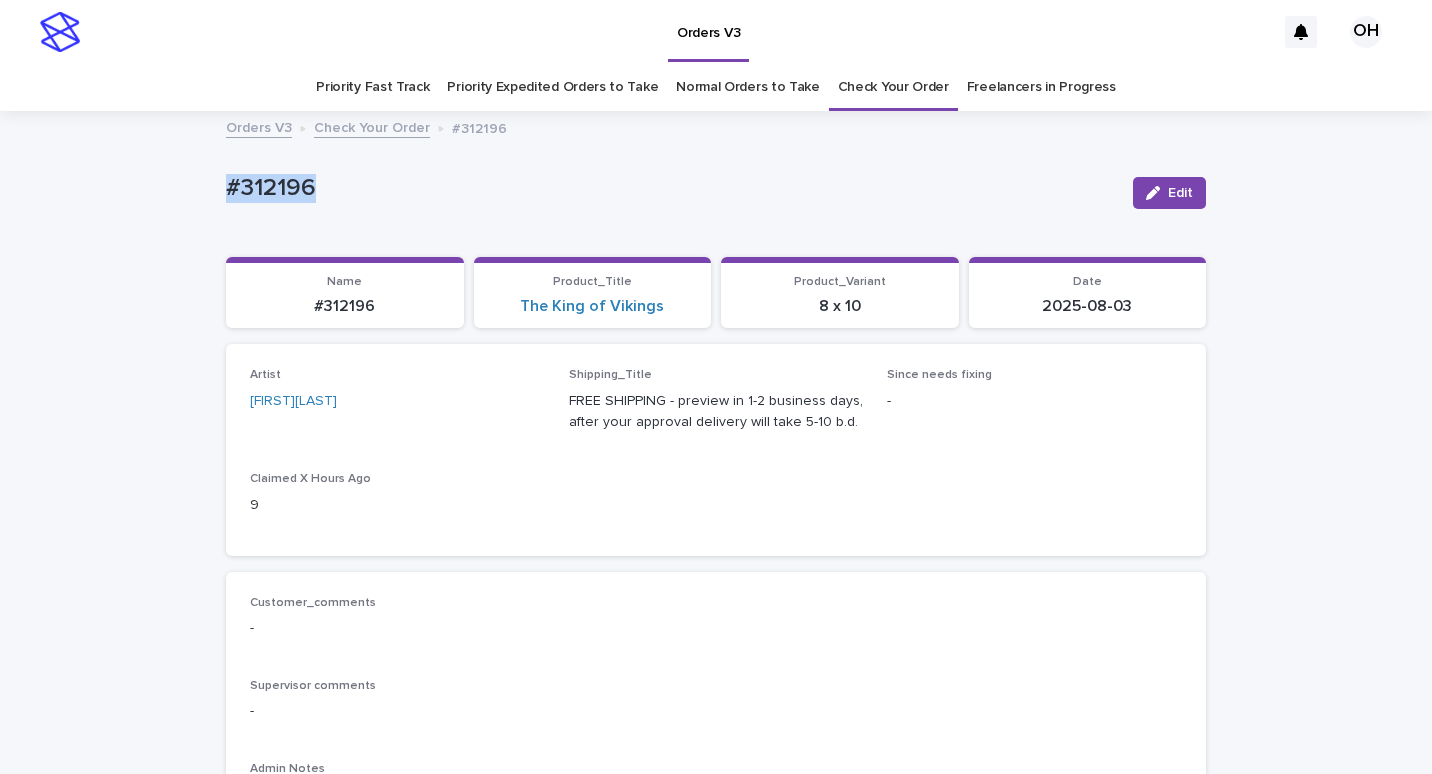 drag, startPoint x: 336, startPoint y: 201, endPoint x: 240, endPoint y: 190, distance: 96.62815 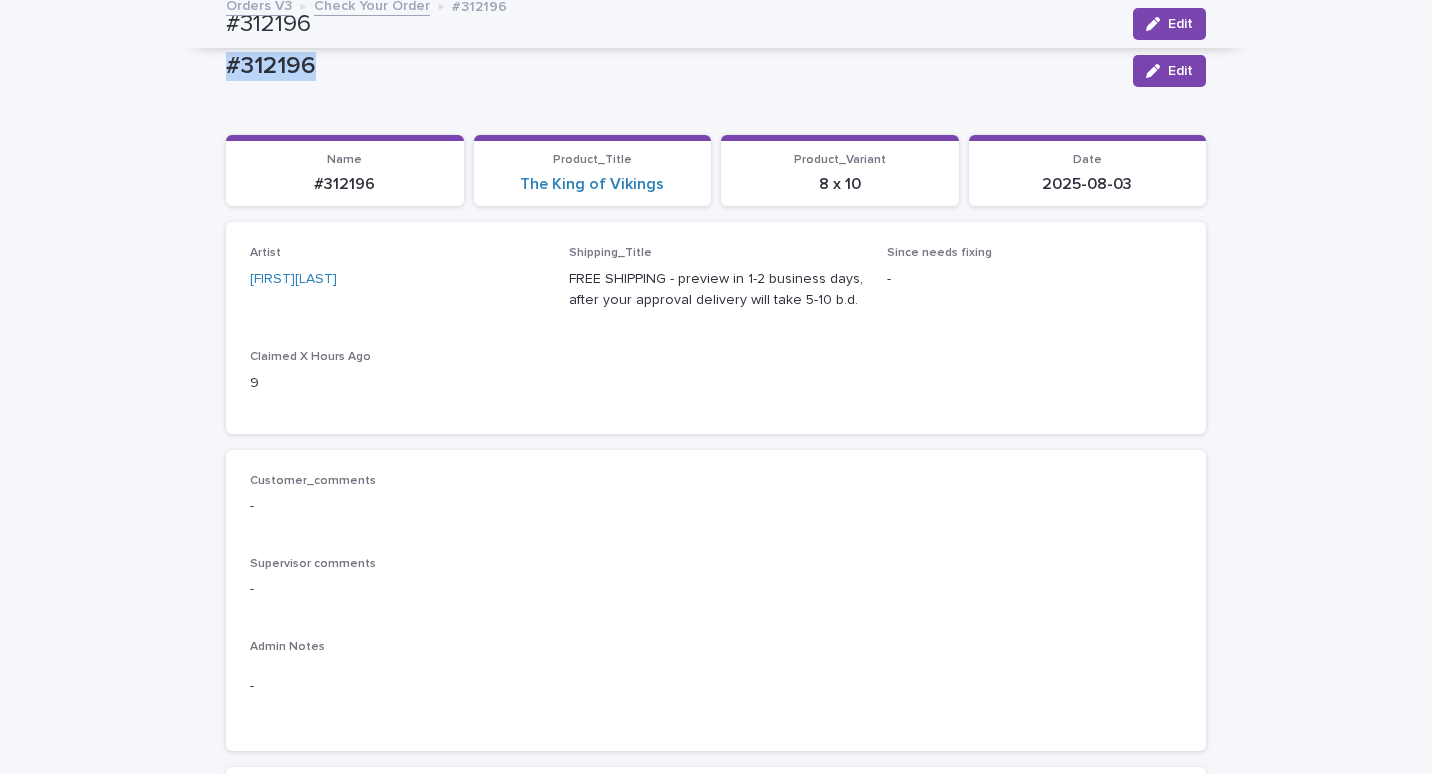 scroll, scrollTop: 0, scrollLeft: 0, axis: both 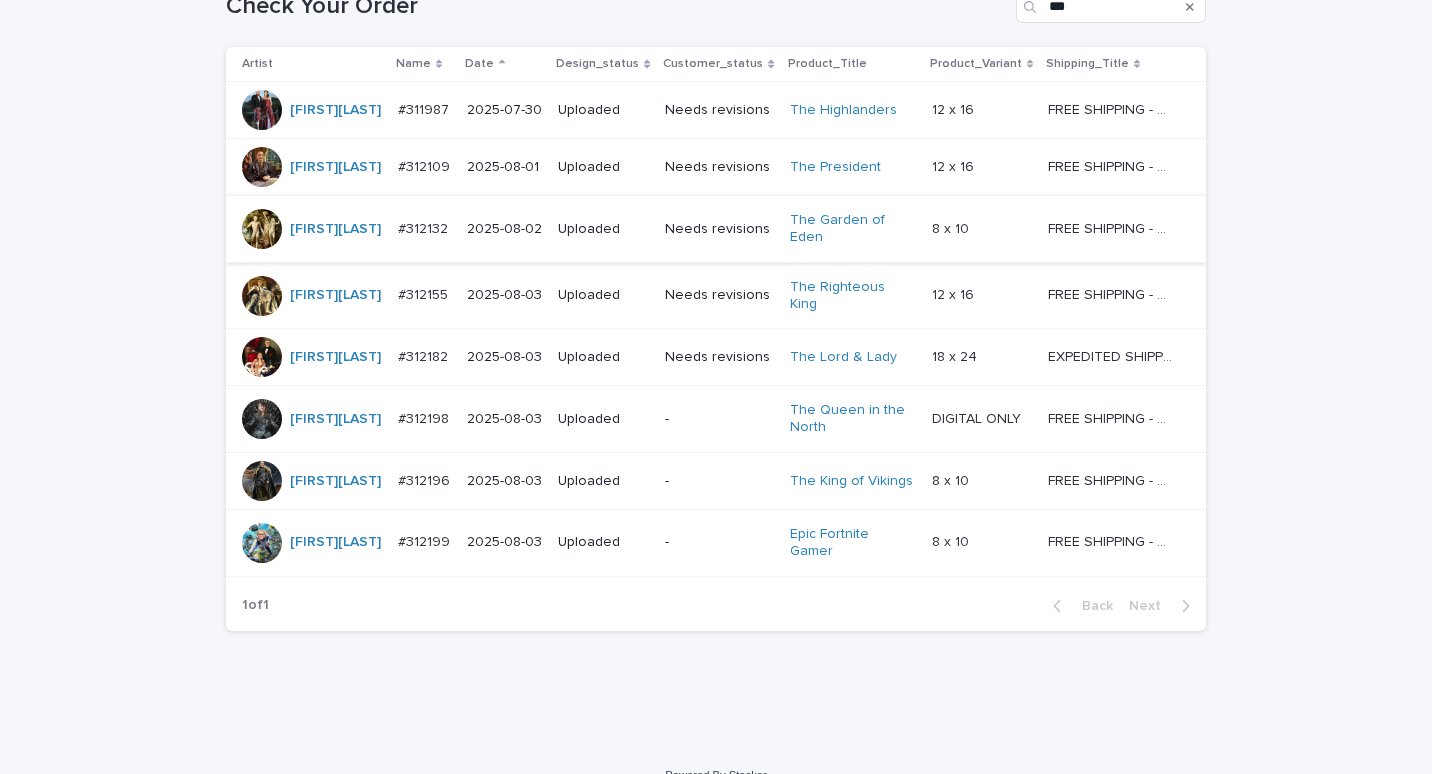 click on "#312198" at bounding box center (425, 417) 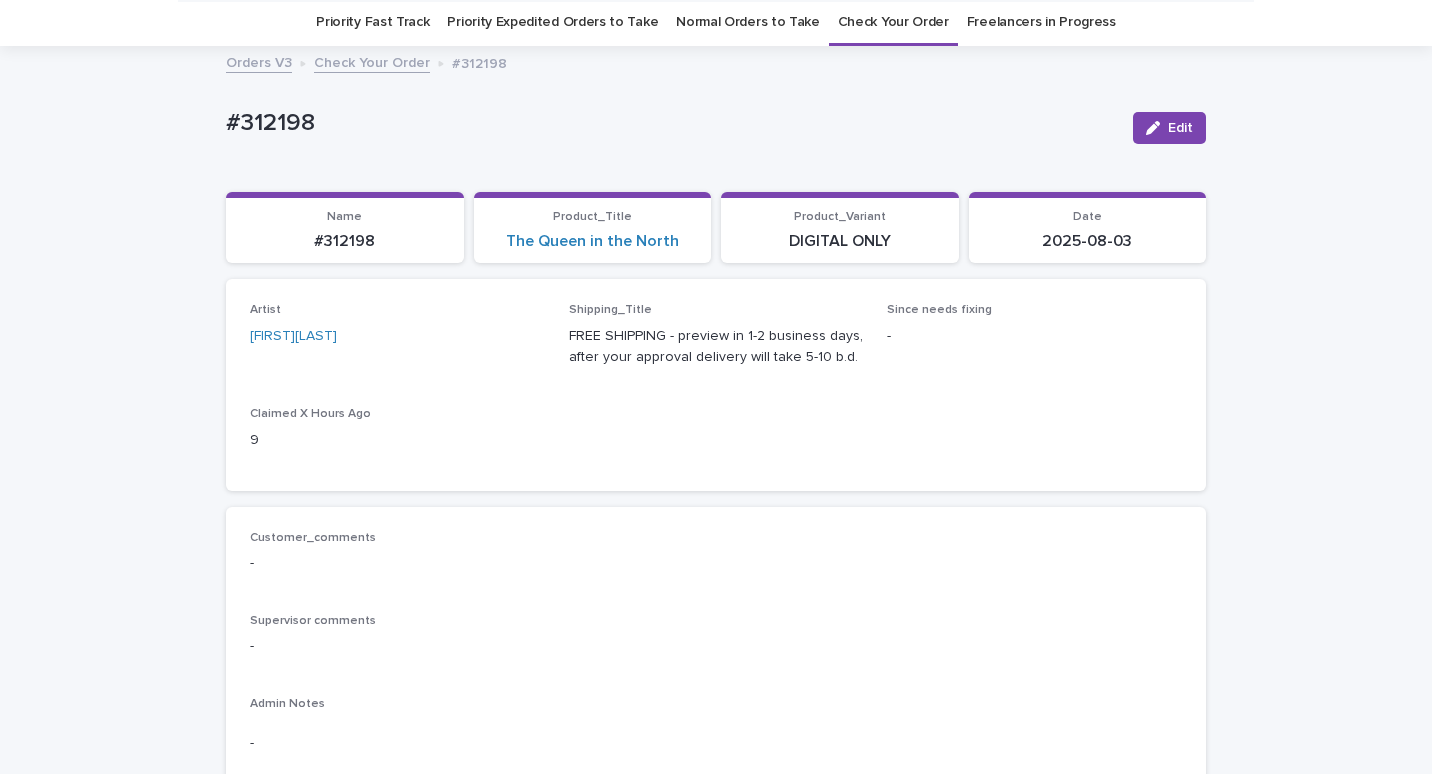 scroll, scrollTop: 64, scrollLeft: 0, axis: vertical 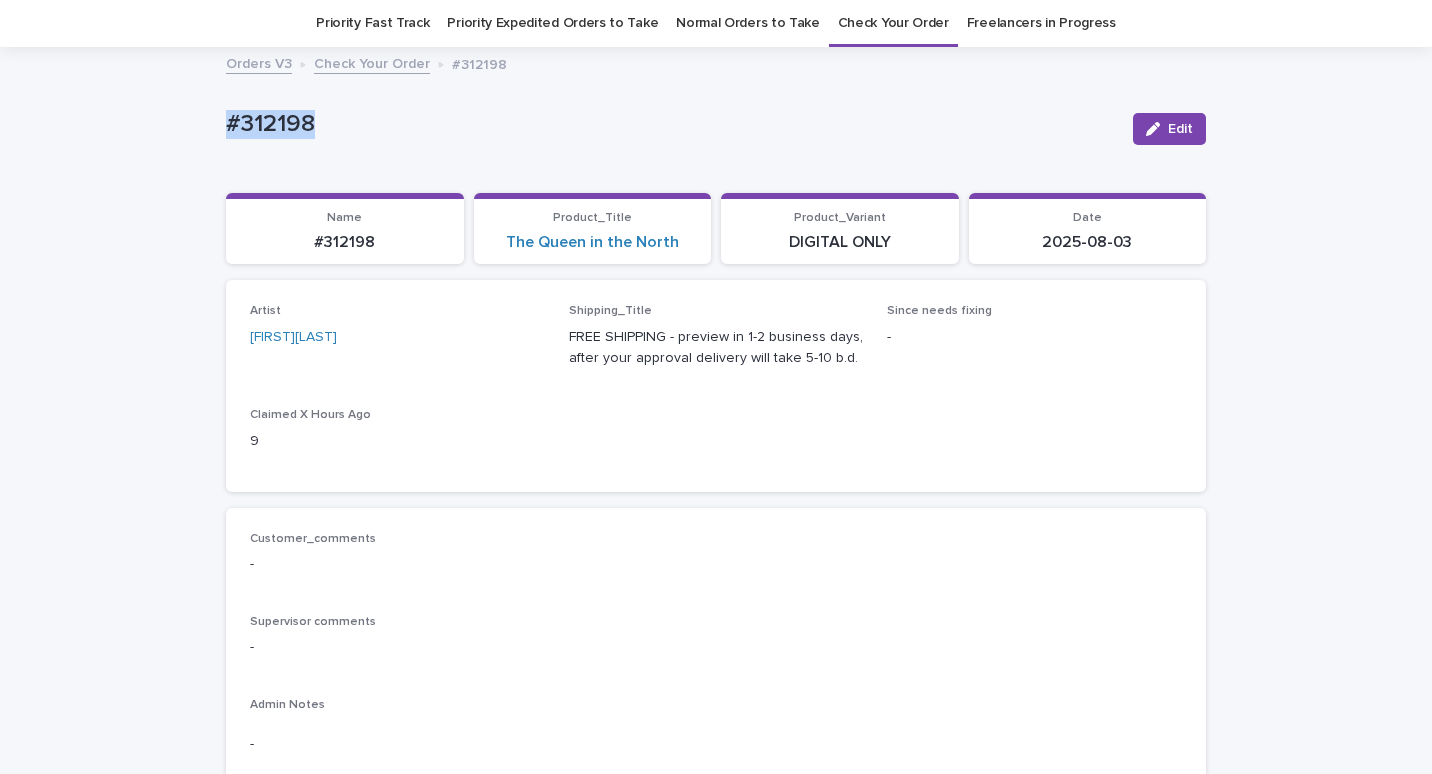 drag, startPoint x: 259, startPoint y: 117, endPoint x: 239, endPoint y: 111, distance: 20.880613 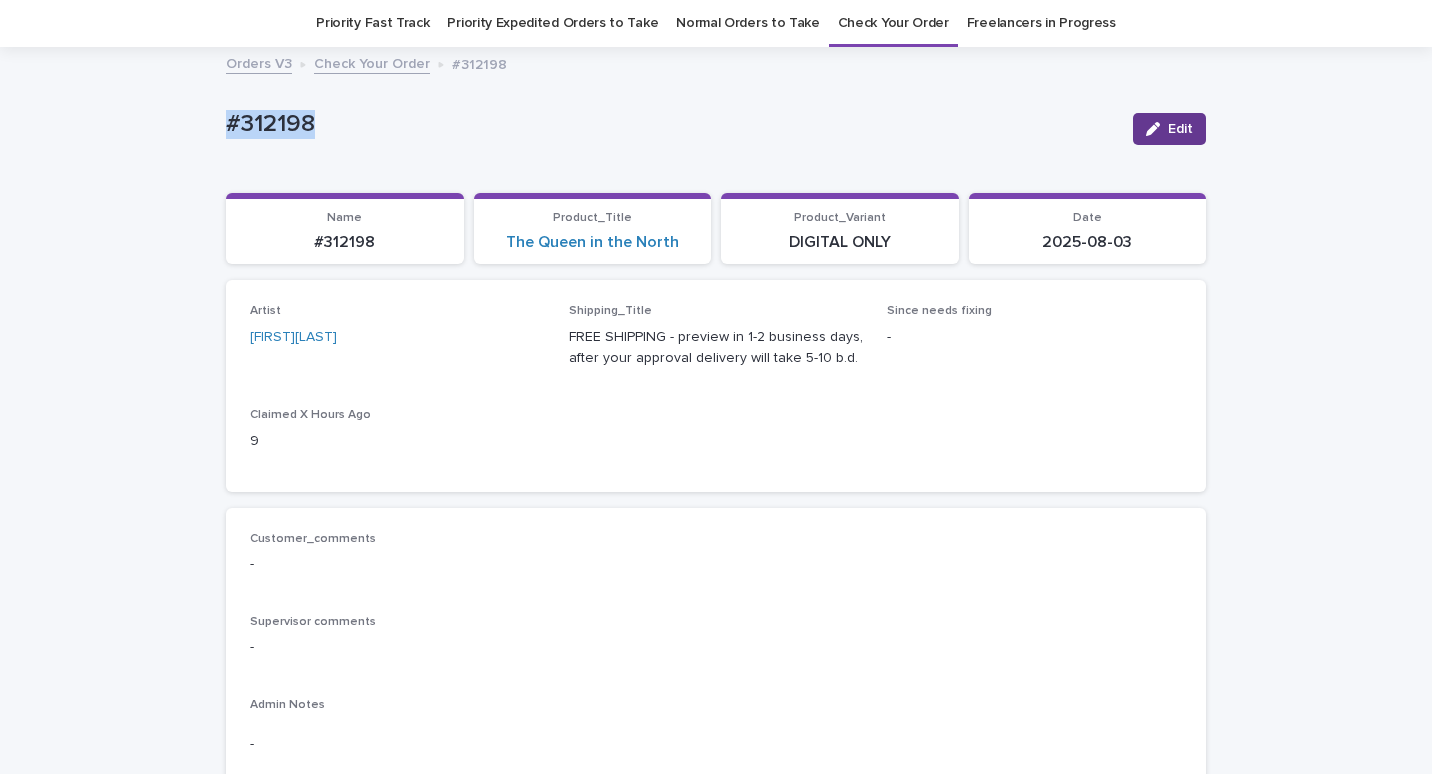 click on "Edit" at bounding box center [1180, 129] 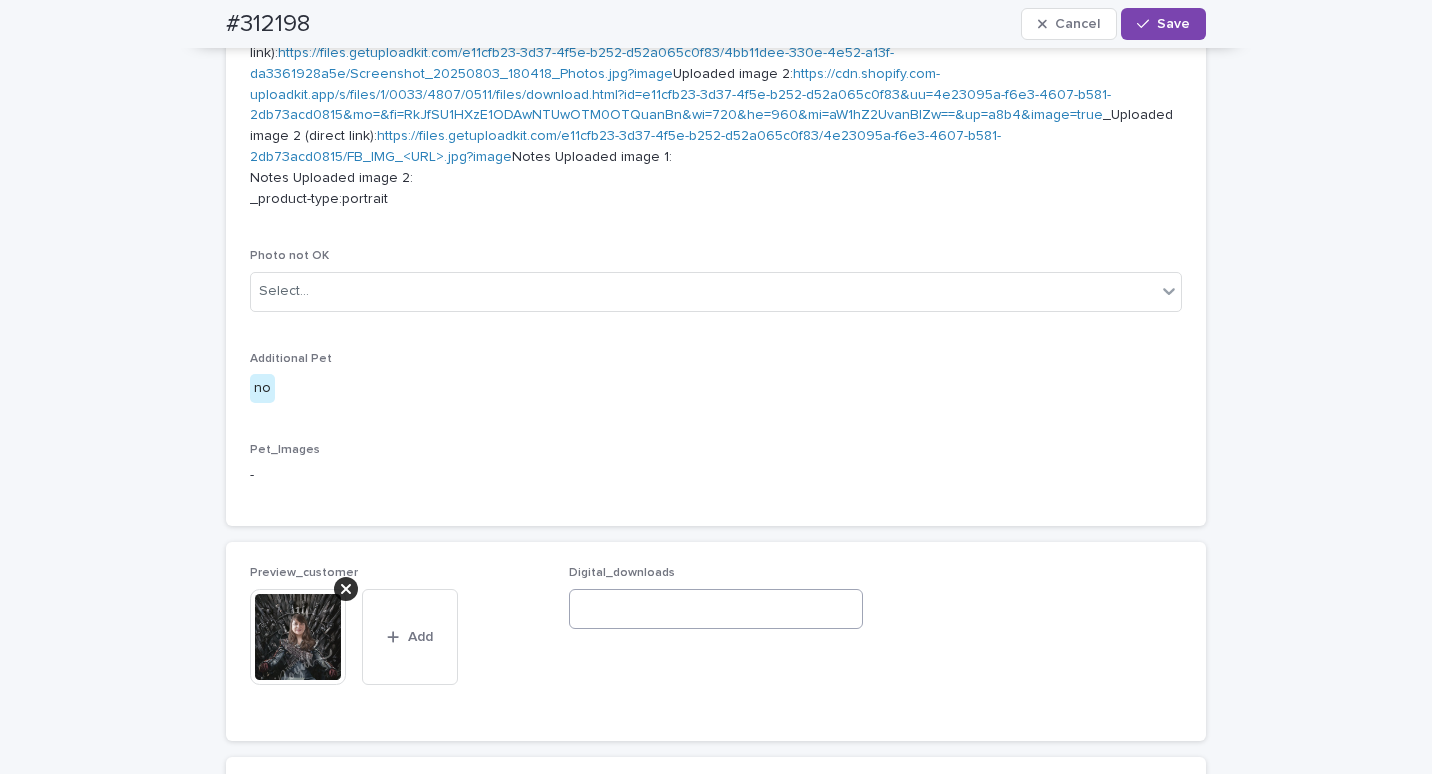 scroll, scrollTop: 1164, scrollLeft: 0, axis: vertical 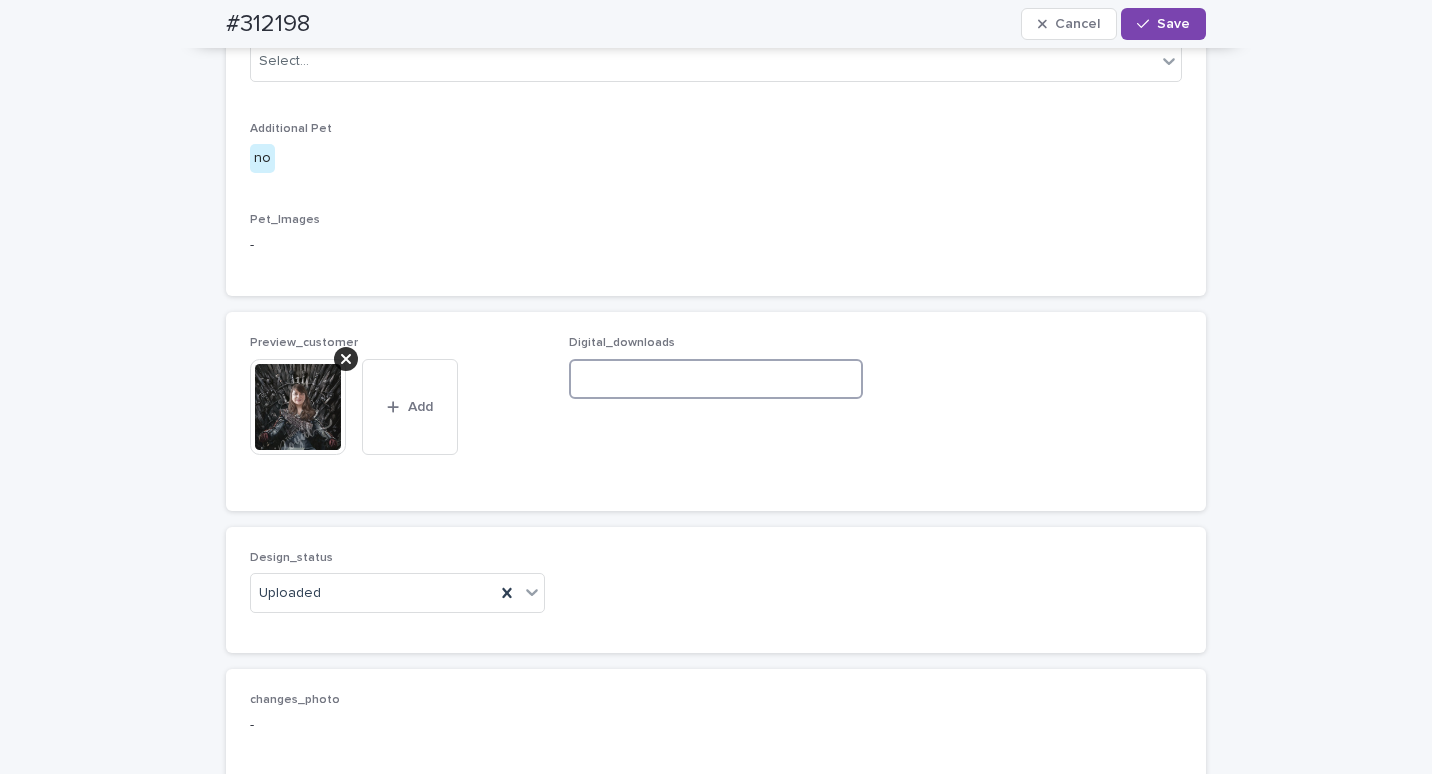 click at bounding box center (716, 379) 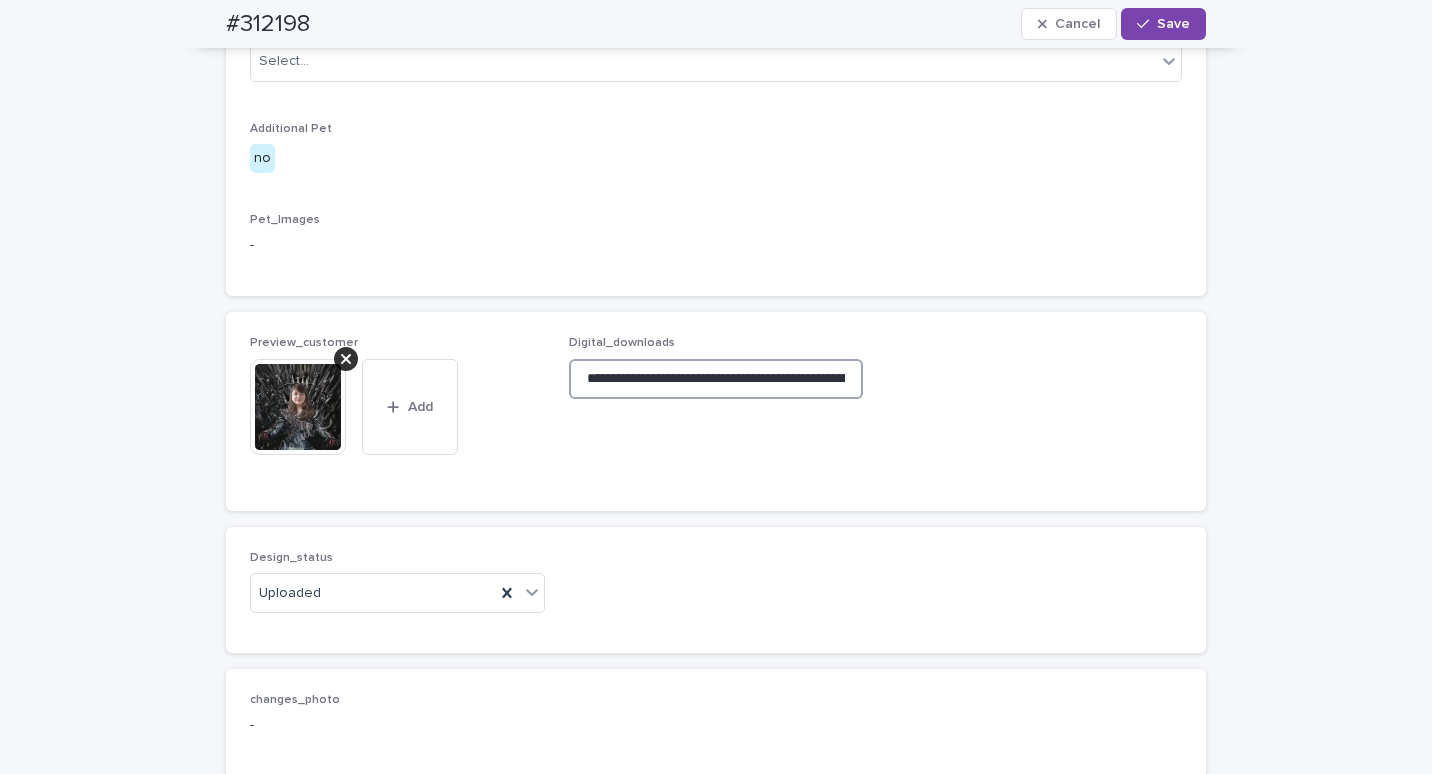 scroll, scrollTop: 0, scrollLeft: 315, axis: horizontal 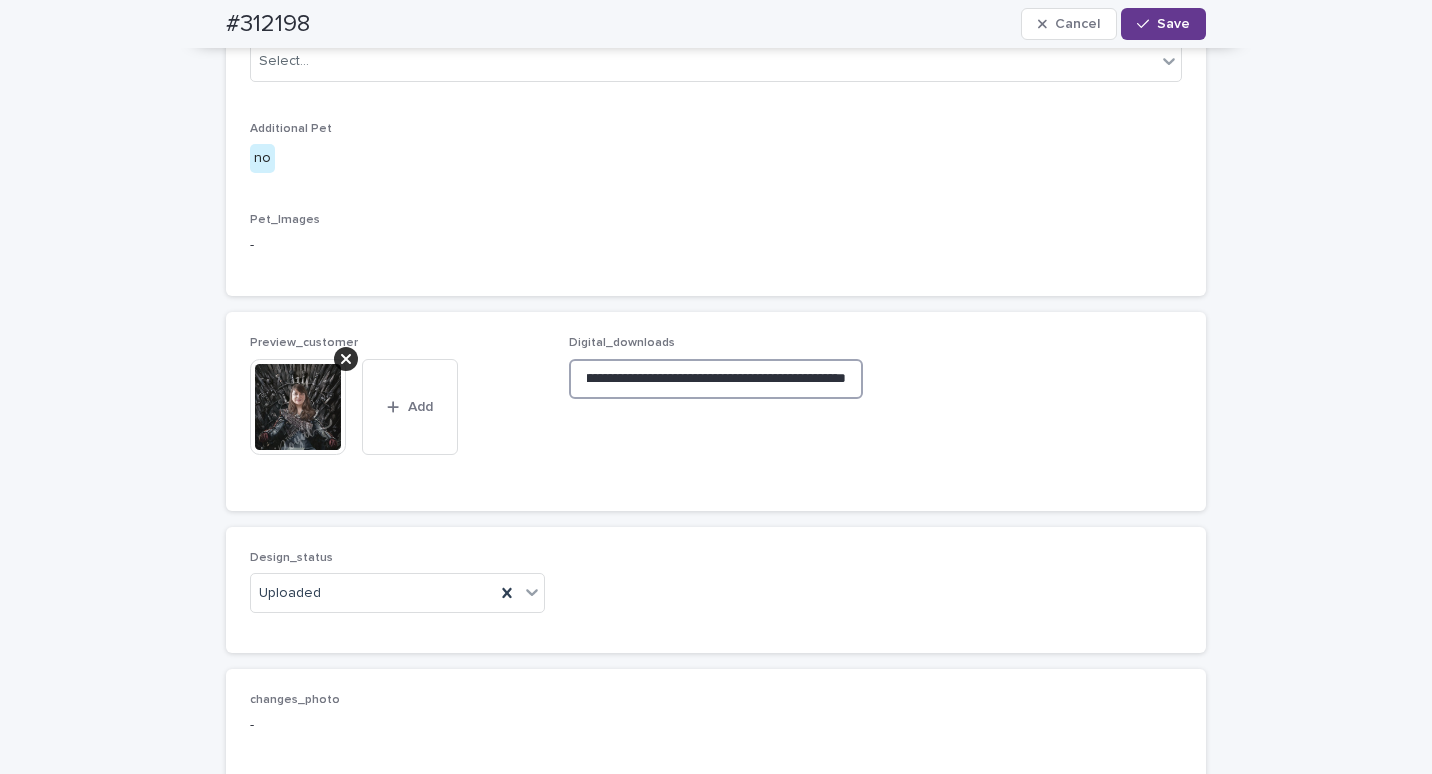 type on "**********" 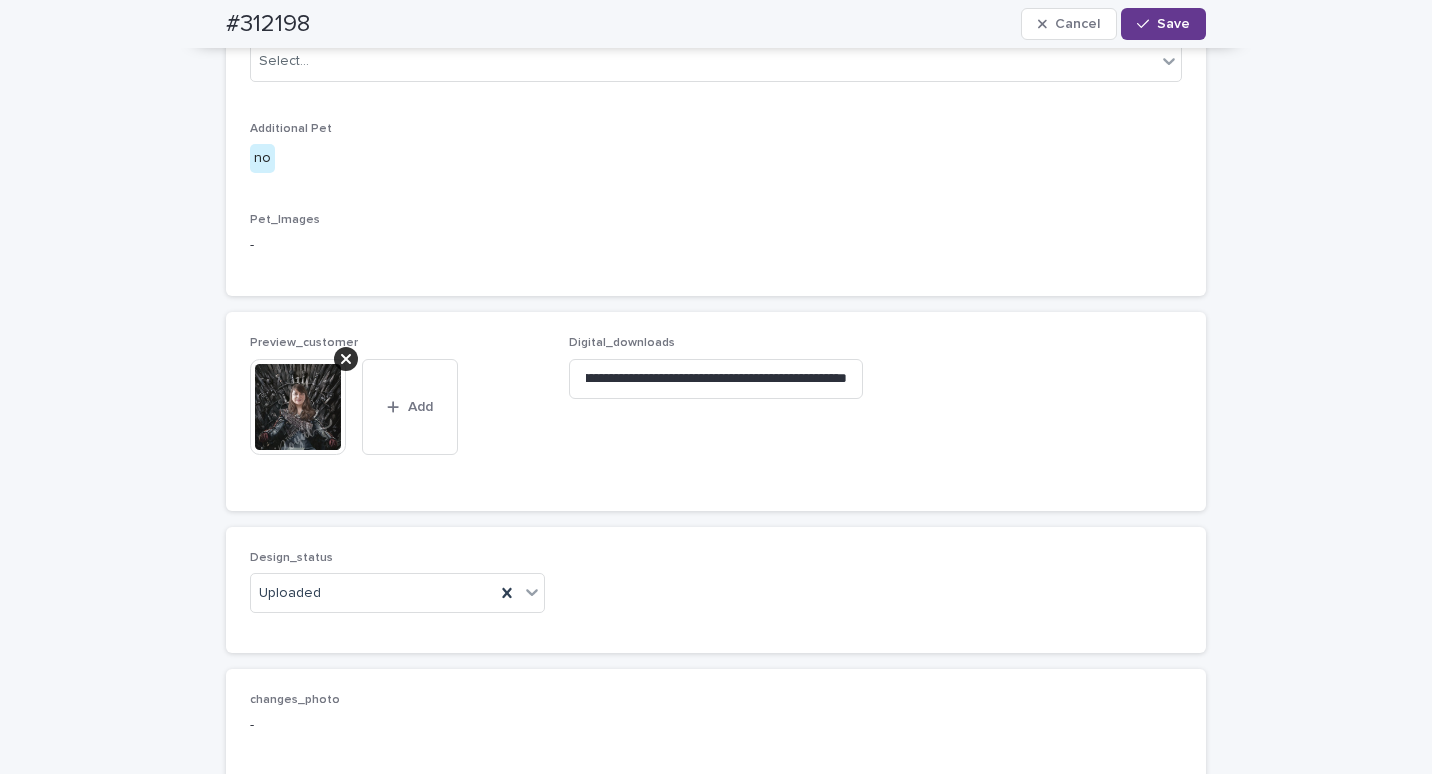 click on "Save" at bounding box center [1173, 24] 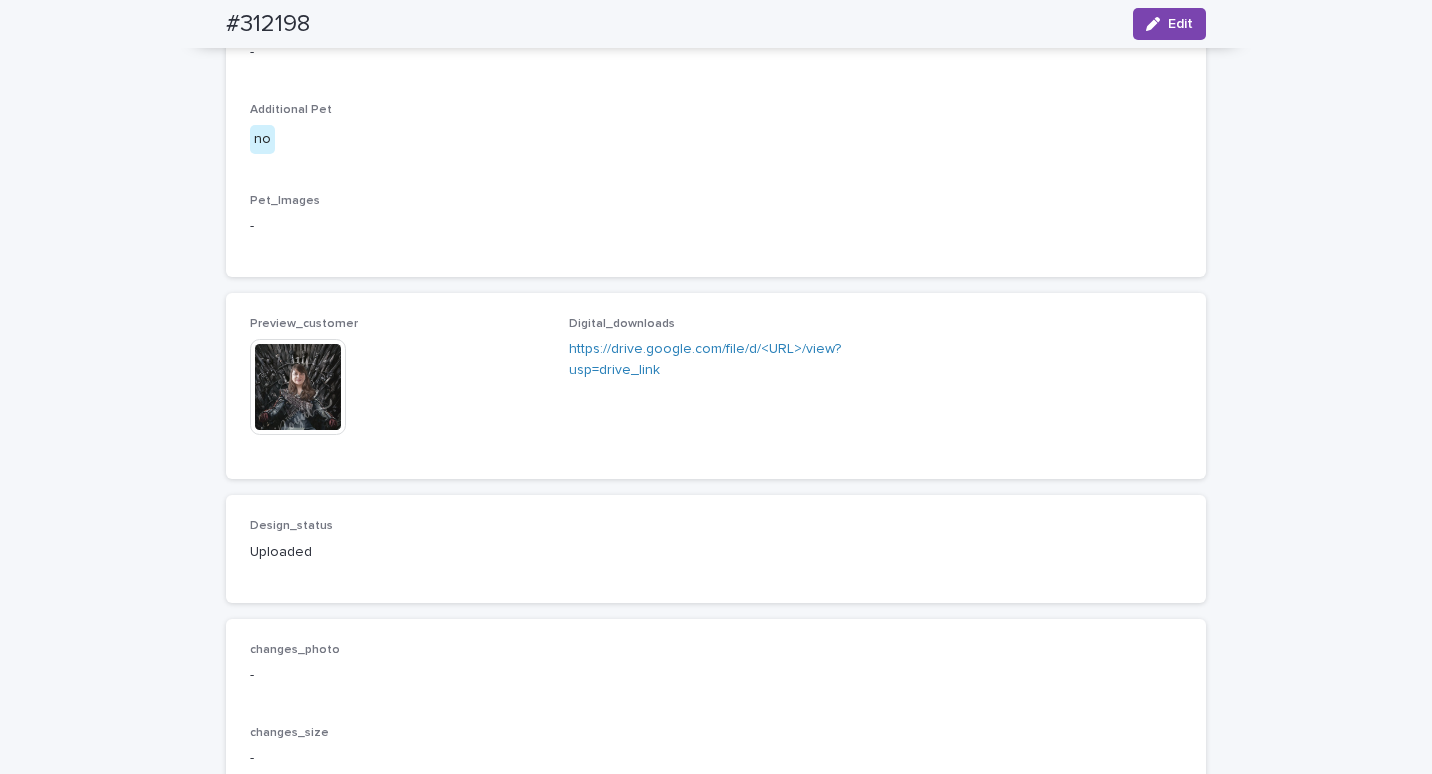 scroll, scrollTop: 1138, scrollLeft: 0, axis: vertical 